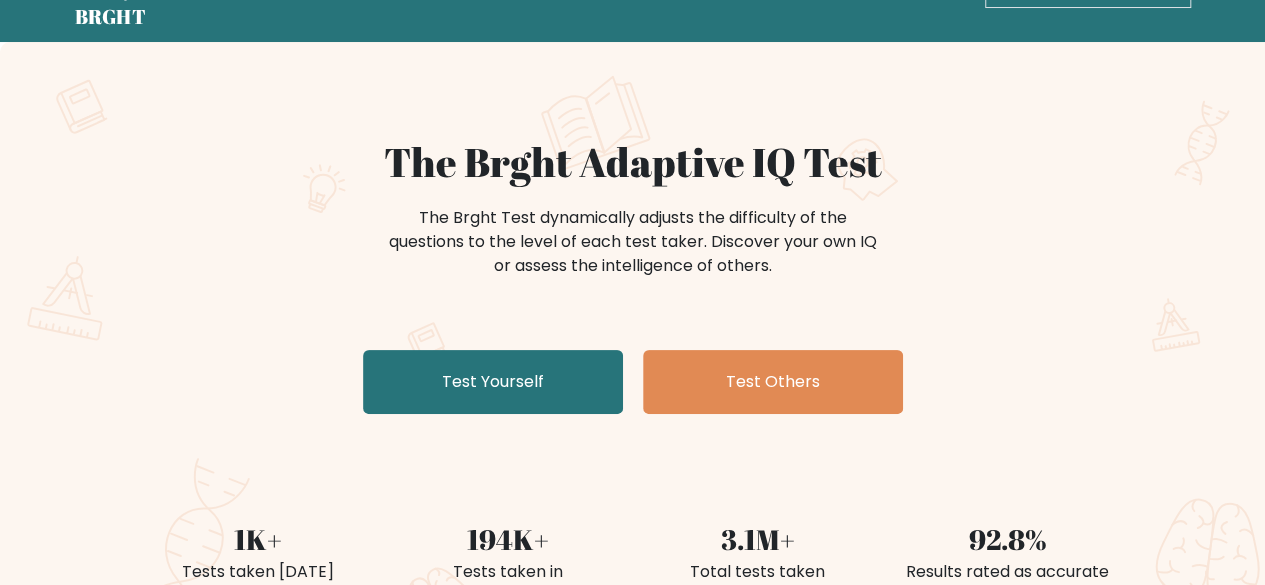 scroll, scrollTop: 100, scrollLeft: 0, axis: vertical 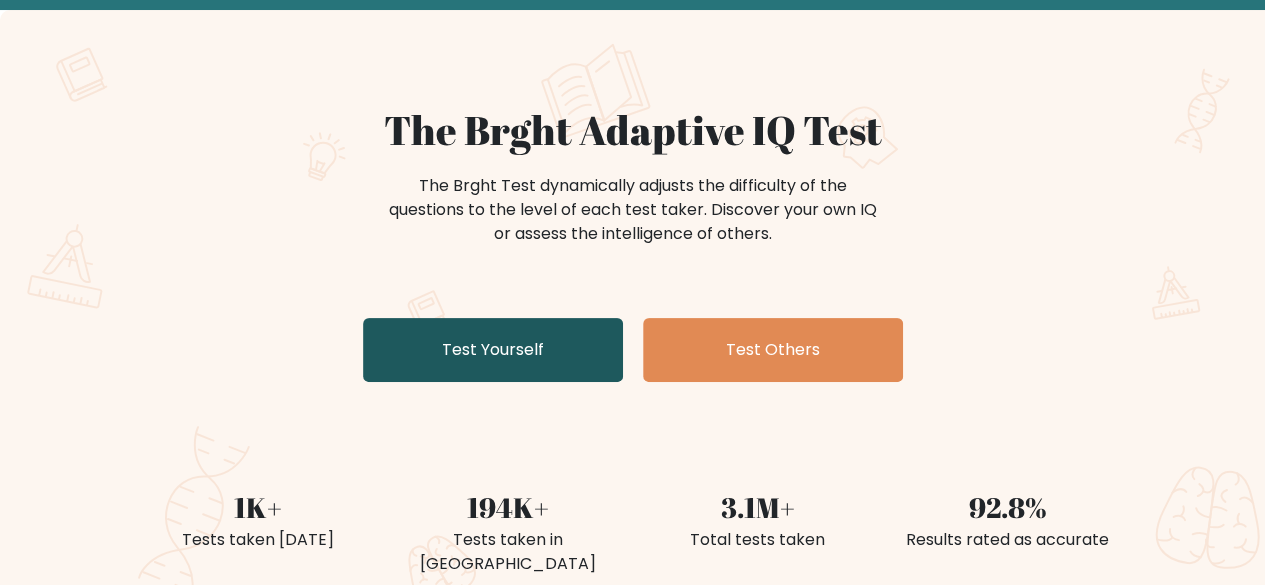 click on "Test Yourself" at bounding box center (493, 350) 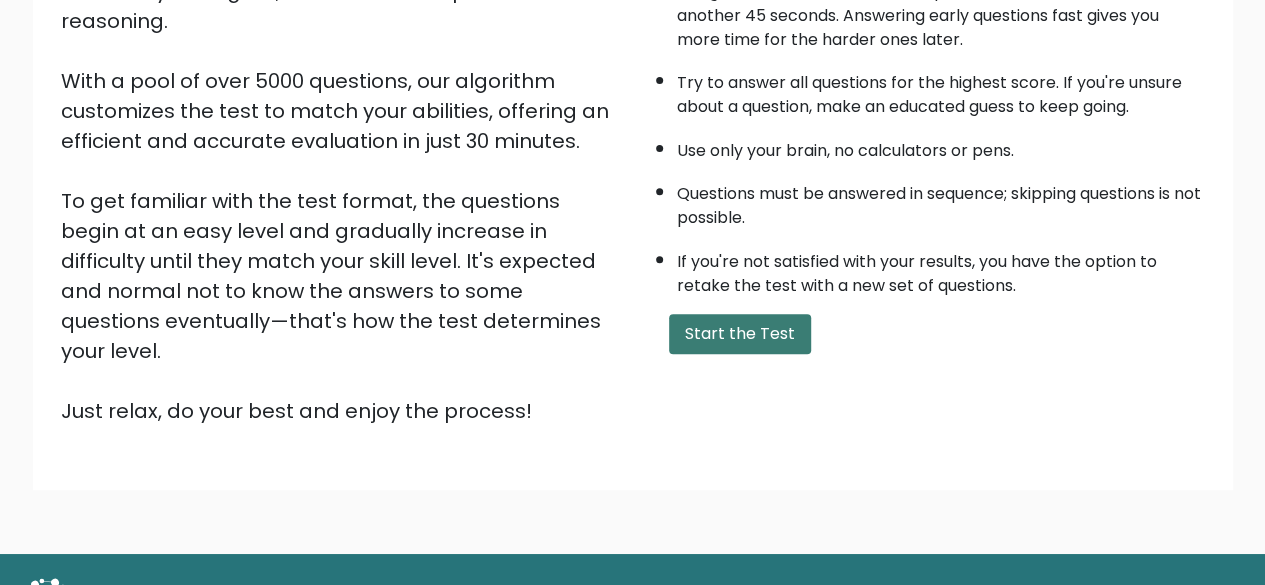 scroll, scrollTop: 300, scrollLeft: 0, axis: vertical 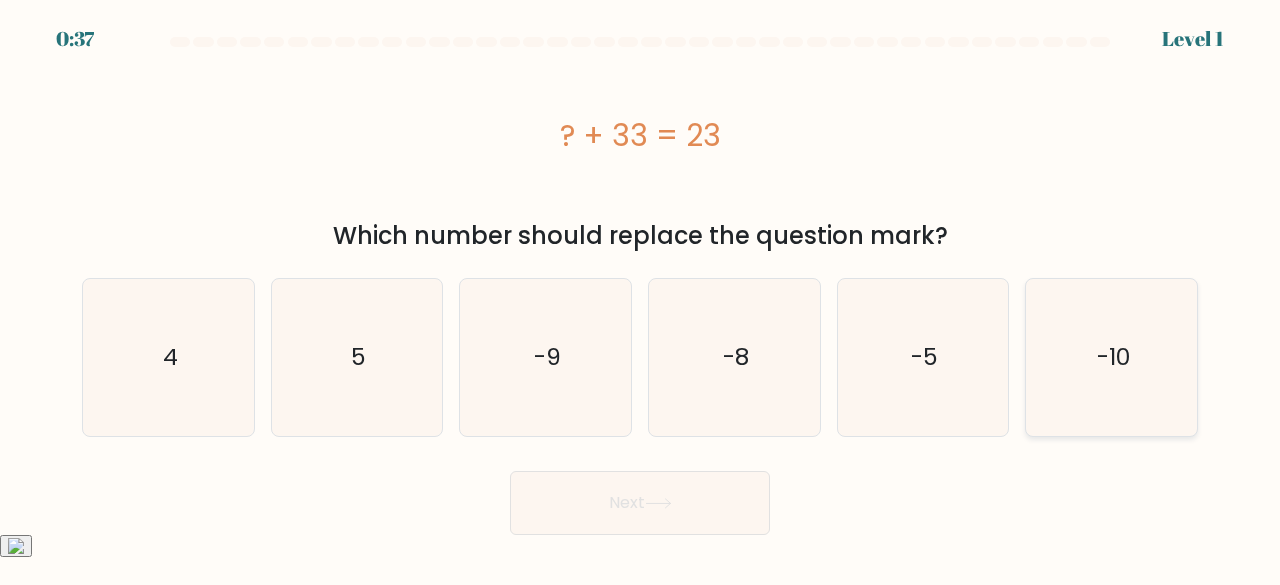 click on "-10" 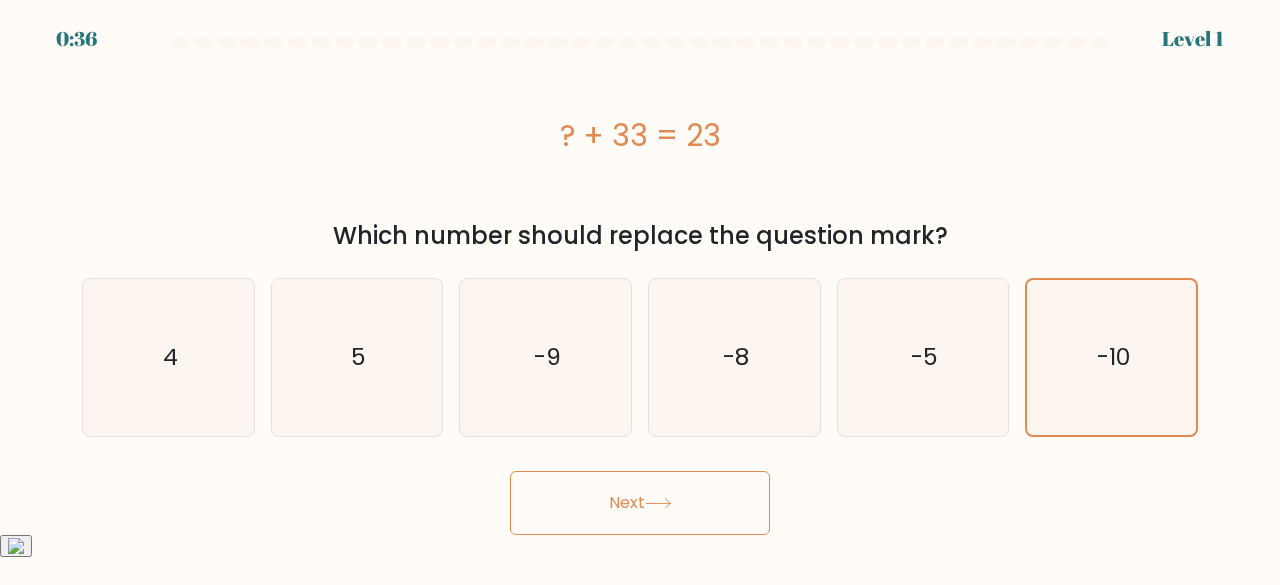 click on "Next" at bounding box center [640, 503] 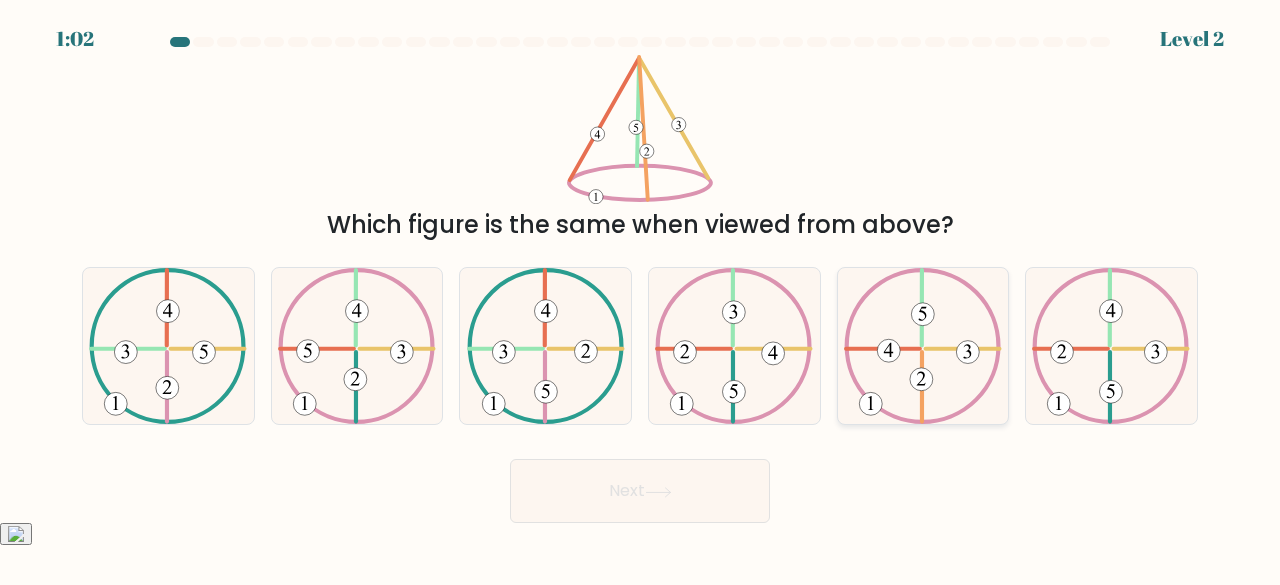 click 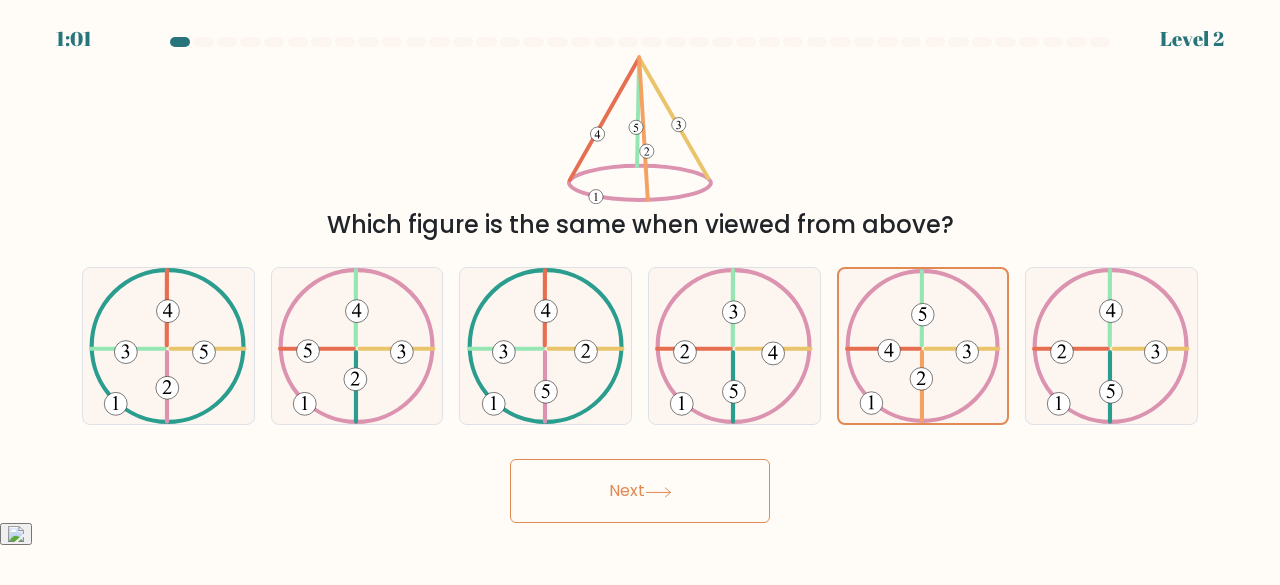 click 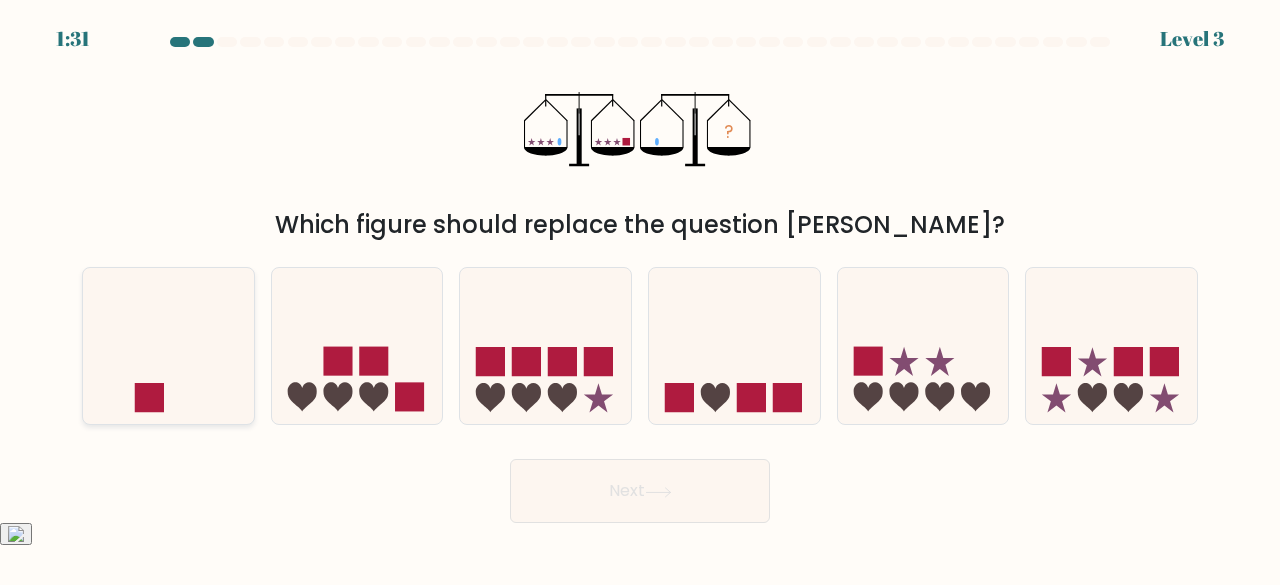 click 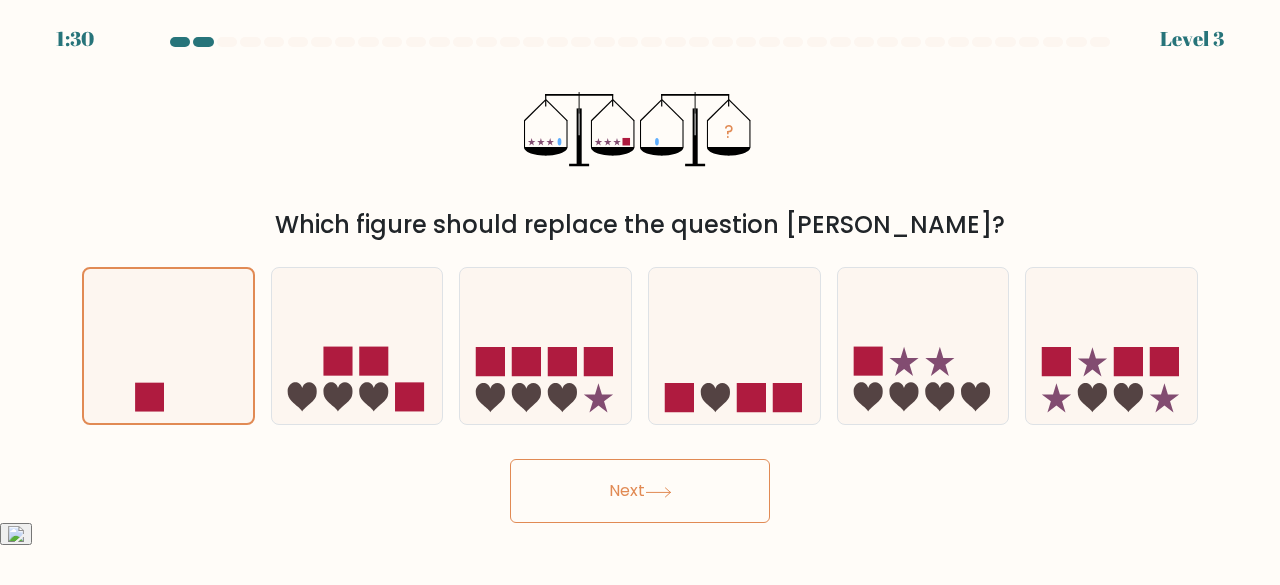 click on "Next" at bounding box center (640, 491) 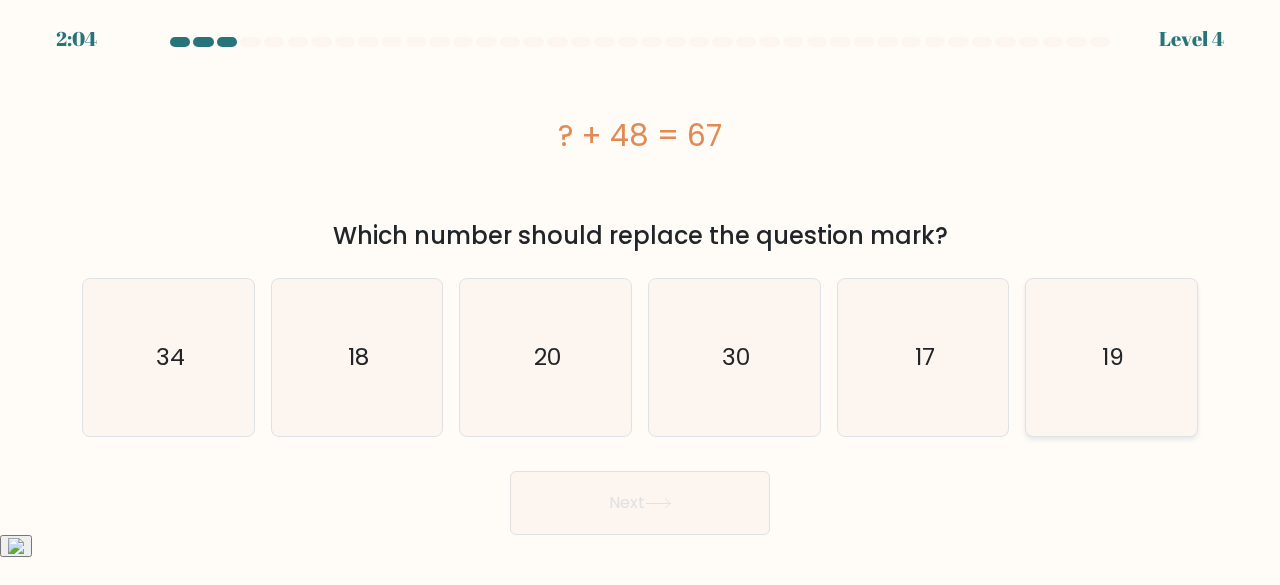 click on "19" 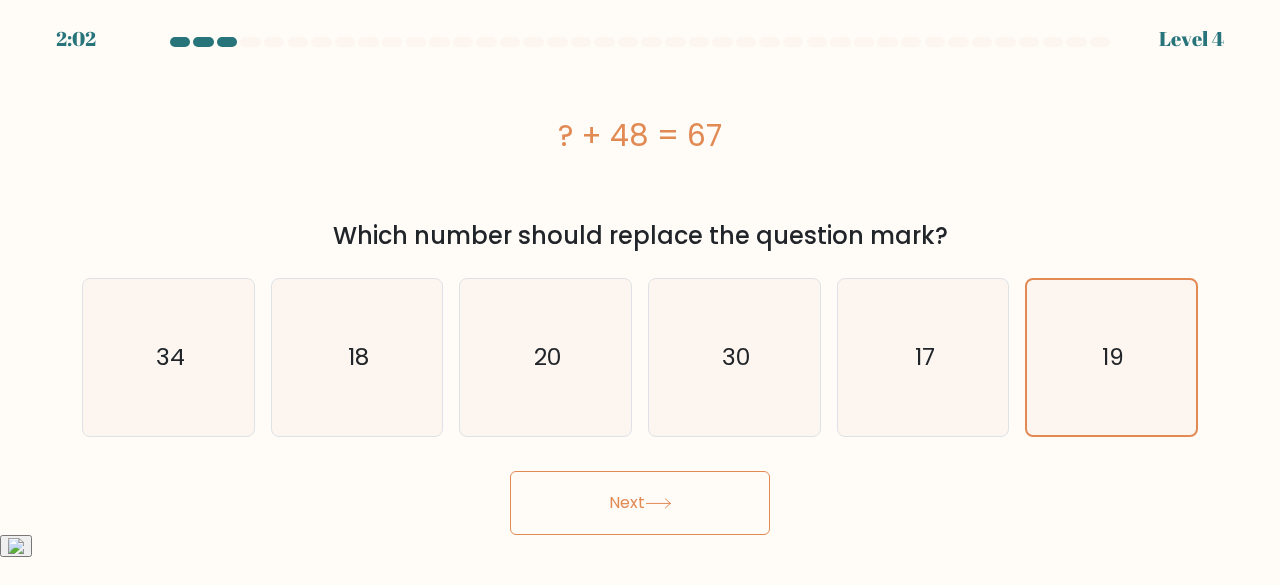 click on "Next" at bounding box center (640, 503) 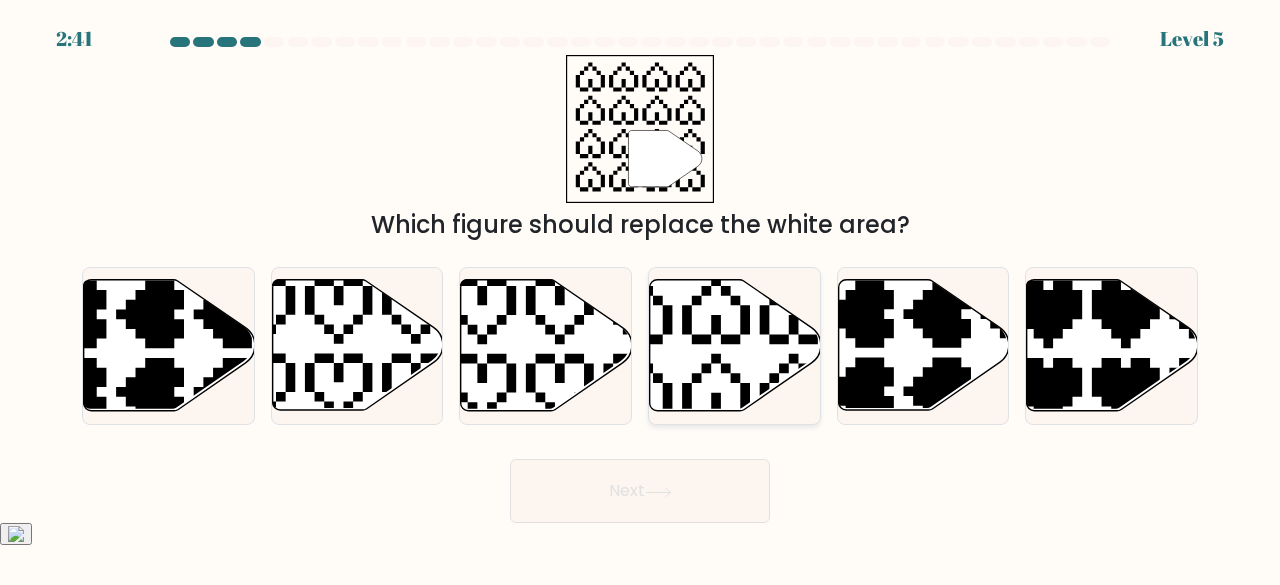 click 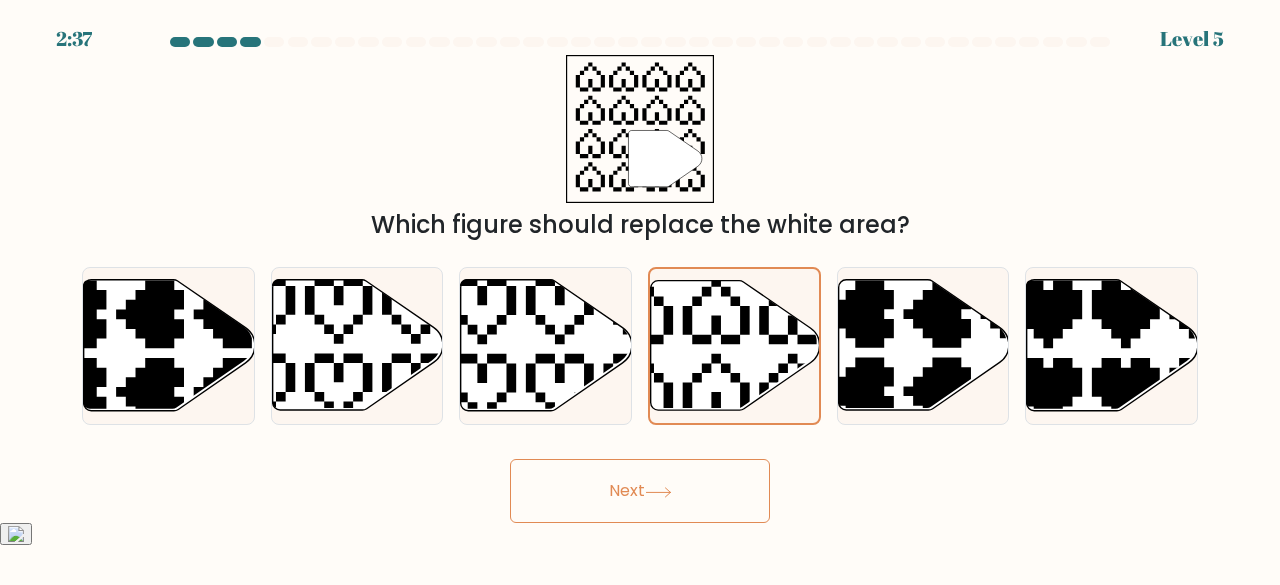 click on "Next" at bounding box center [640, 491] 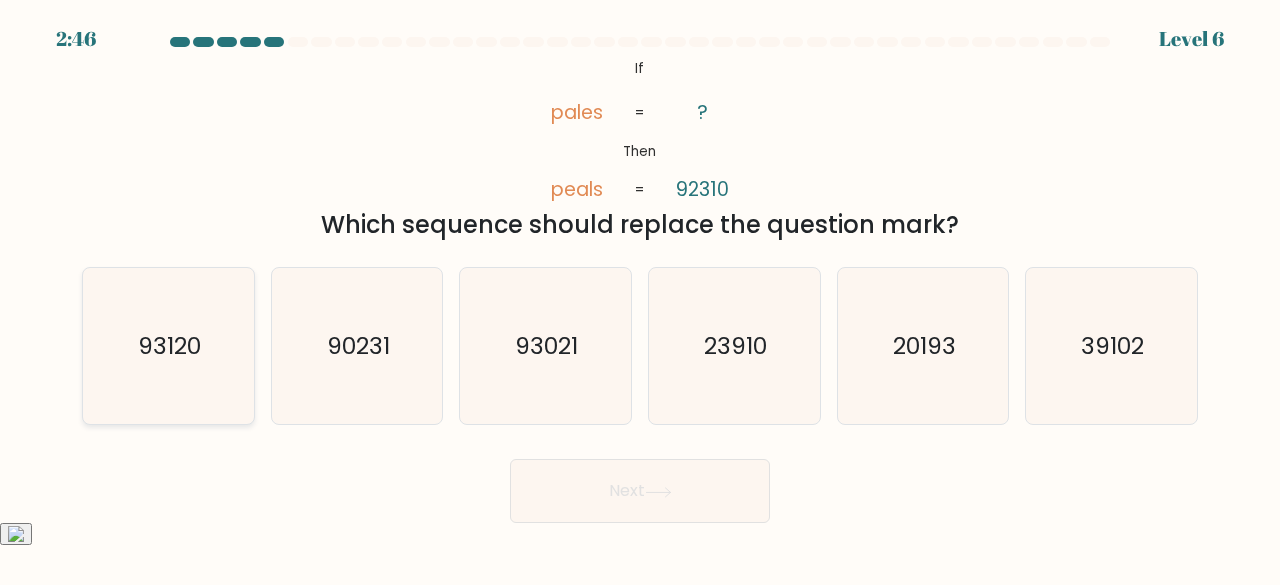 click on "93120" 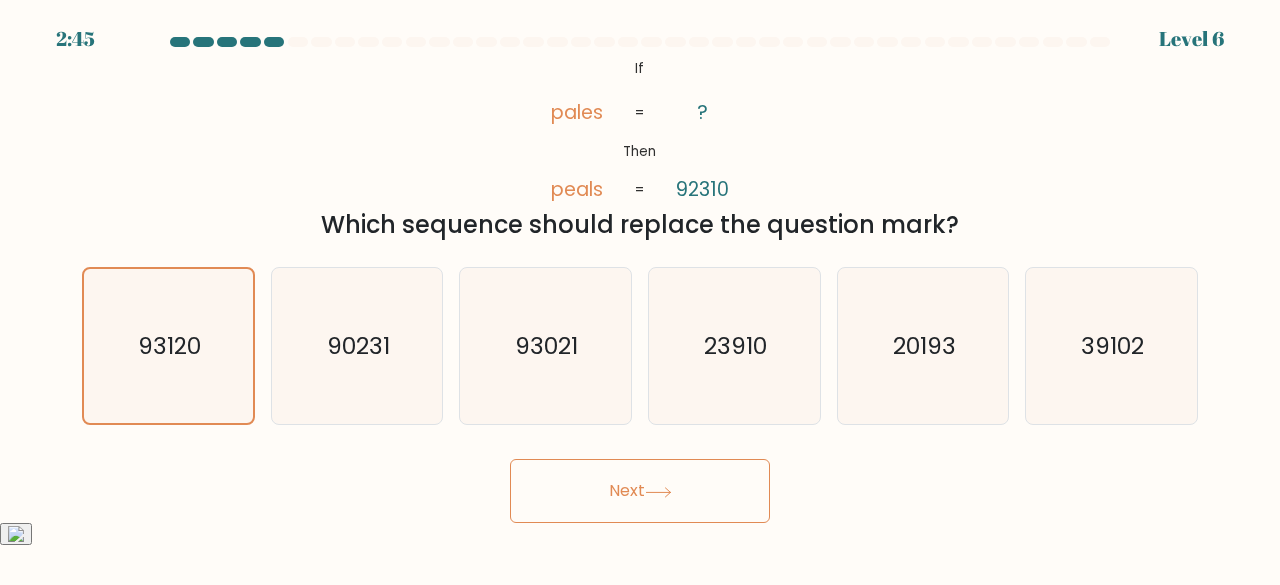 click on "Next" at bounding box center [640, 491] 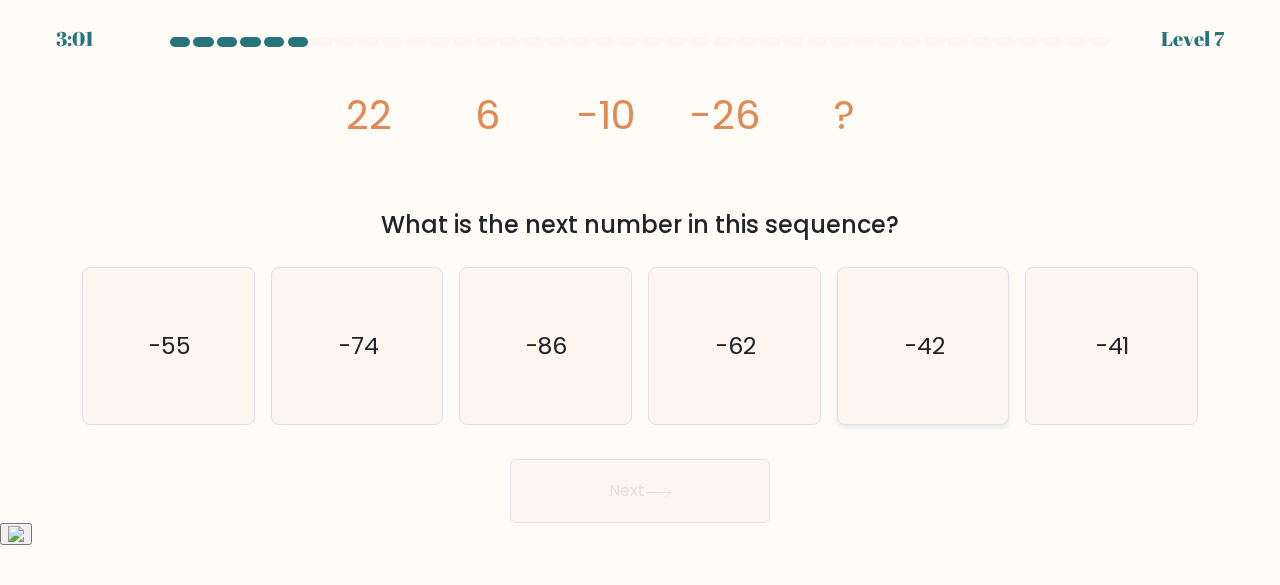 click on "-42" 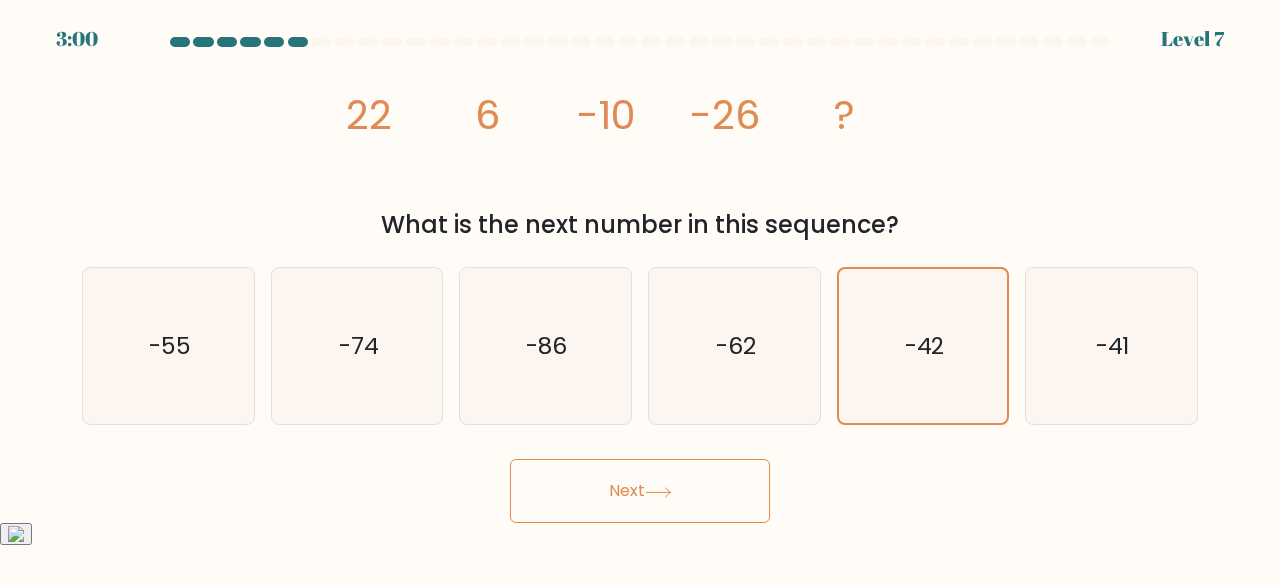 click on "Next" at bounding box center (640, 491) 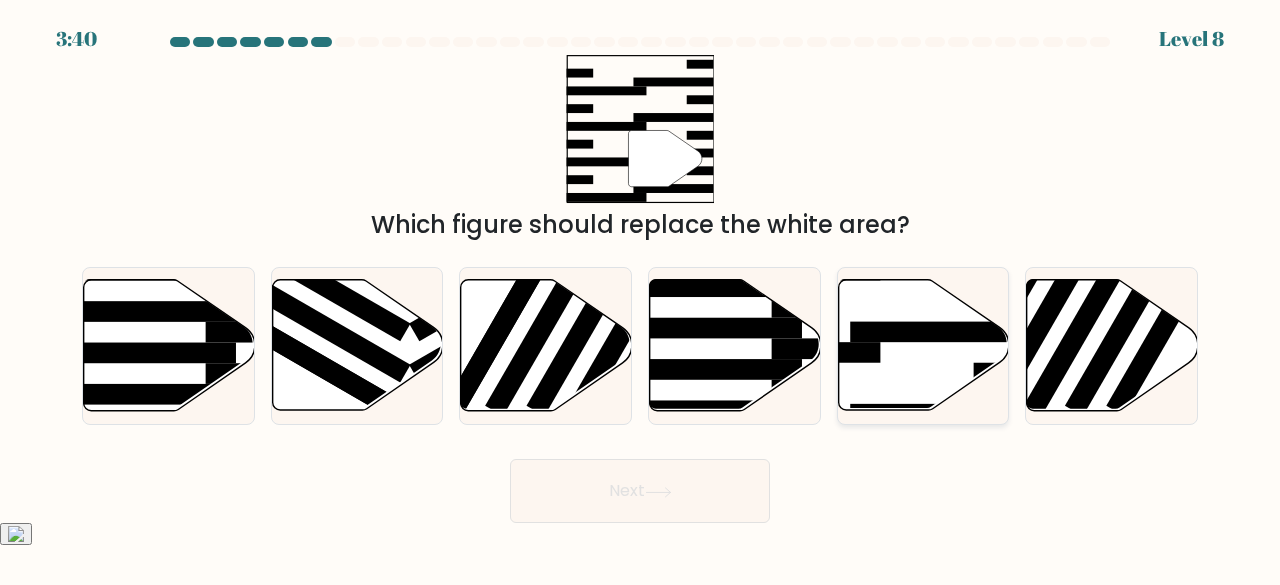 click 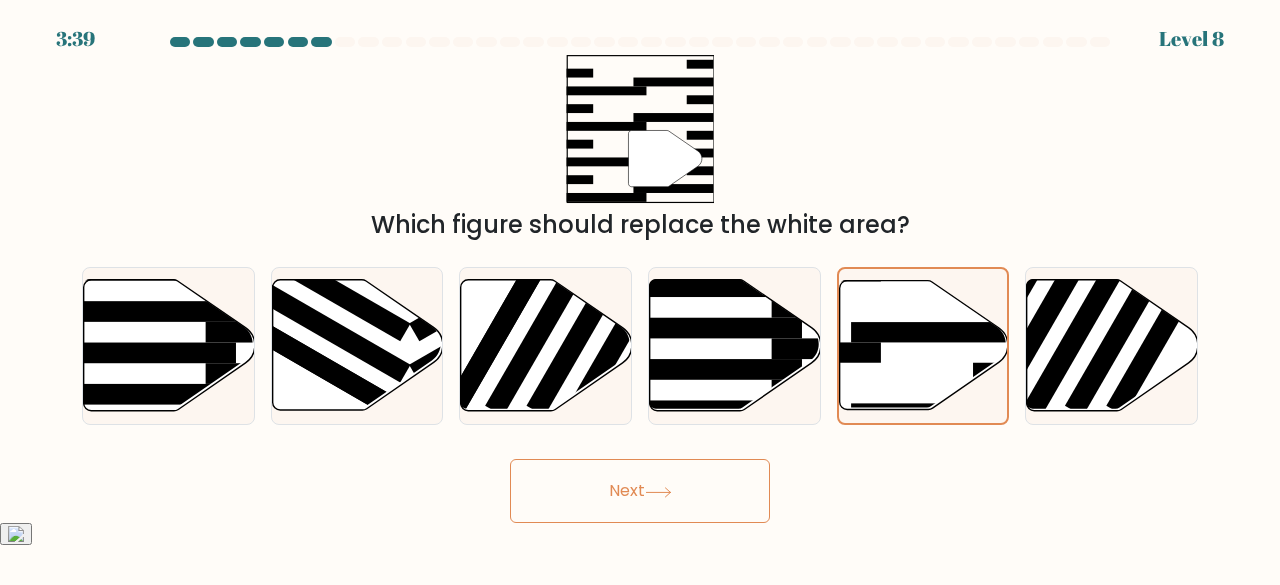click on "Next" at bounding box center [640, 491] 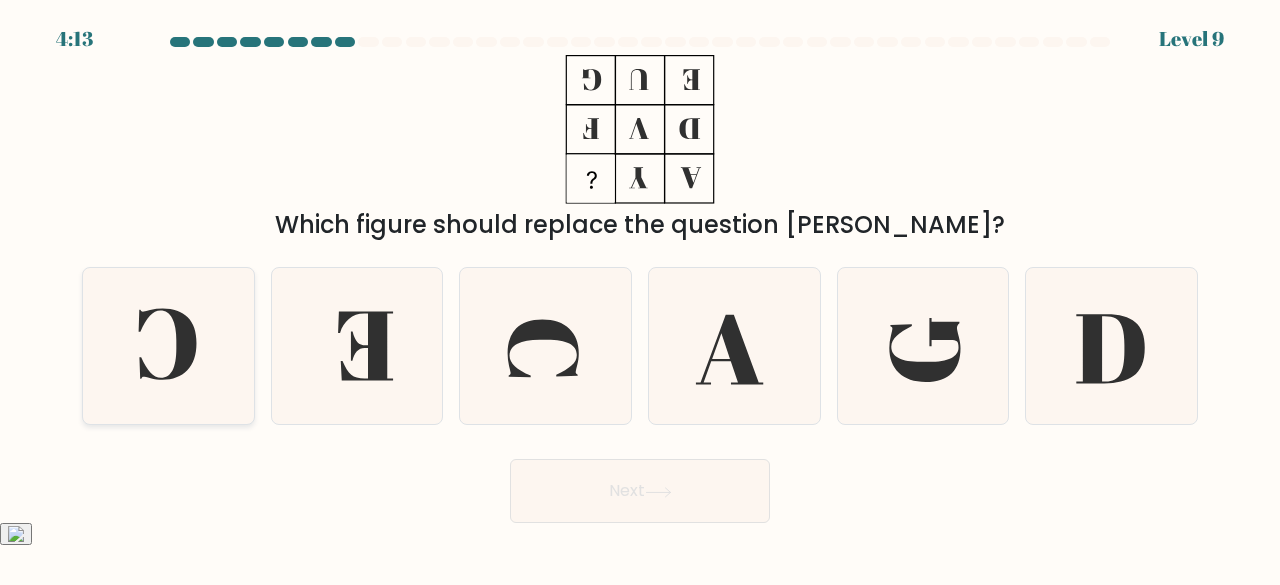 click 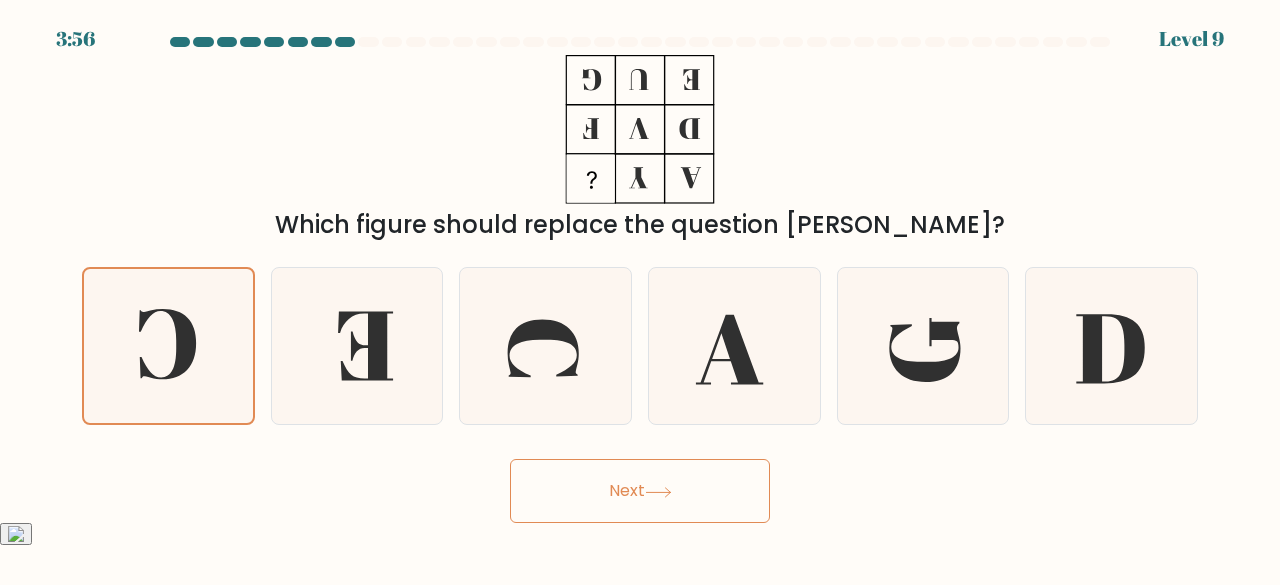 click on "Next" at bounding box center (640, 491) 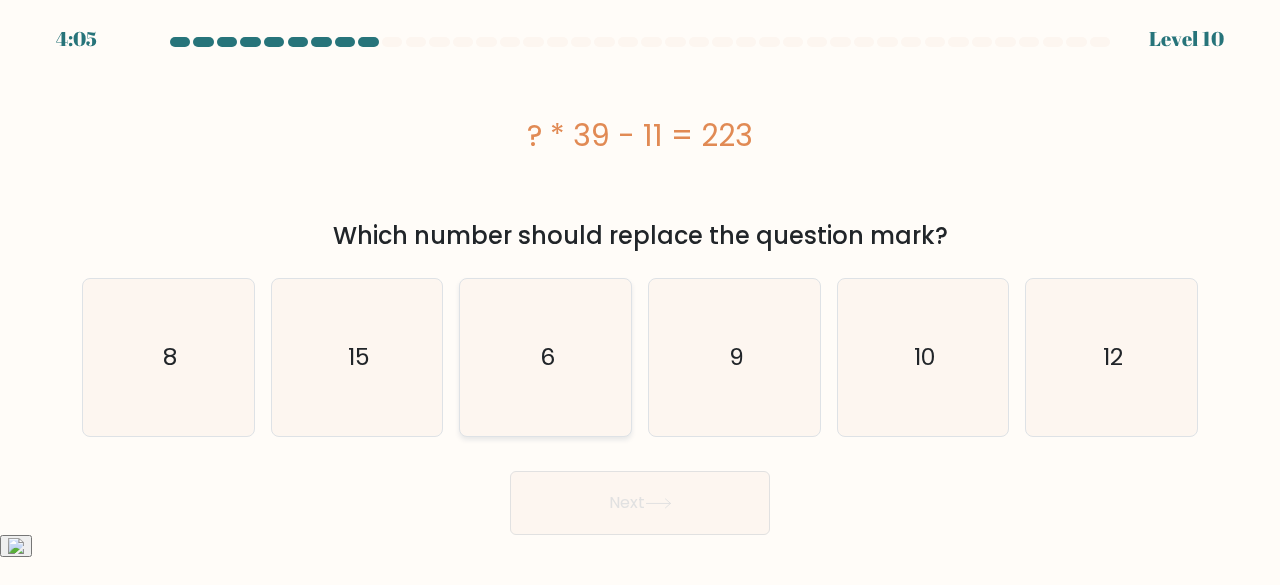 click on "6" 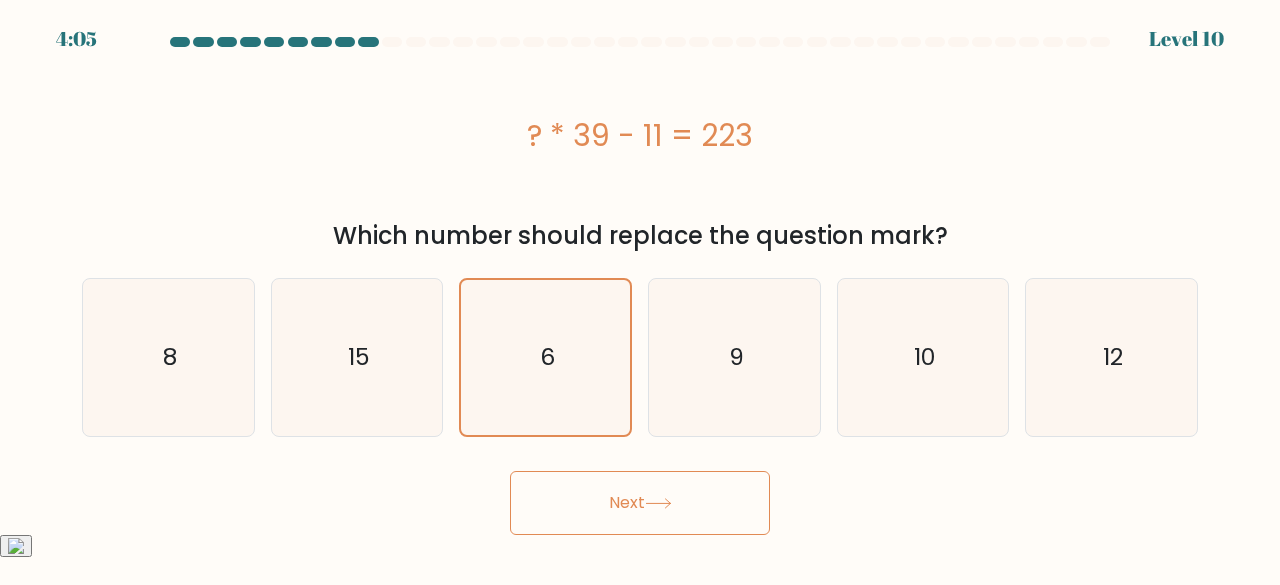 click on "Next" at bounding box center [640, 503] 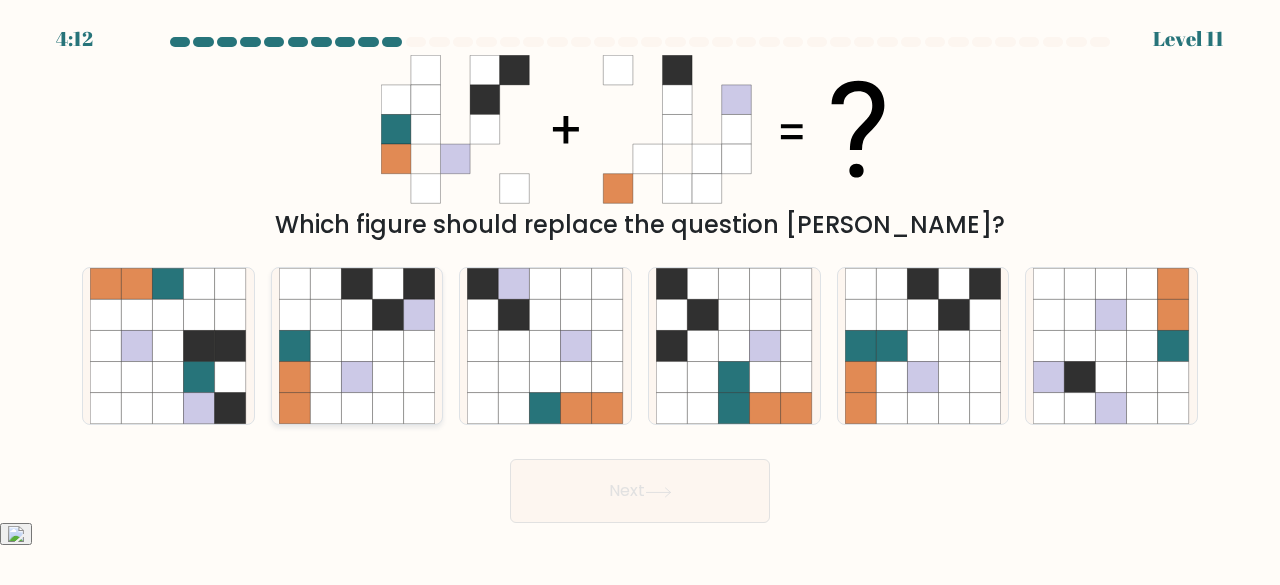 click 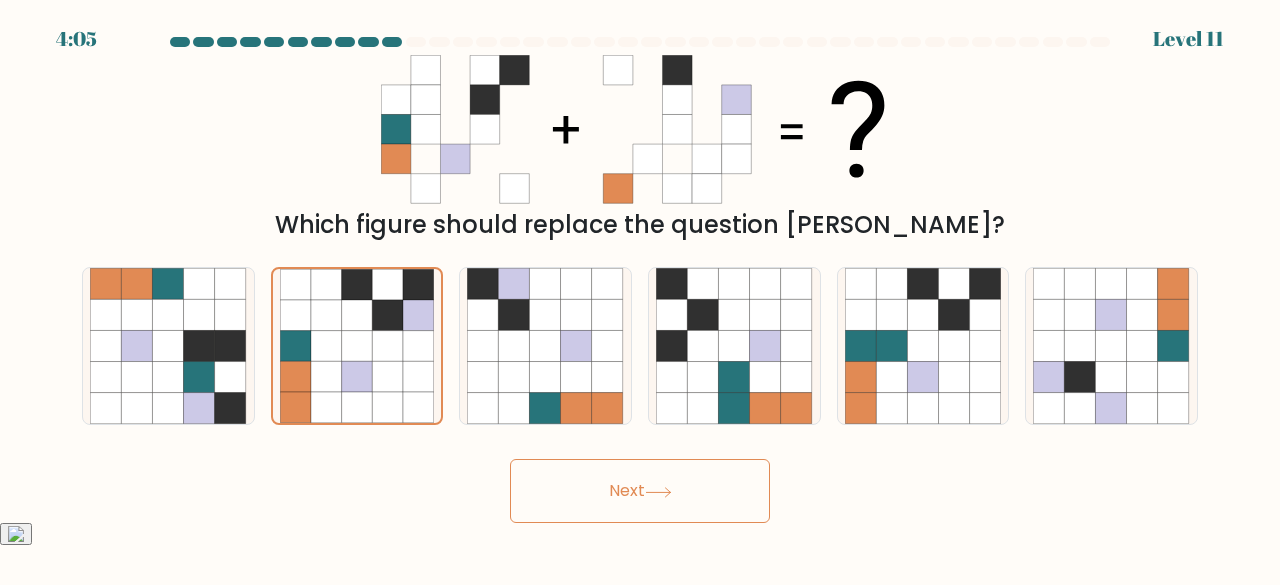 click on "Next" at bounding box center (640, 491) 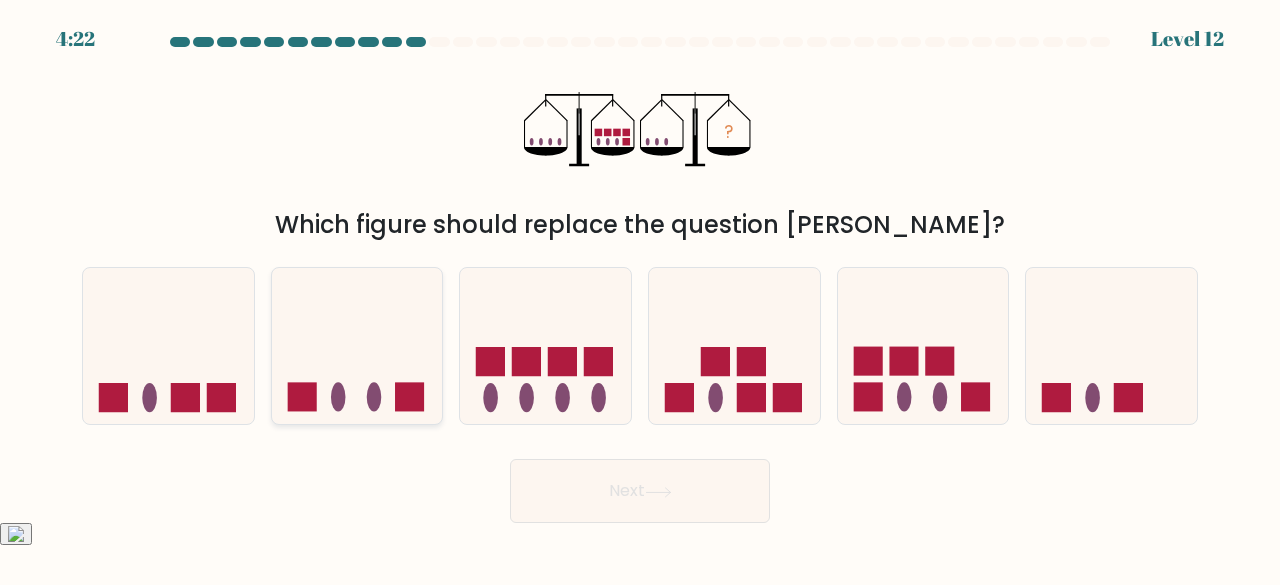 click 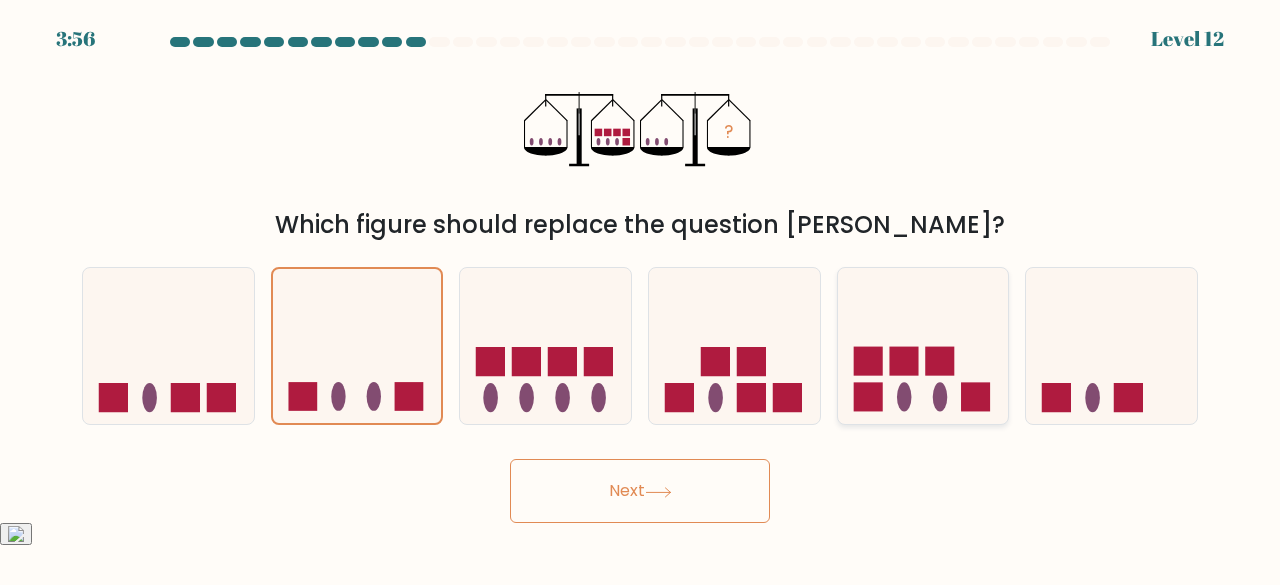 click 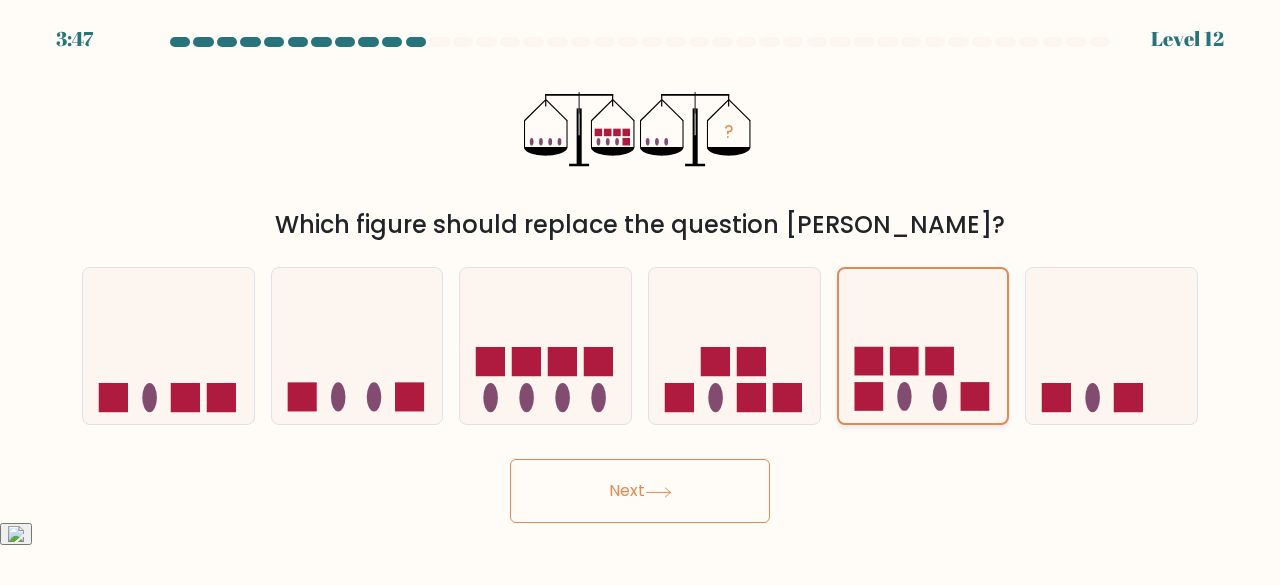 click 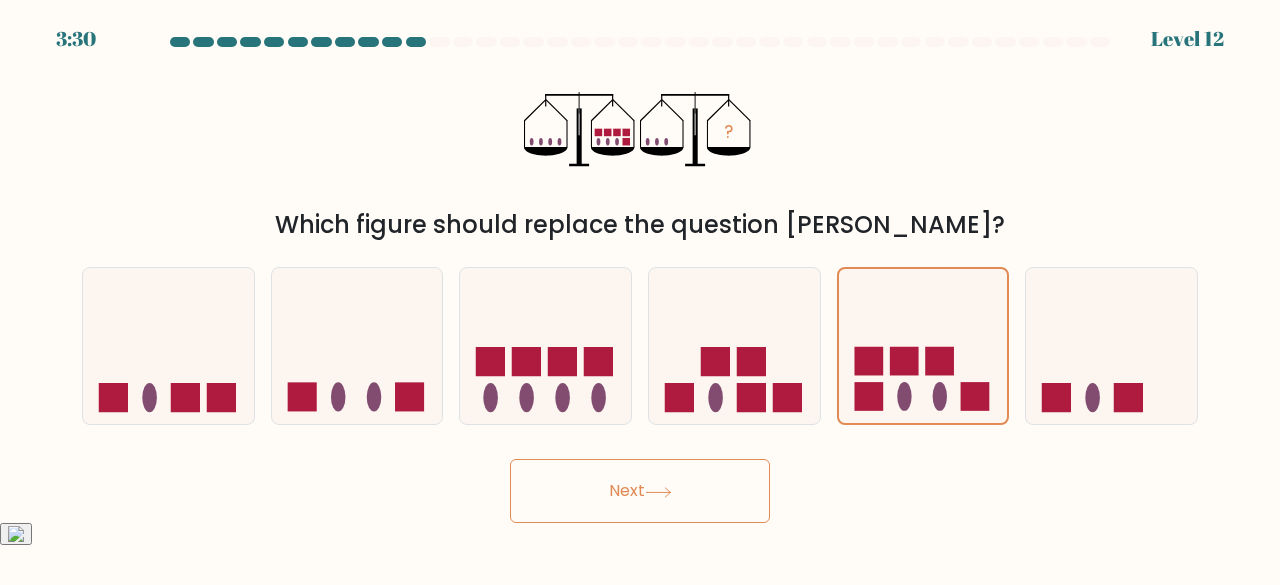 click on "Next" at bounding box center [640, 491] 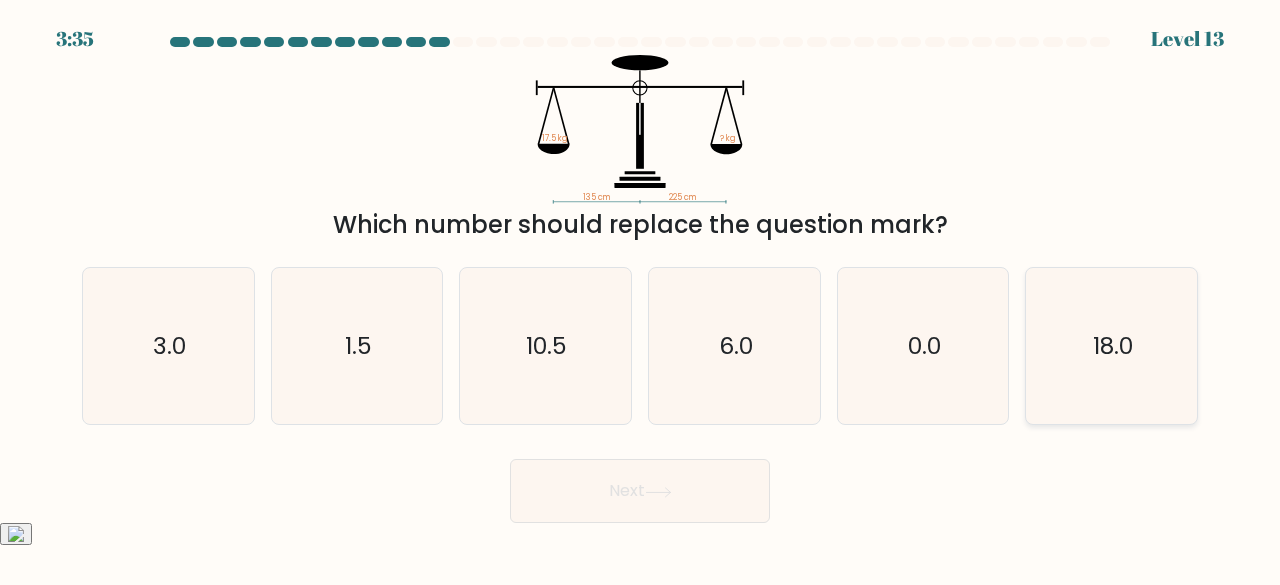 click on "18.0" 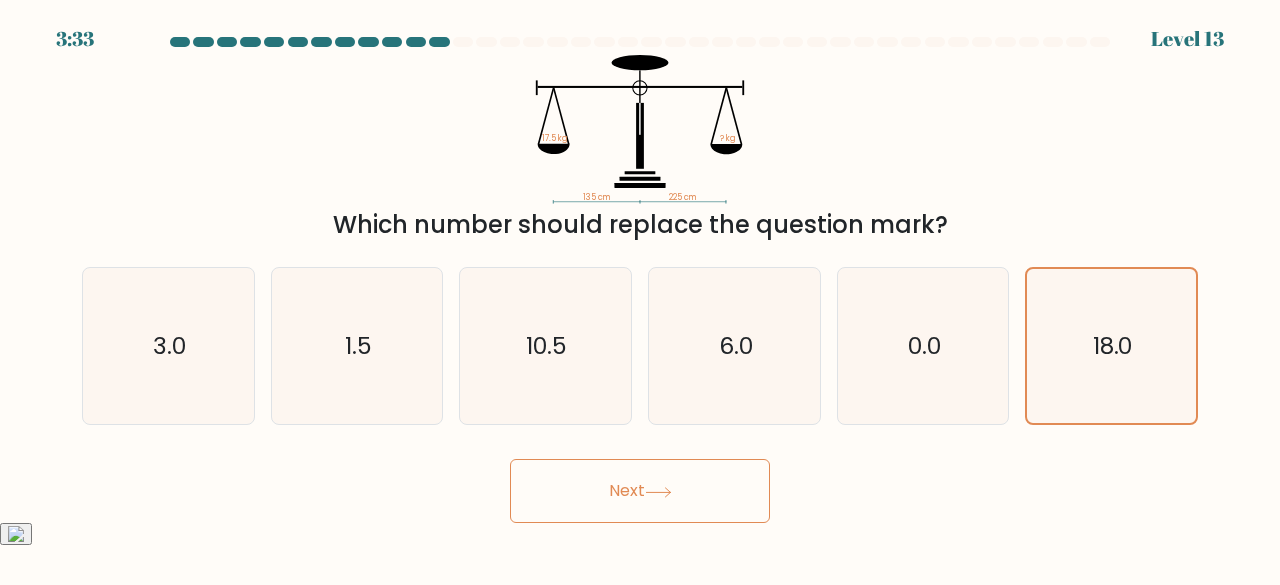 click on "Next" at bounding box center (640, 491) 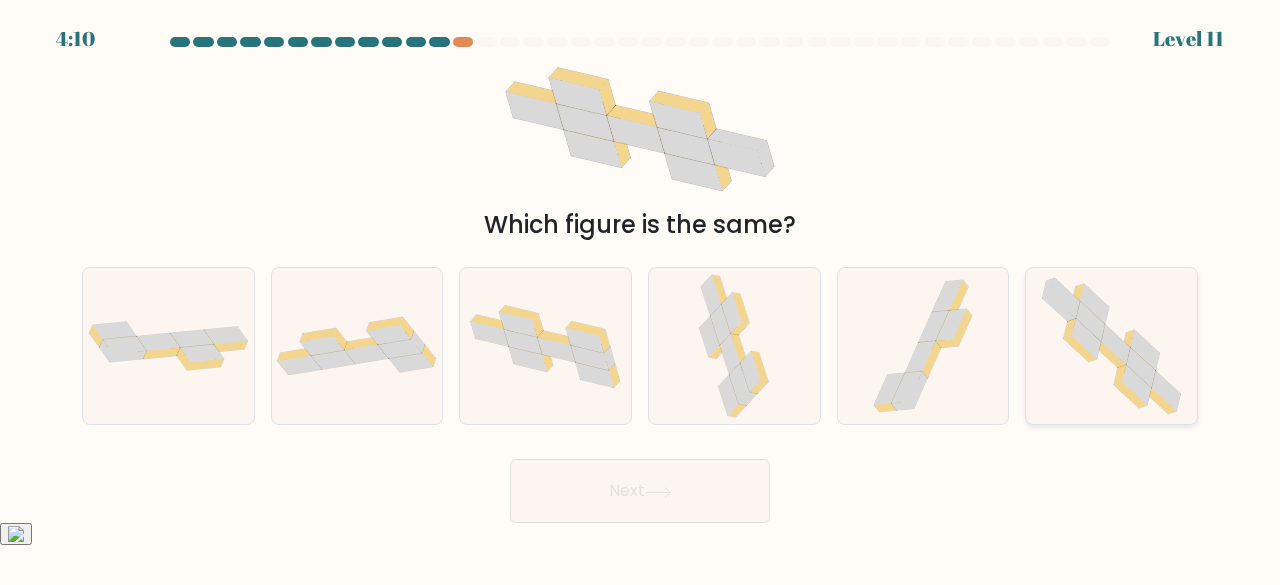 click 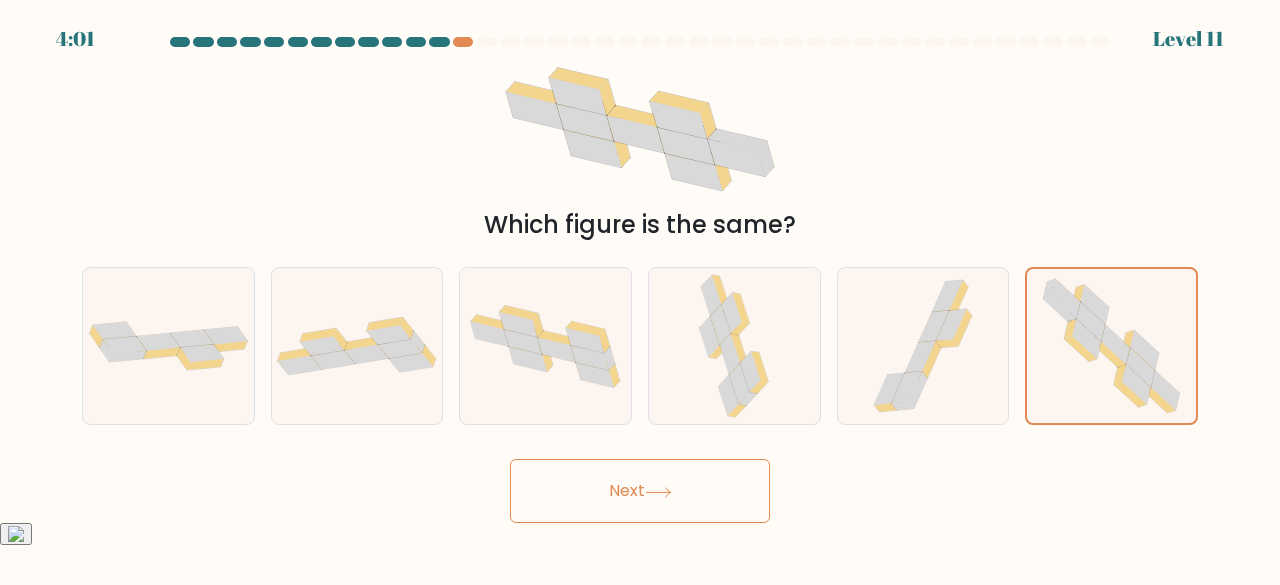 click on "Next" at bounding box center [640, 491] 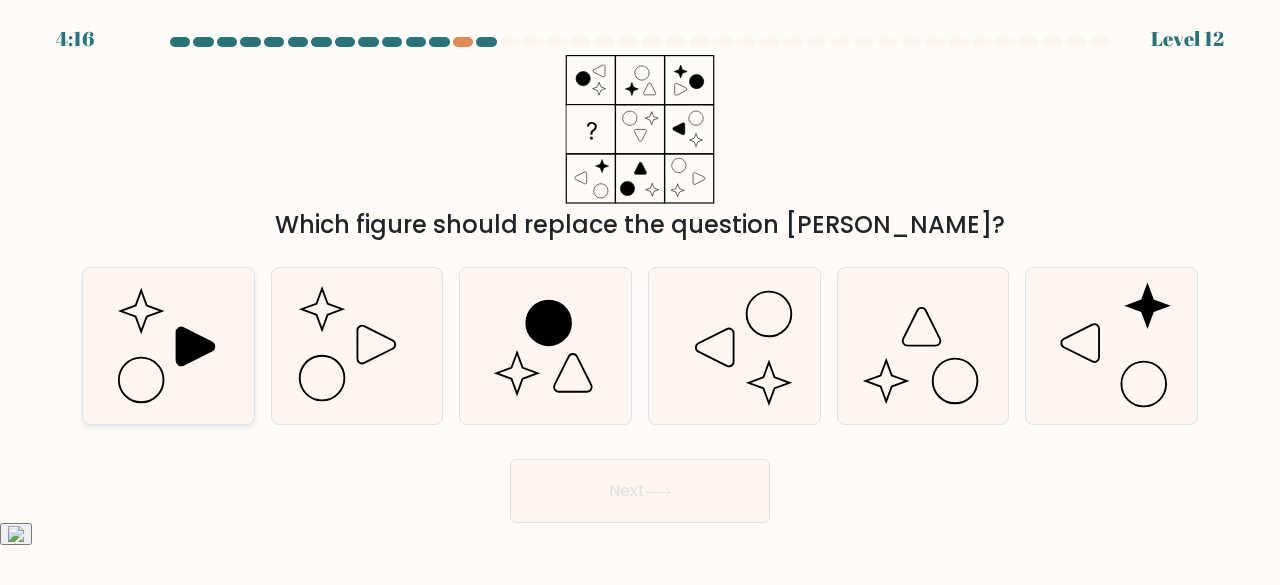 click 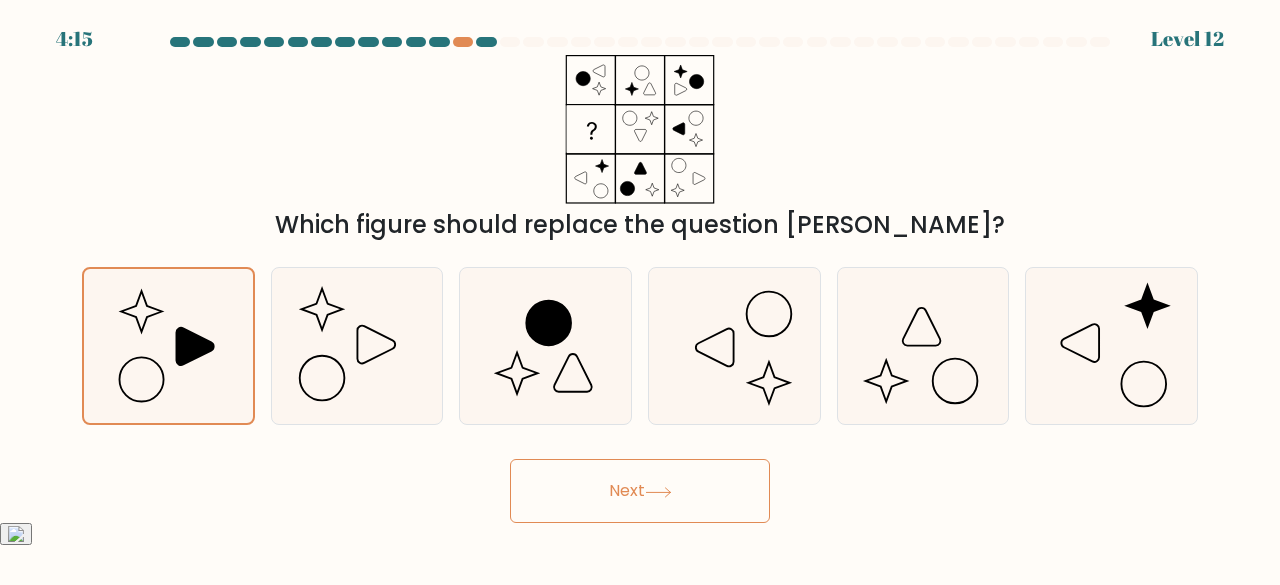 click on "Next" at bounding box center (640, 491) 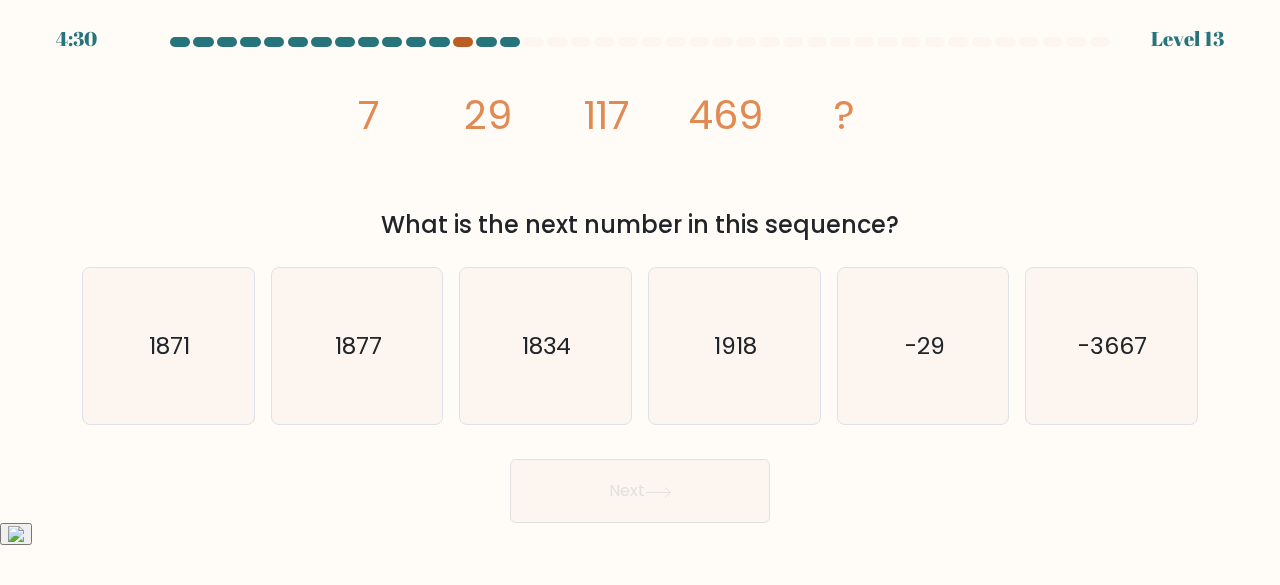 click at bounding box center (463, 42) 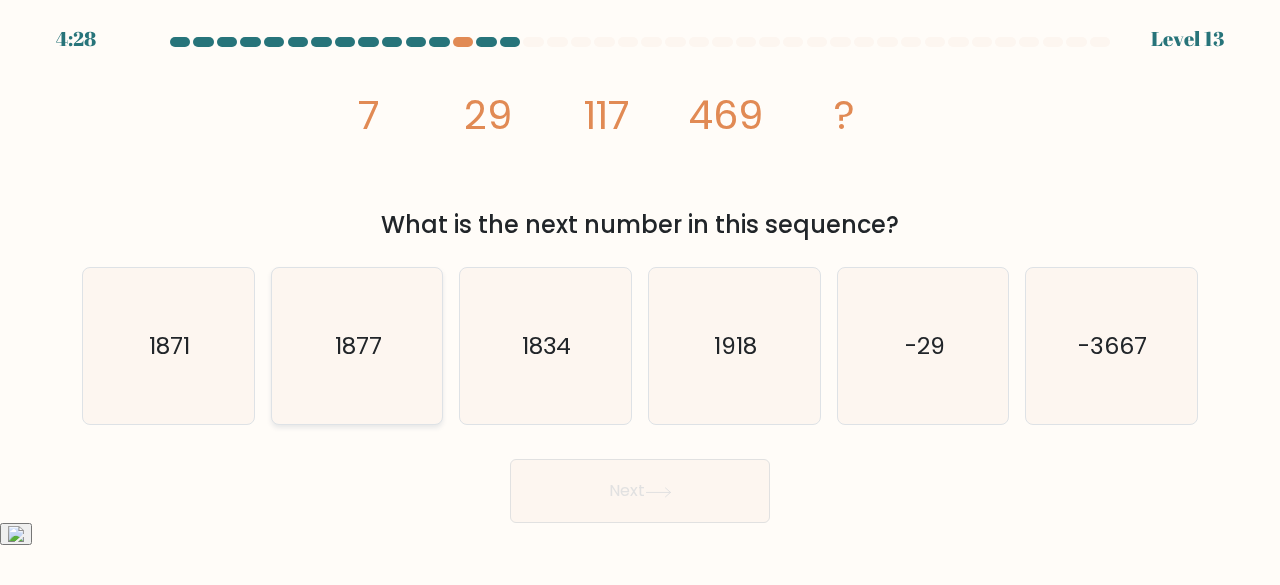 click on "1877" 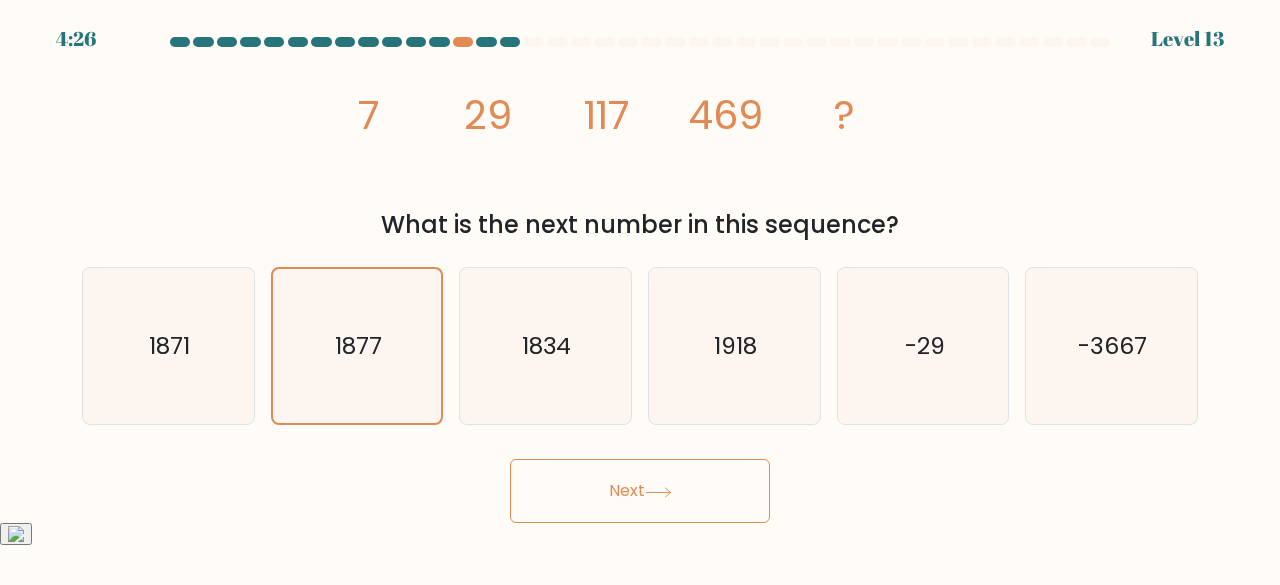 click 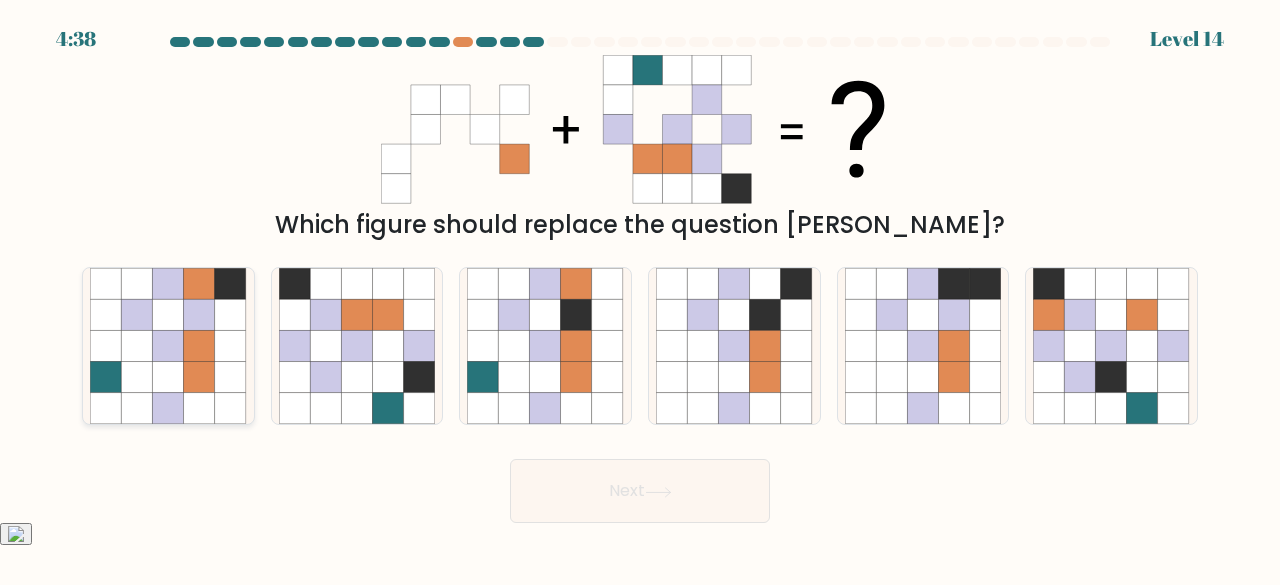 click 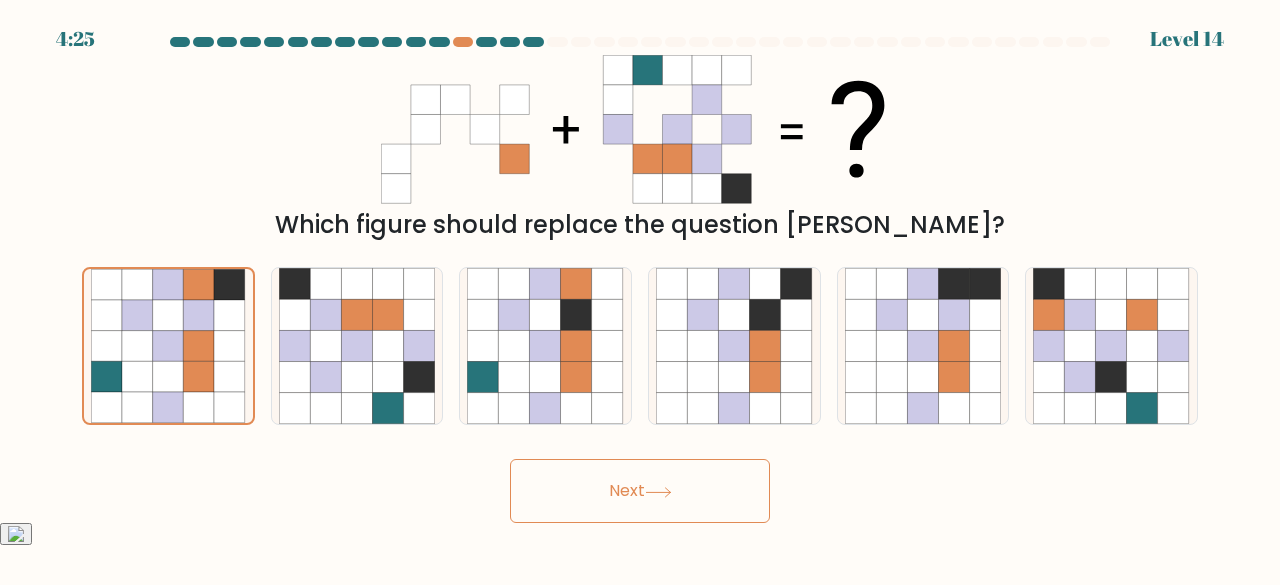 click on "Next" at bounding box center [640, 491] 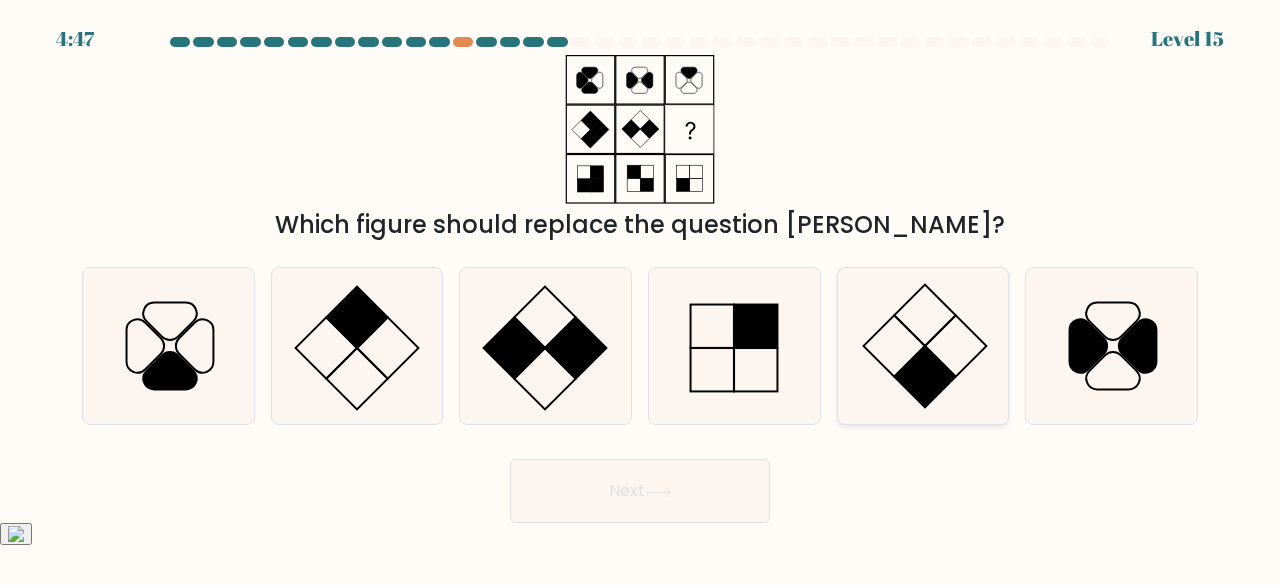 click 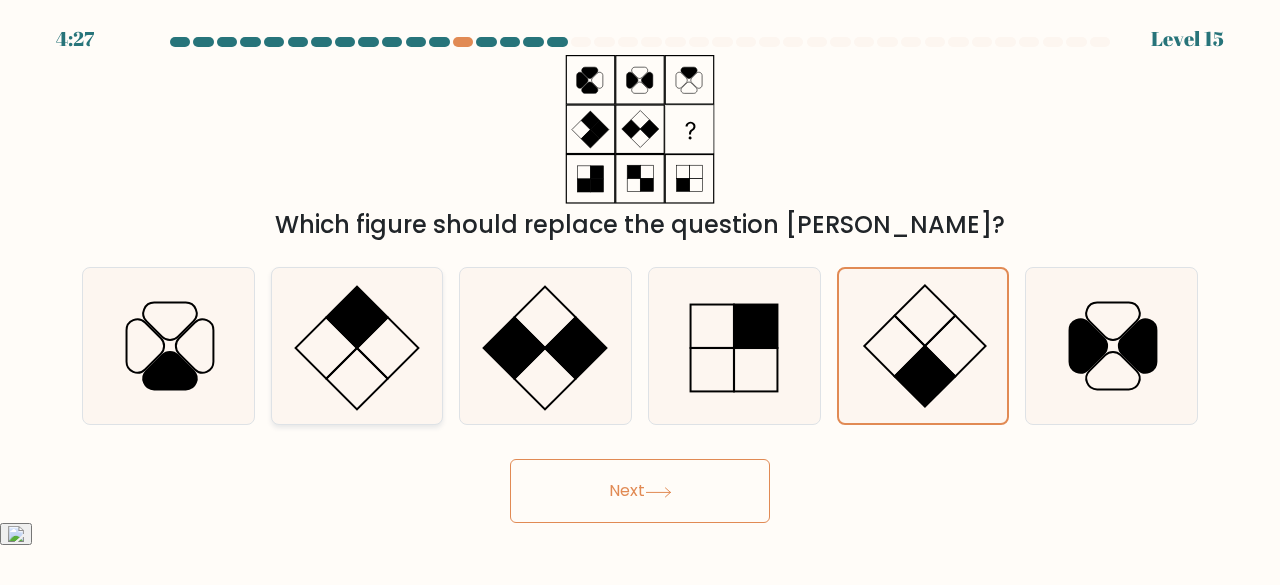 click 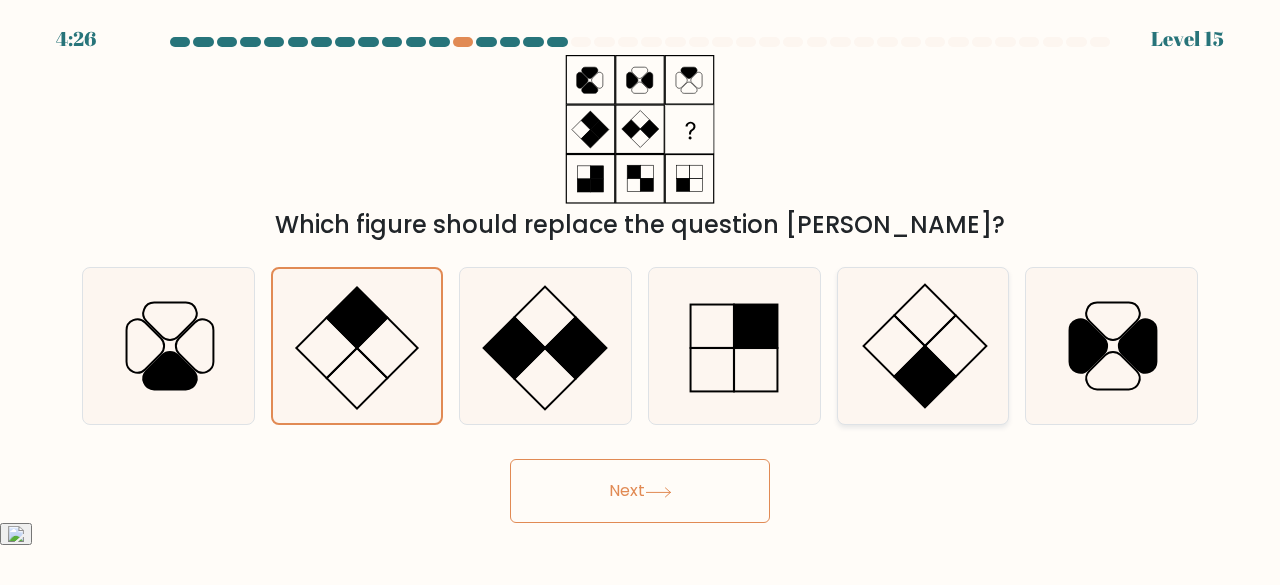 click 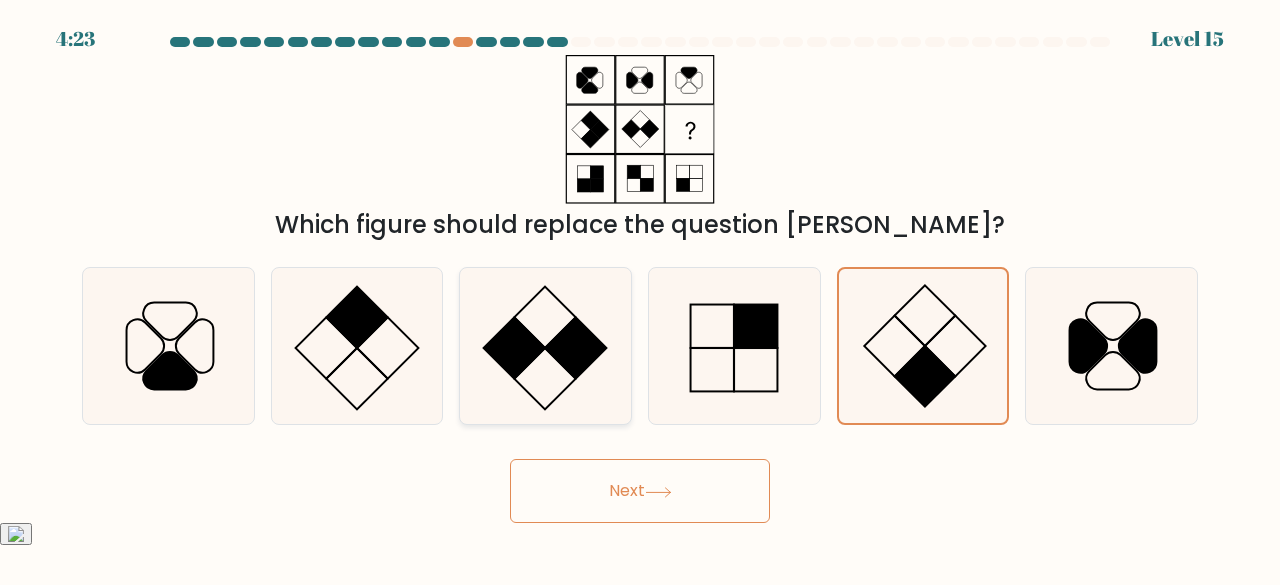 click 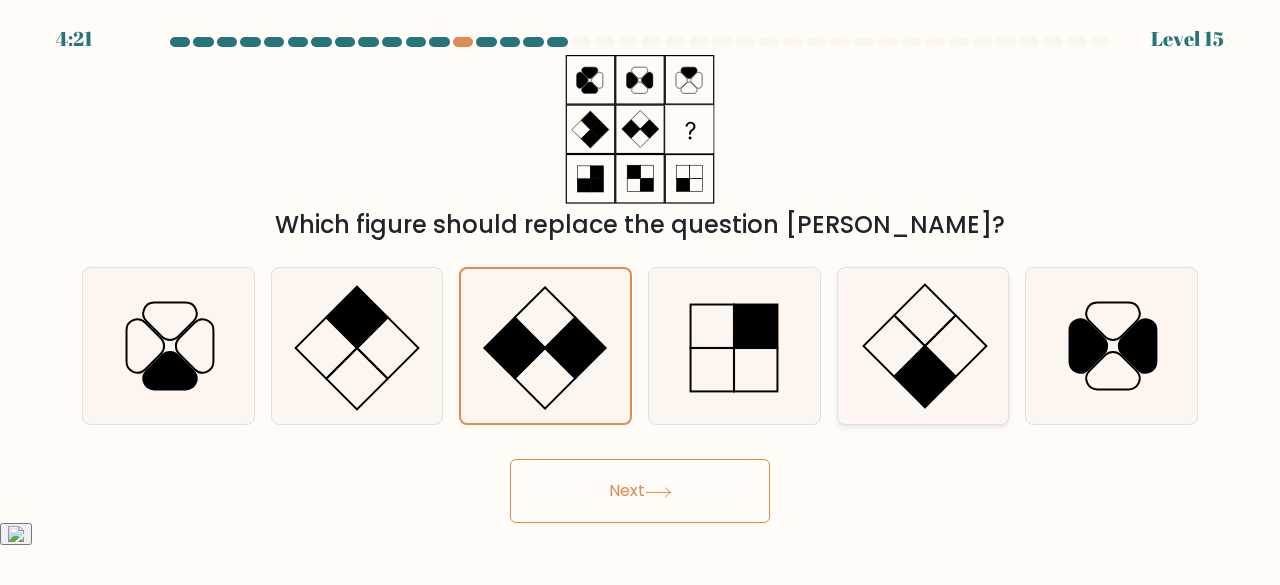click 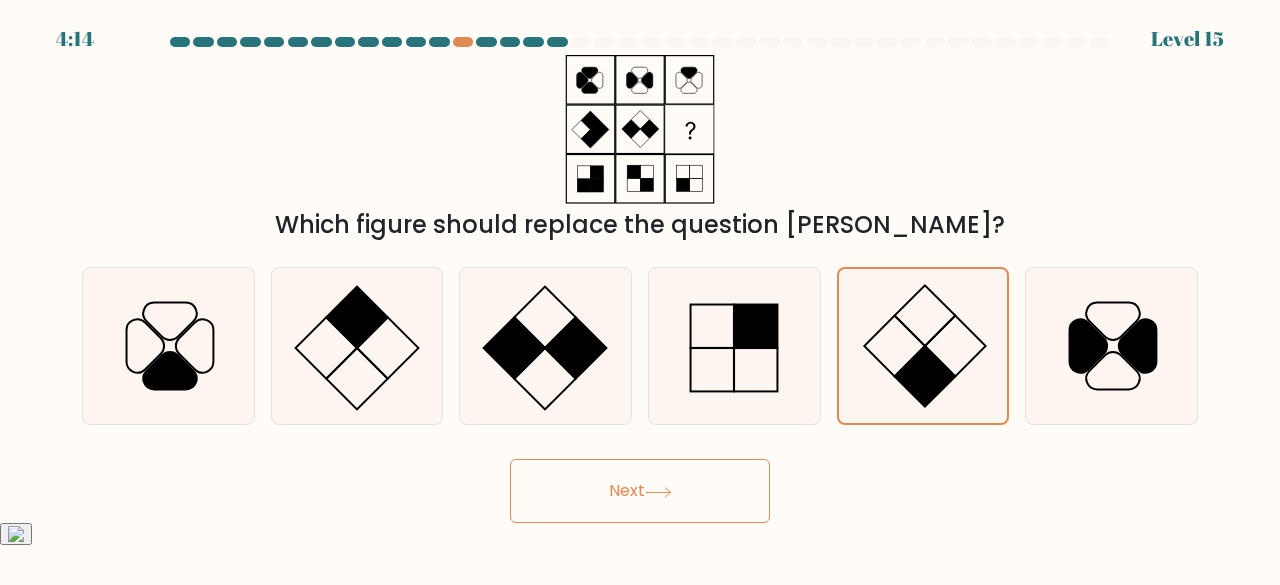 click on "Next" at bounding box center (640, 491) 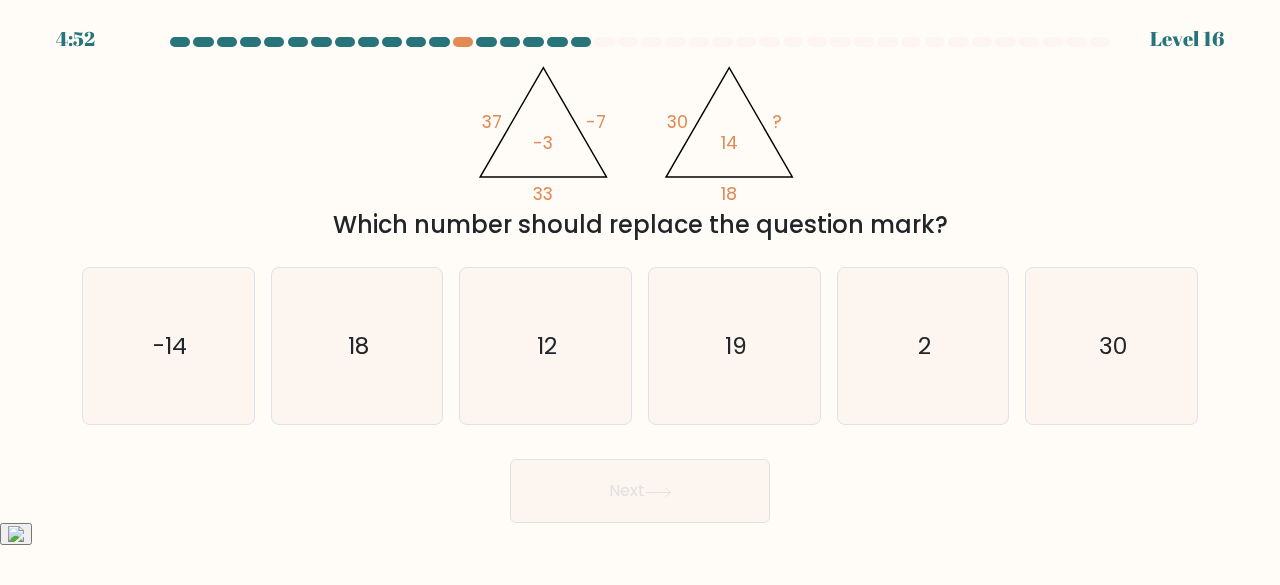 click on "@import url('https://fonts.googleapis.com/css?family=Abril+Fatface:400,100,100italic,300,300italic,400italic,500,500italic,700,700italic,900,900italic');                        30       ?       18       14" 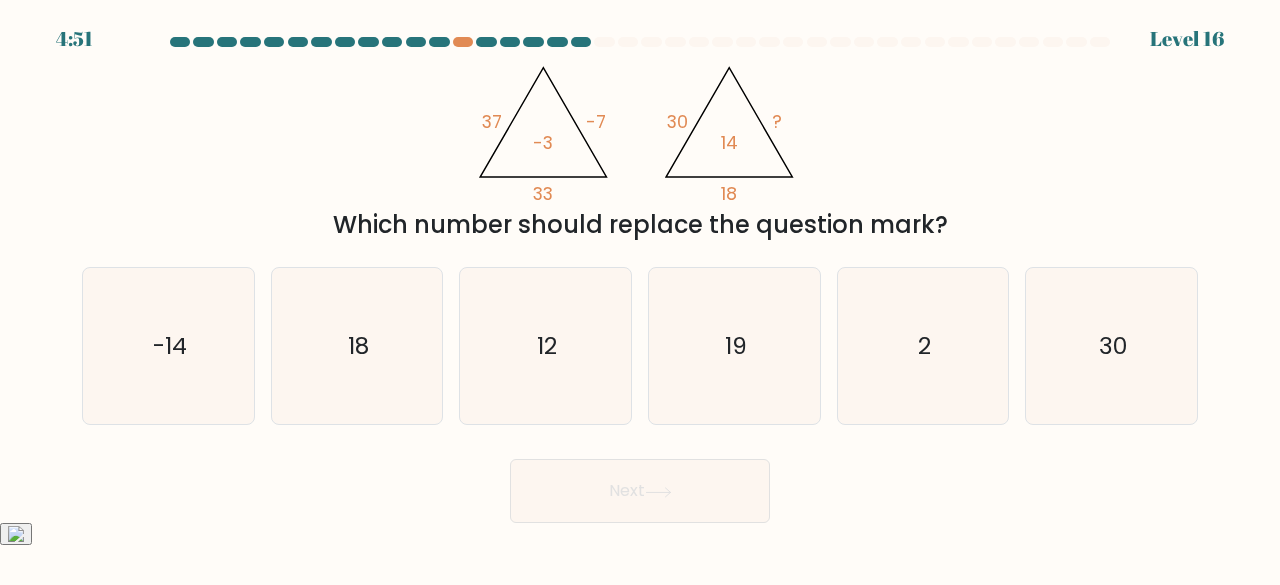 click on "@import url('https://fonts.googleapis.com/css?family=Abril+Fatface:400,100,100italic,300,300italic,400italic,500,500italic,700,700italic,900,900italic');                        37       -7       33       -3                                       @import url('https://fonts.googleapis.com/css?family=Abril+Fatface:400,100,100italic,300,300italic,400italic,500,500italic,700,700italic,900,900italic');                        30       ?       18       14" 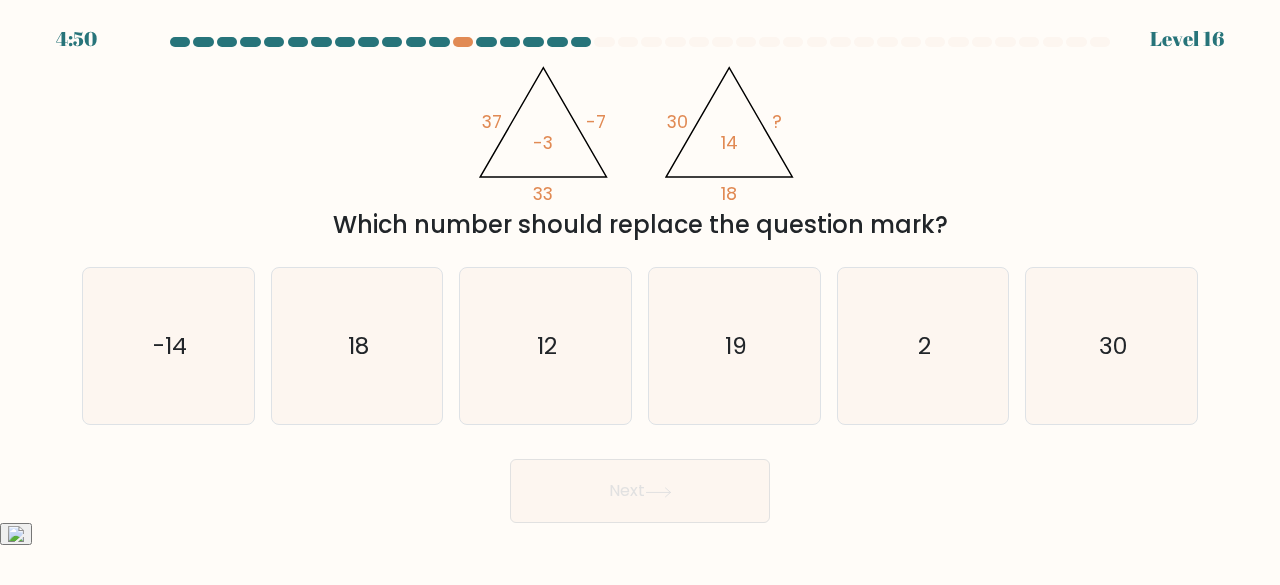 drag, startPoint x: 772, startPoint y: 119, endPoint x: 761, endPoint y: 127, distance: 13.601471 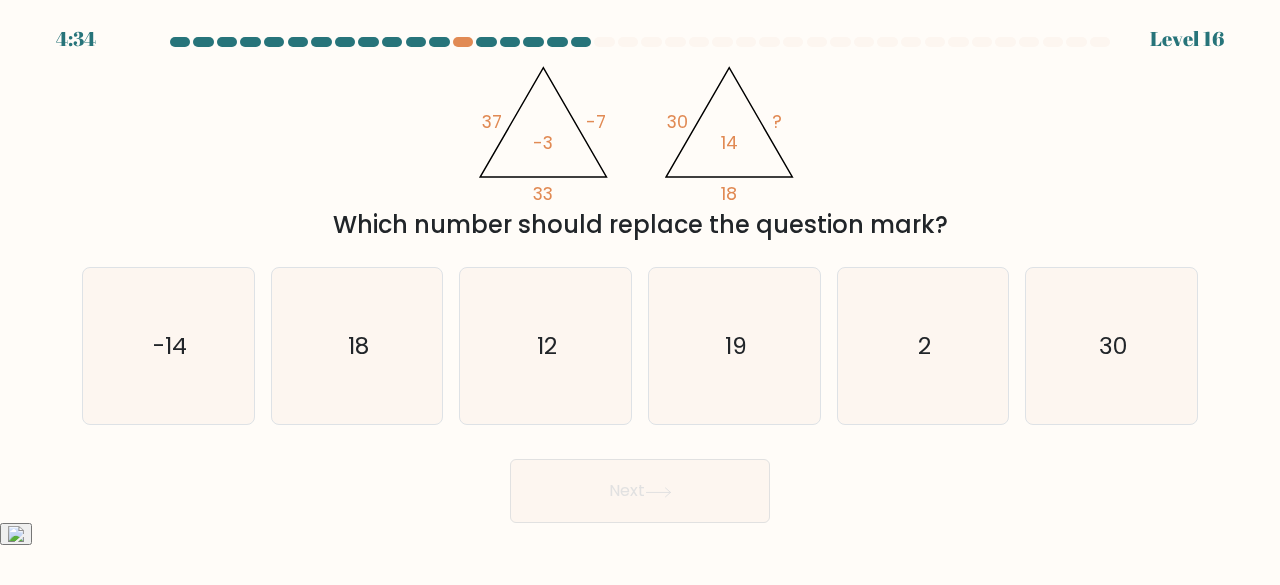 click on "?" 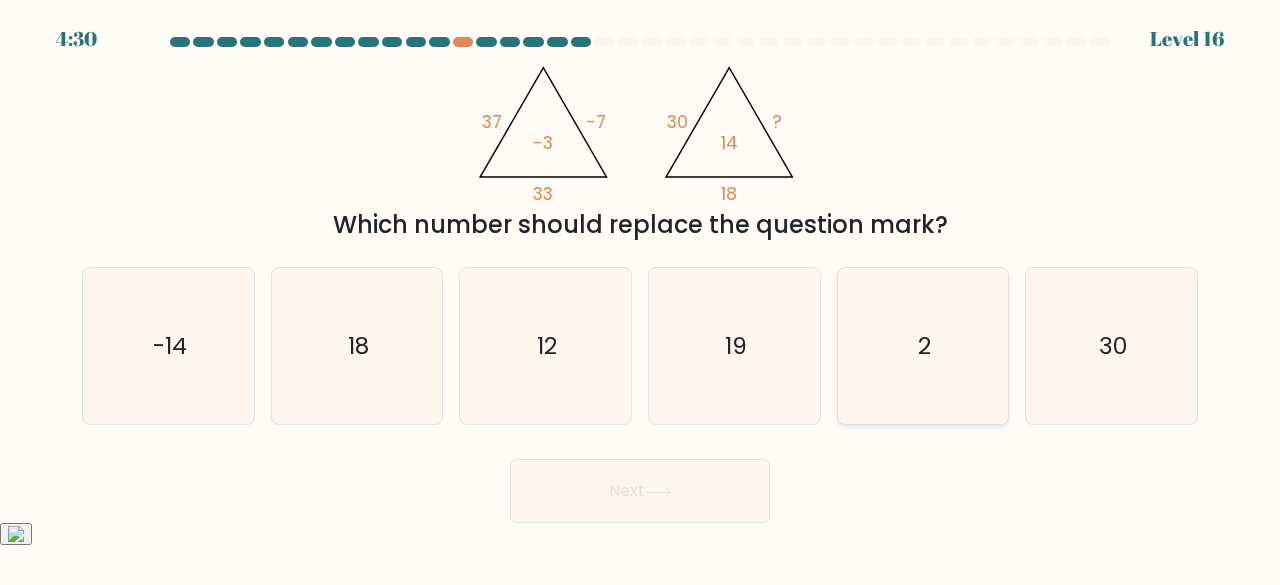 click on "e.
2" at bounding box center [923, 346] 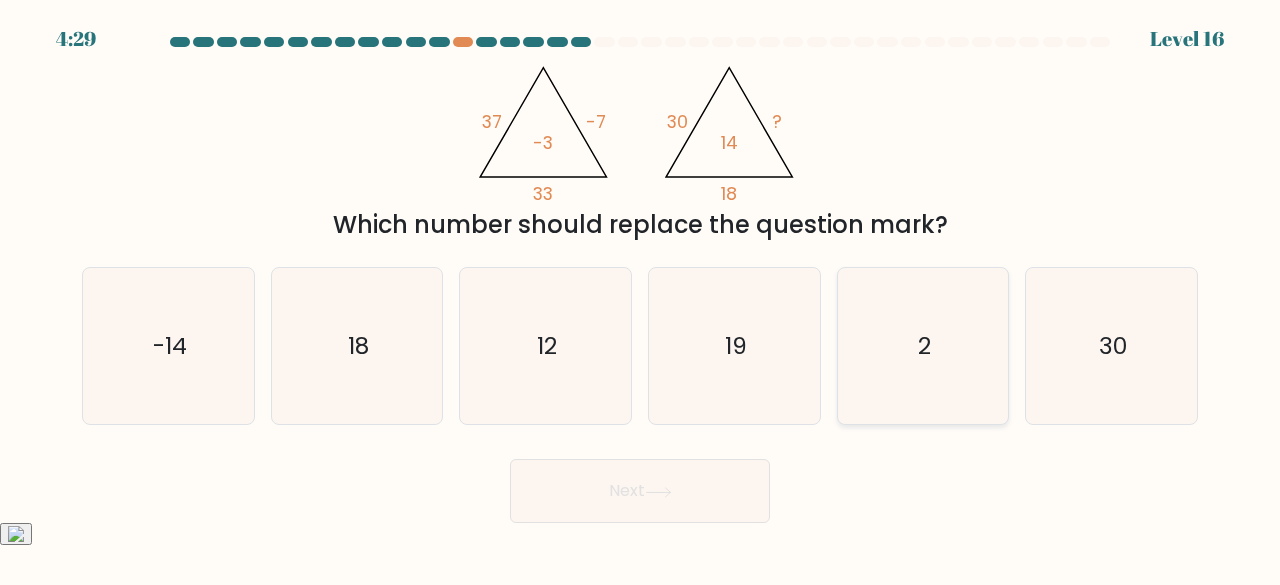 click on "2" 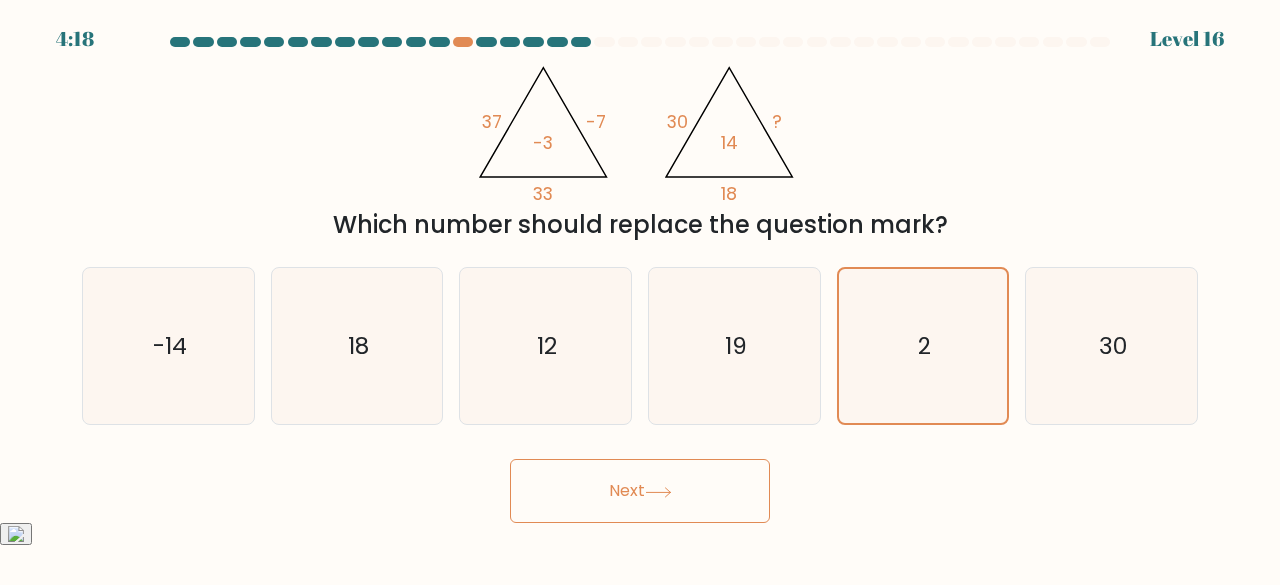 click on "Next" at bounding box center (640, 491) 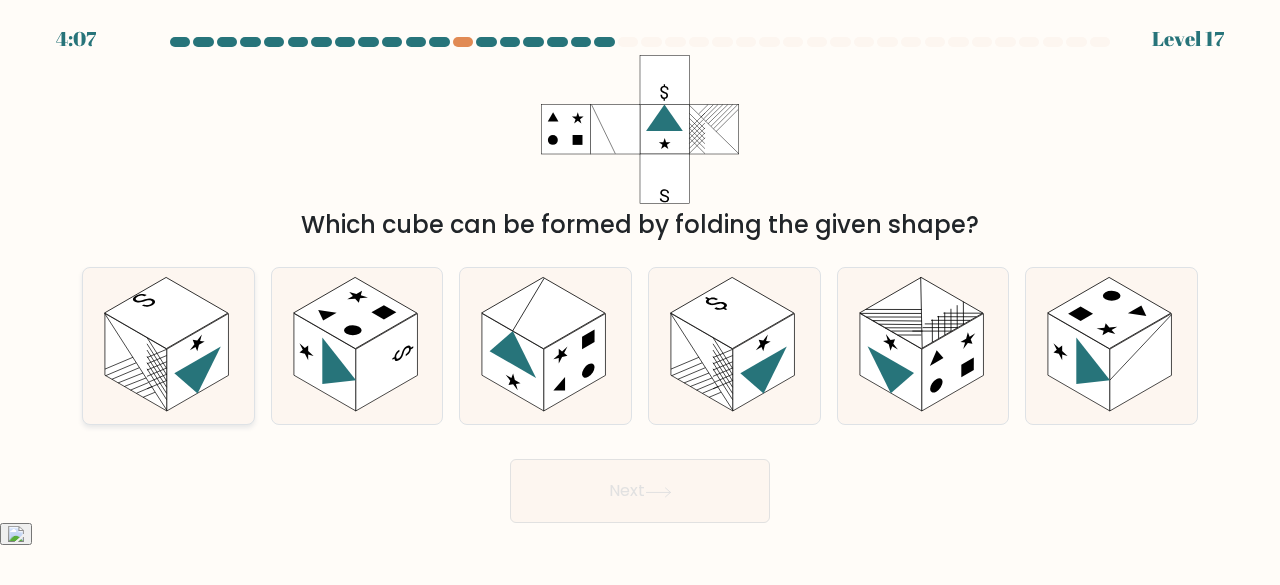 click 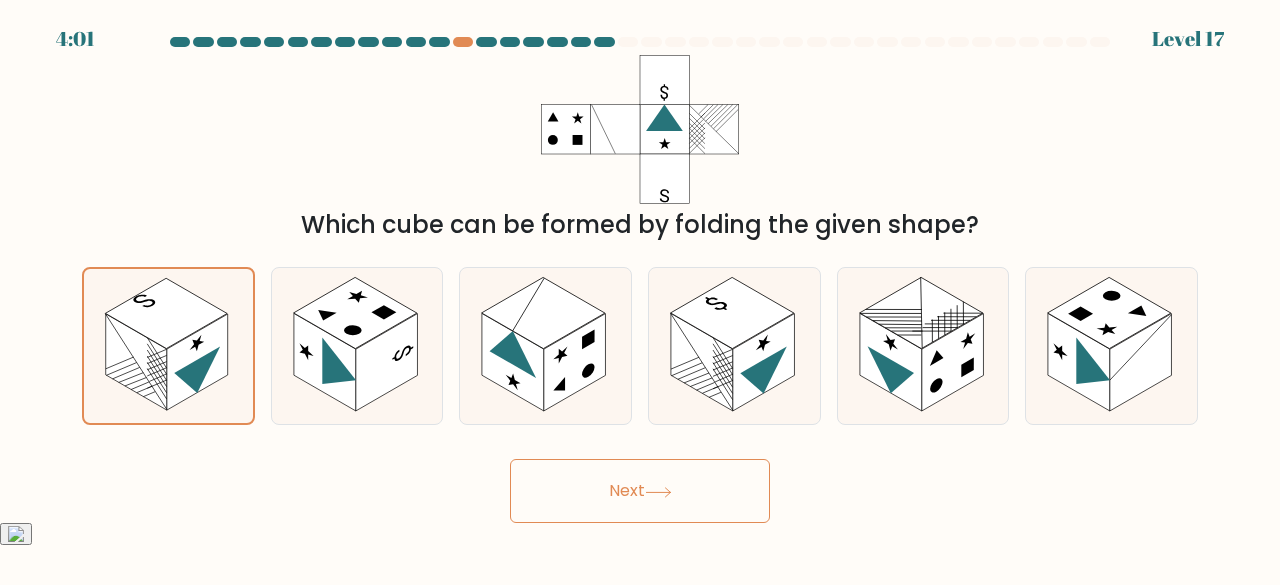 click on "Next" at bounding box center [640, 491] 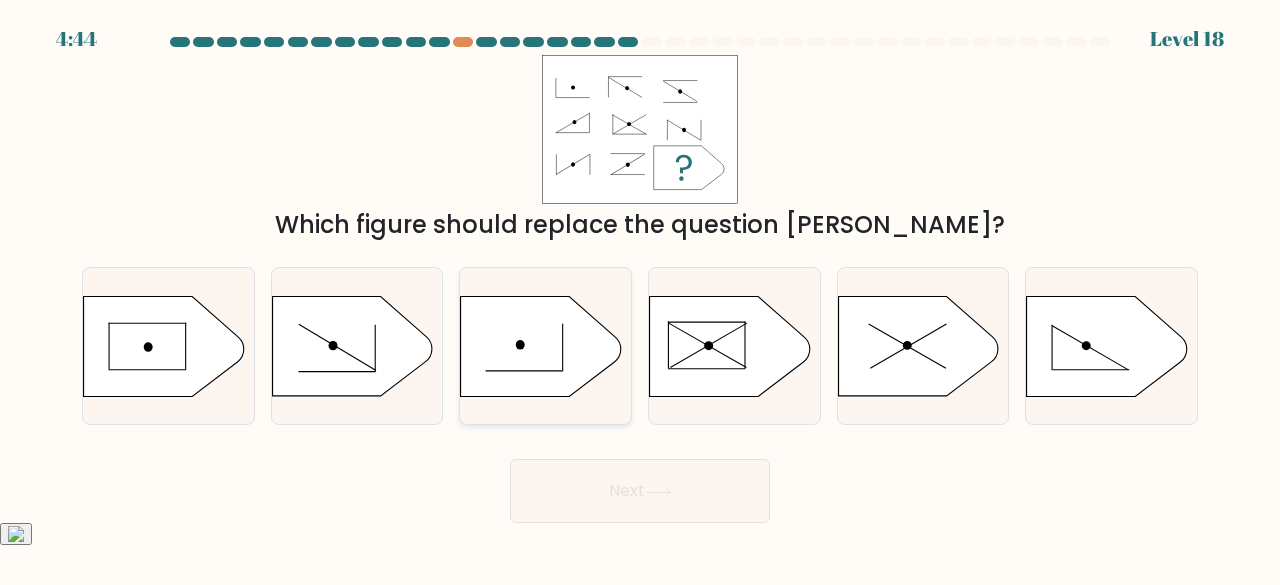 click 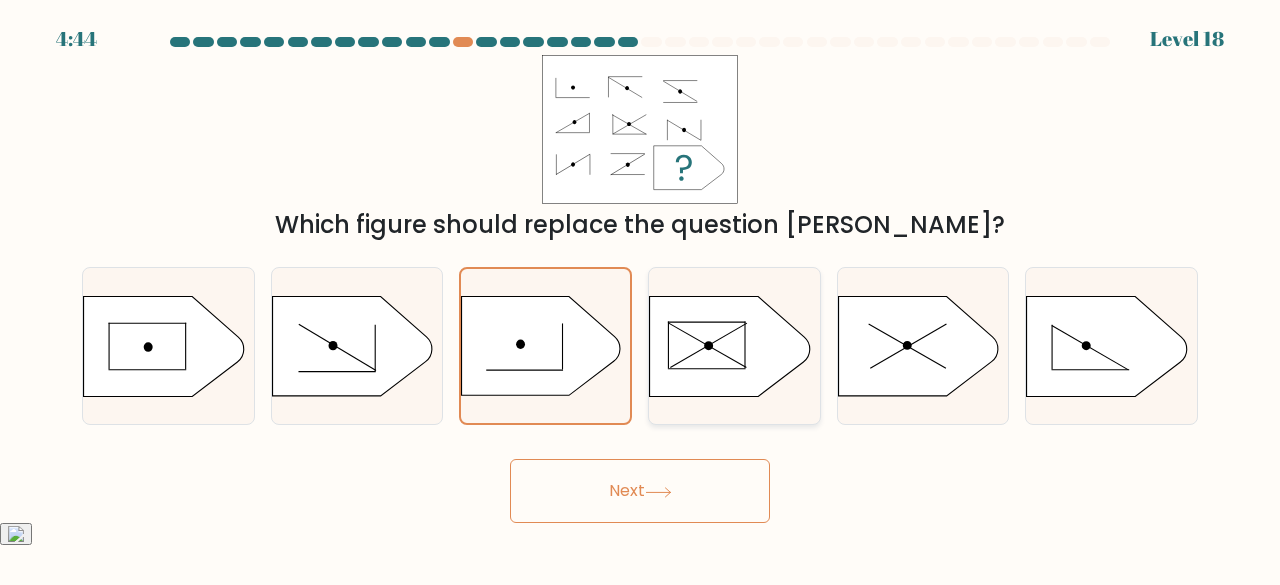 click 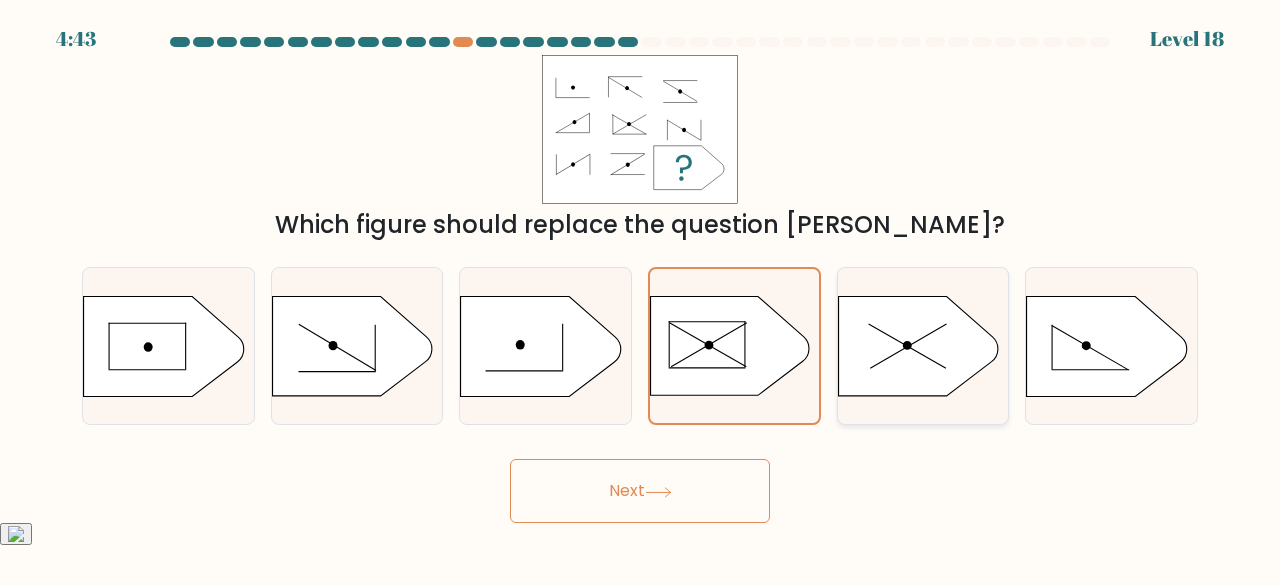 click 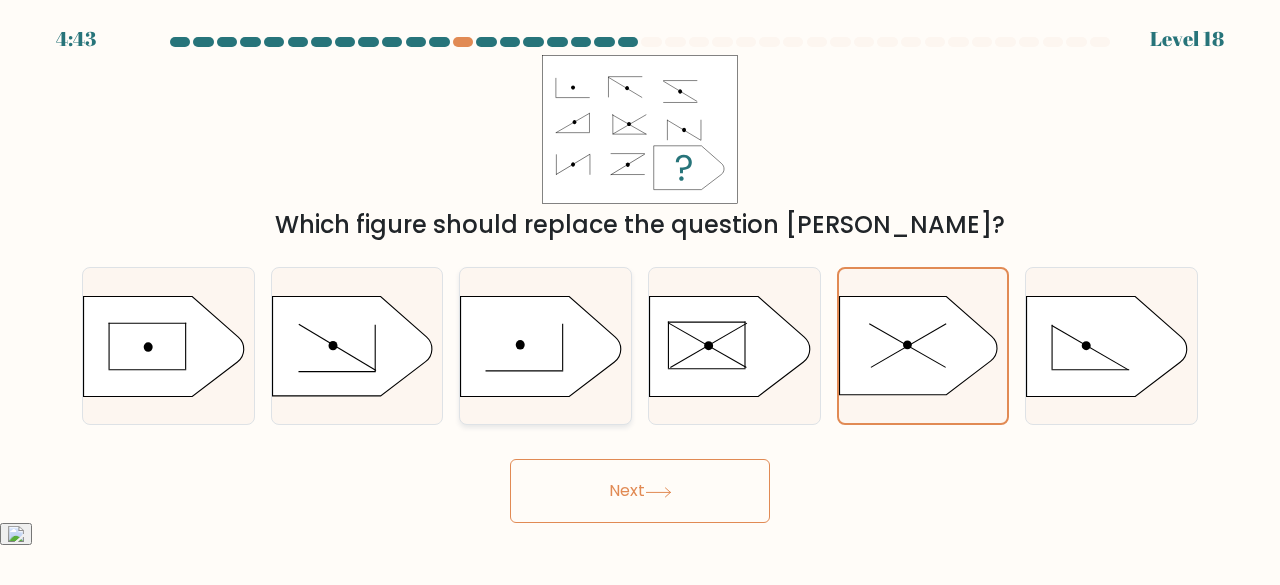 click 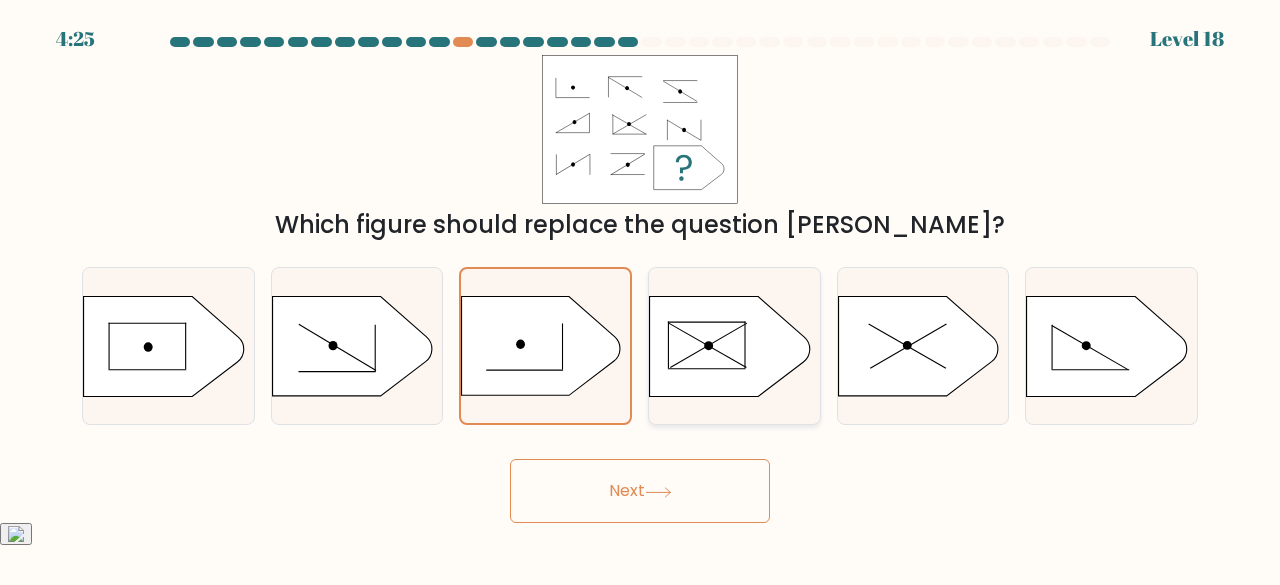 click 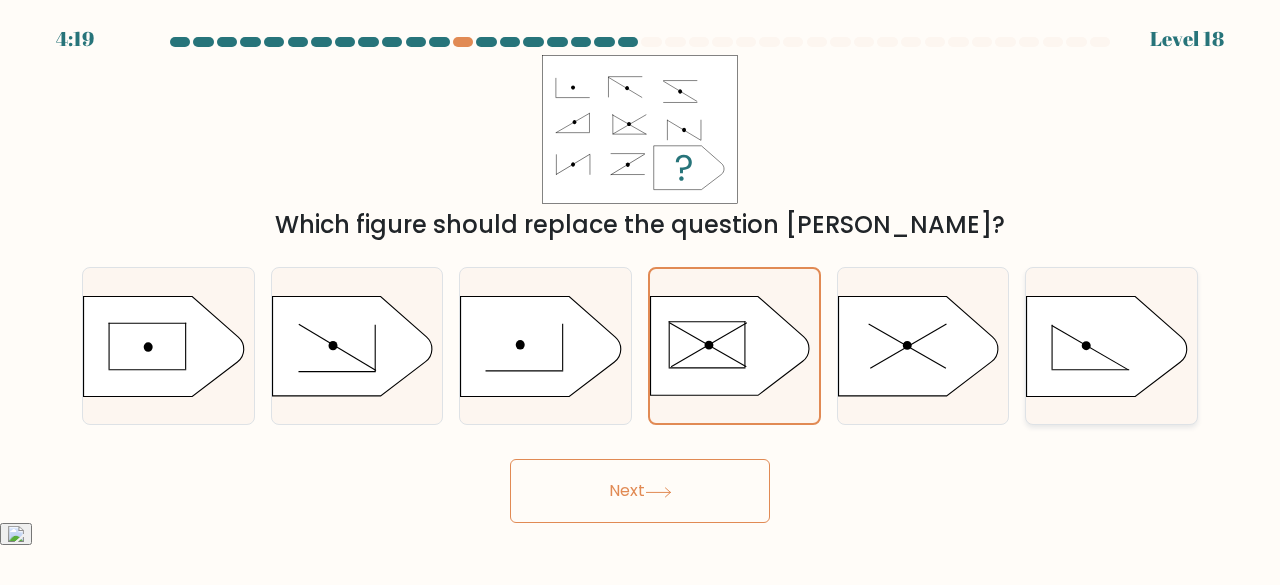 click 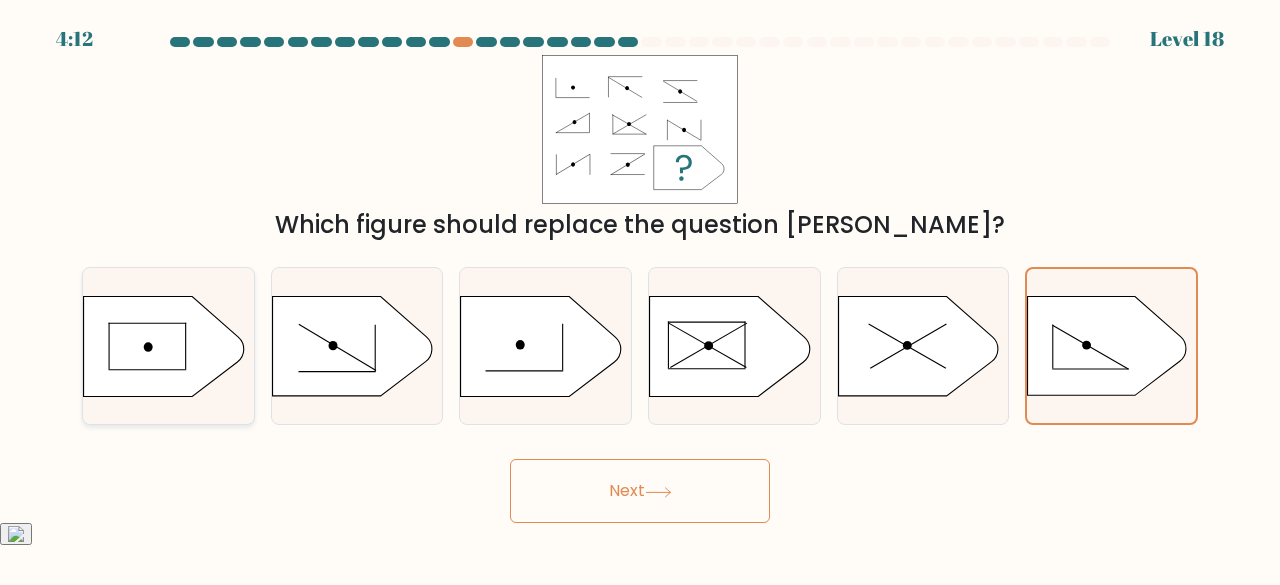 click 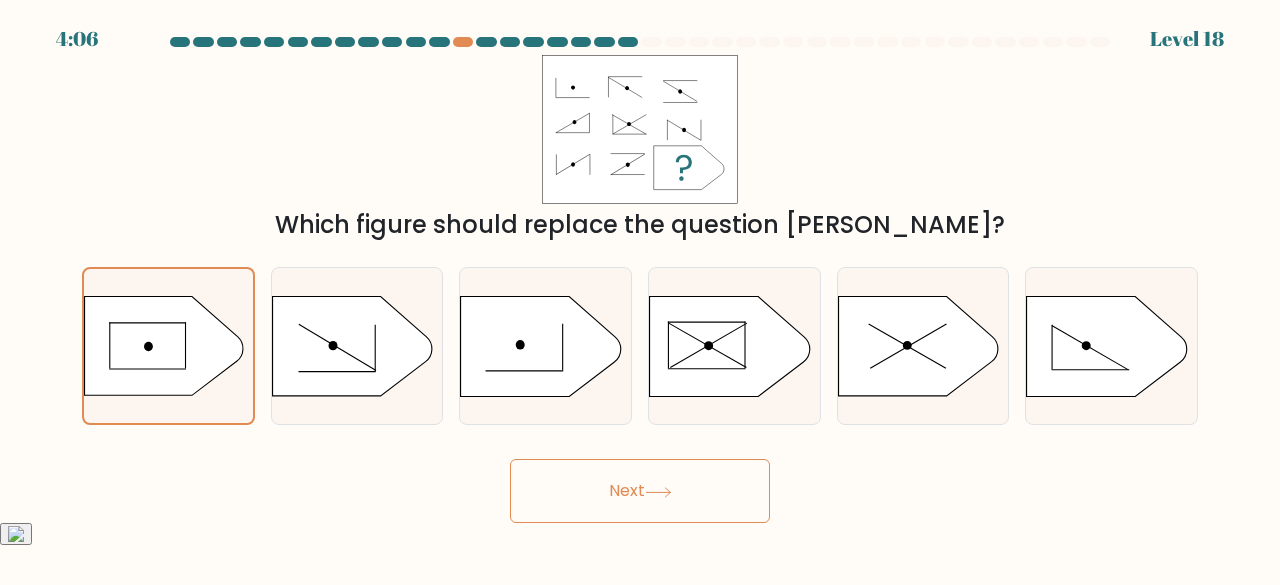 click on "Next" at bounding box center [640, 491] 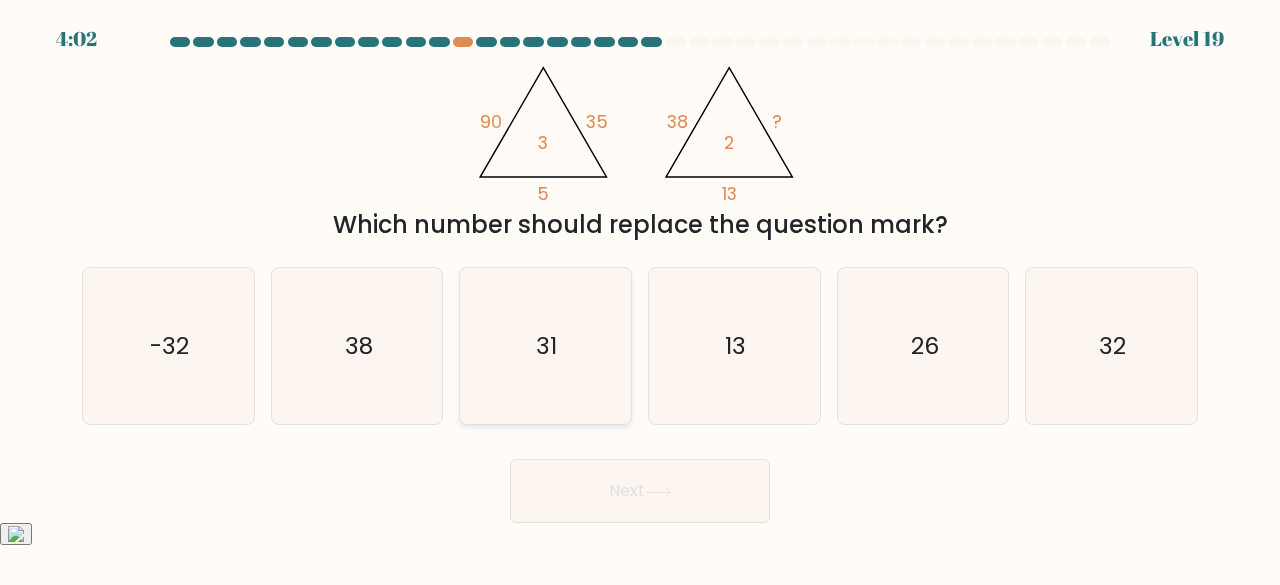 click on "31" 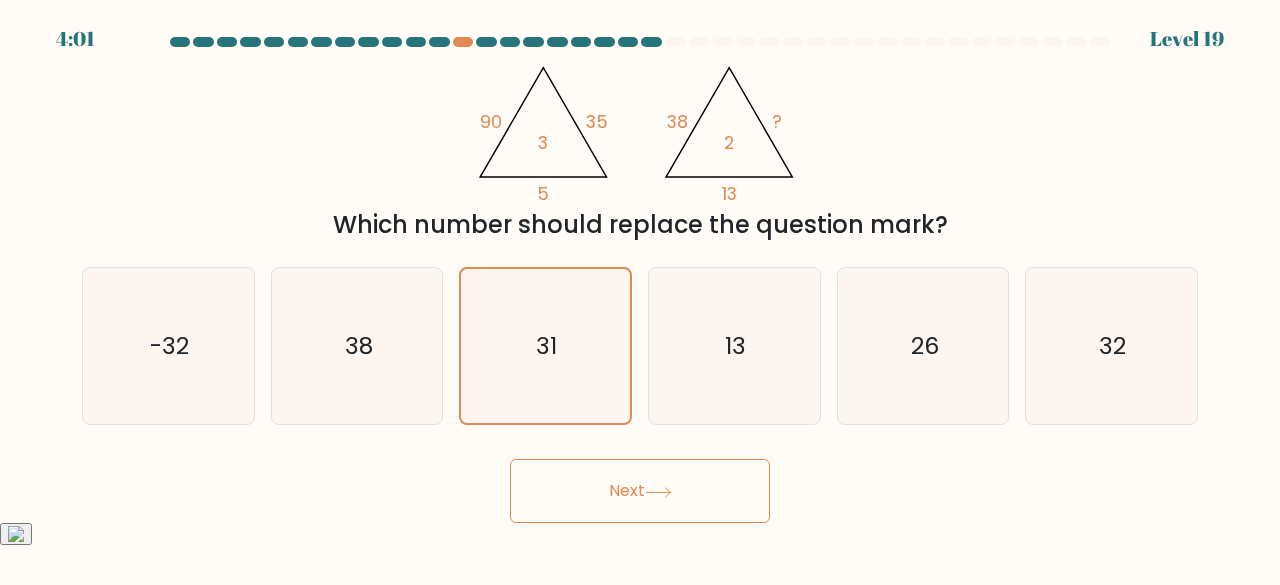 click on "Next" at bounding box center [640, 491] 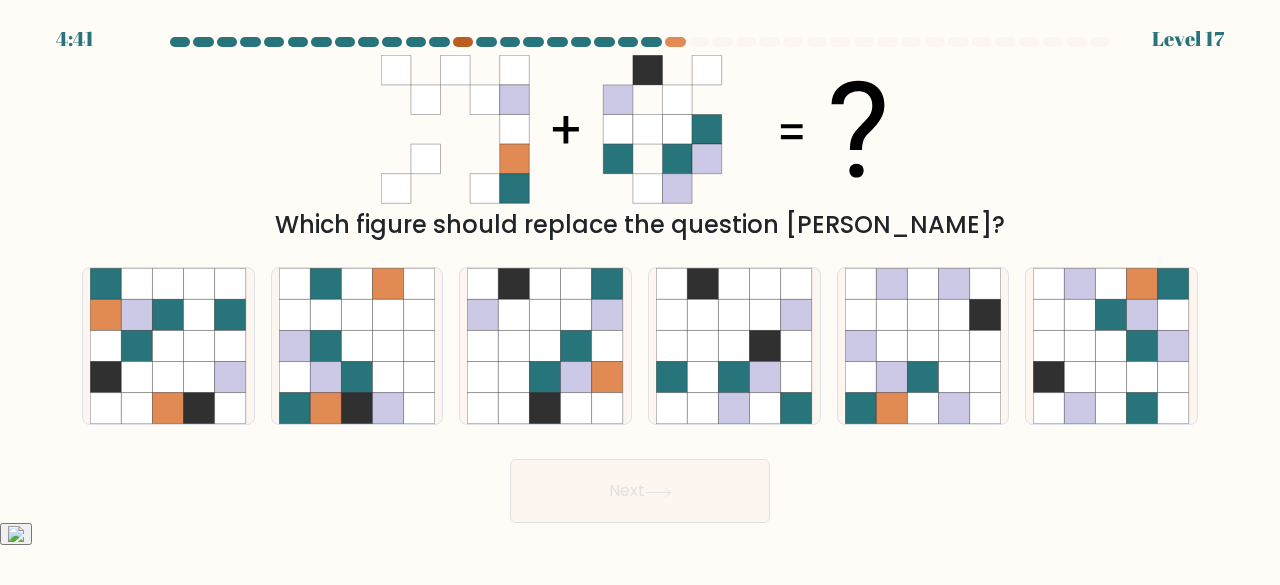 click at bounding box center (463, 42) 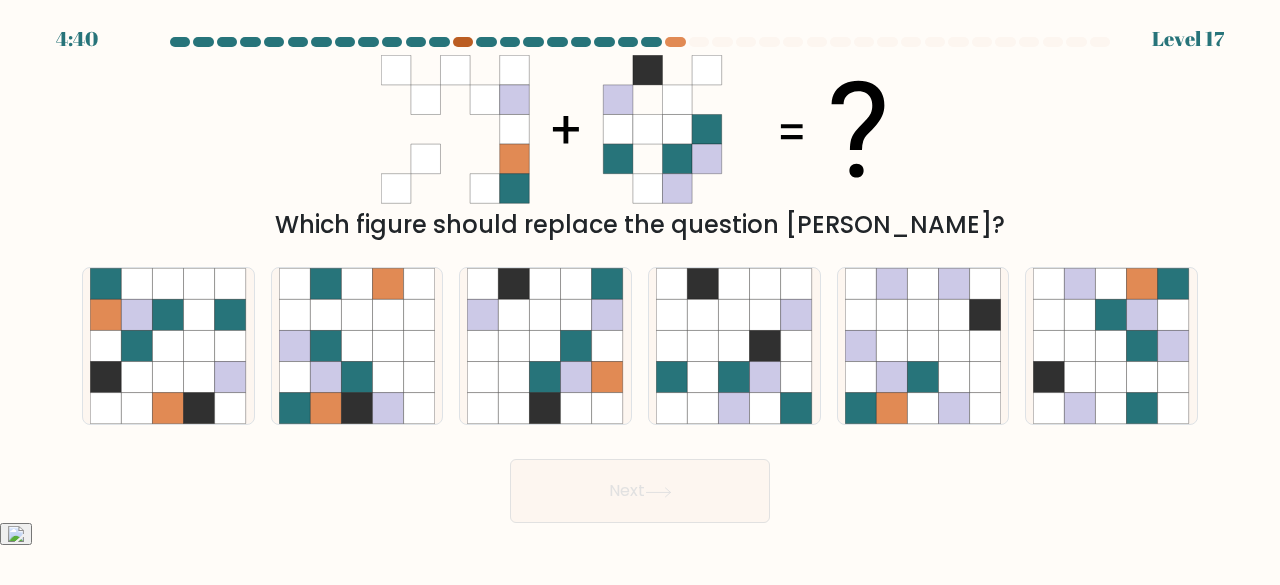 click at bounding box center [463, 42] 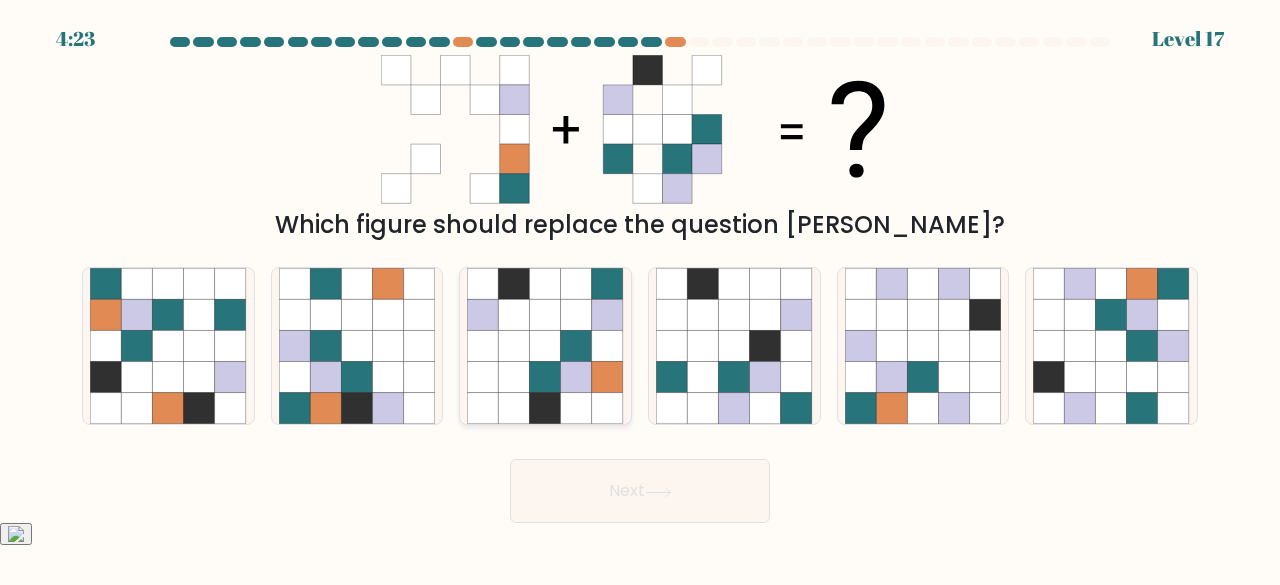 click 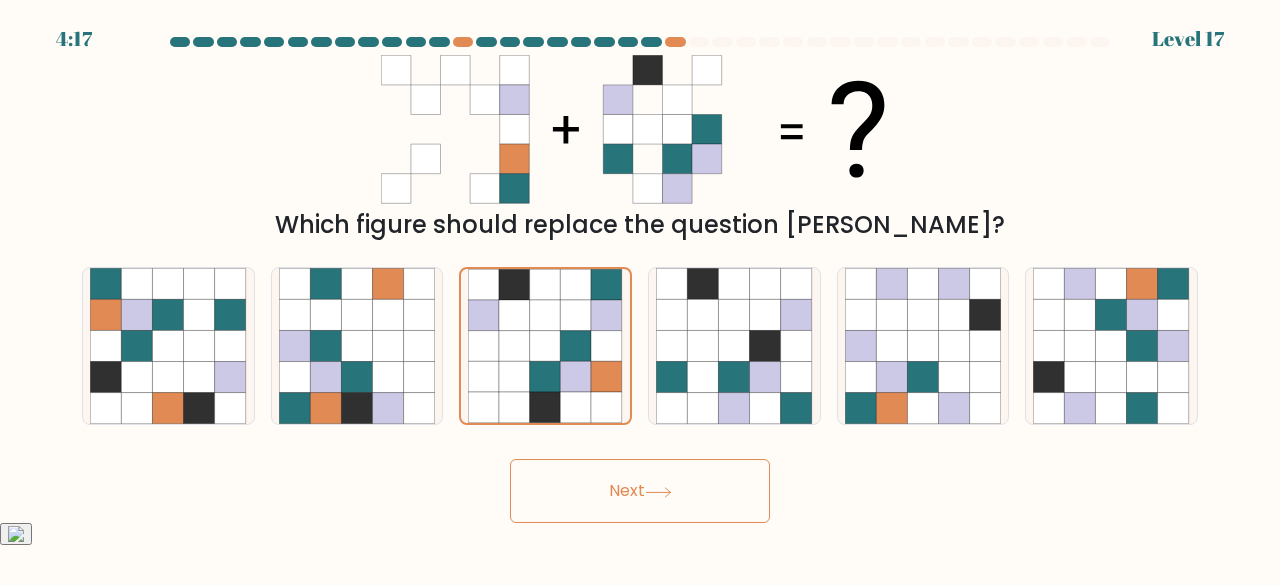 click on "e." at bounding box center [923, 346] 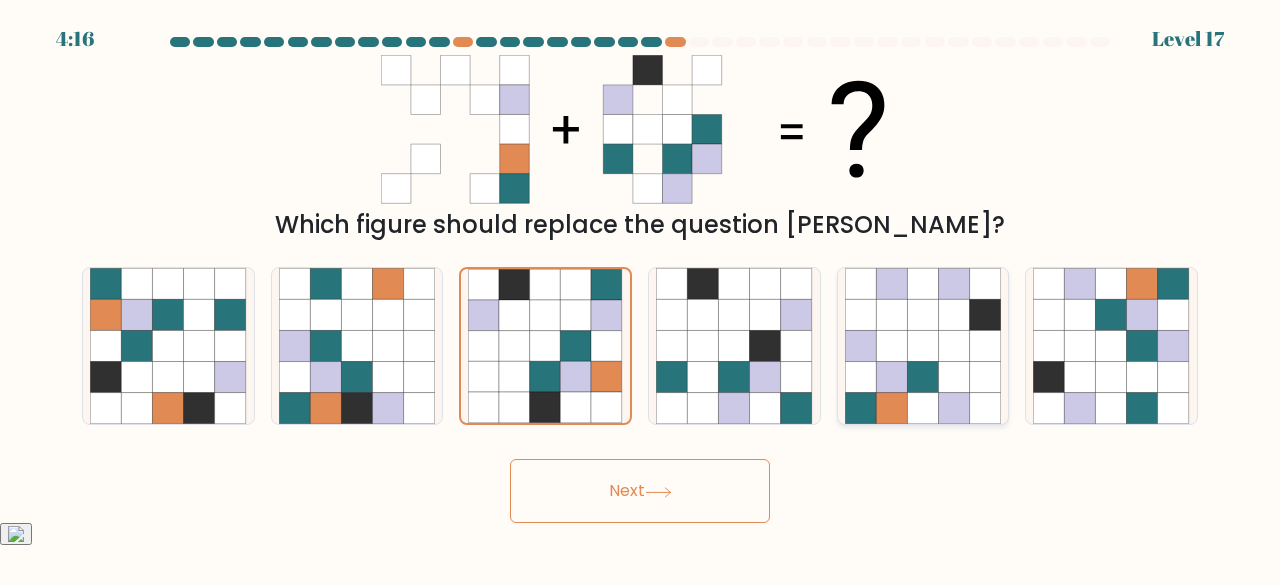 click 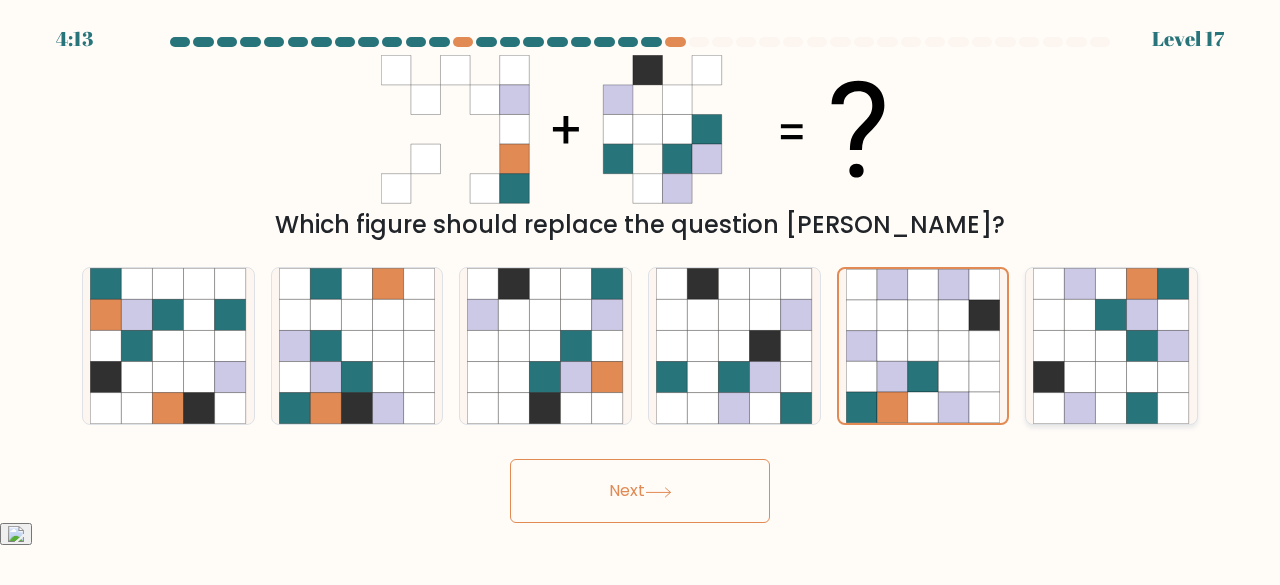 click 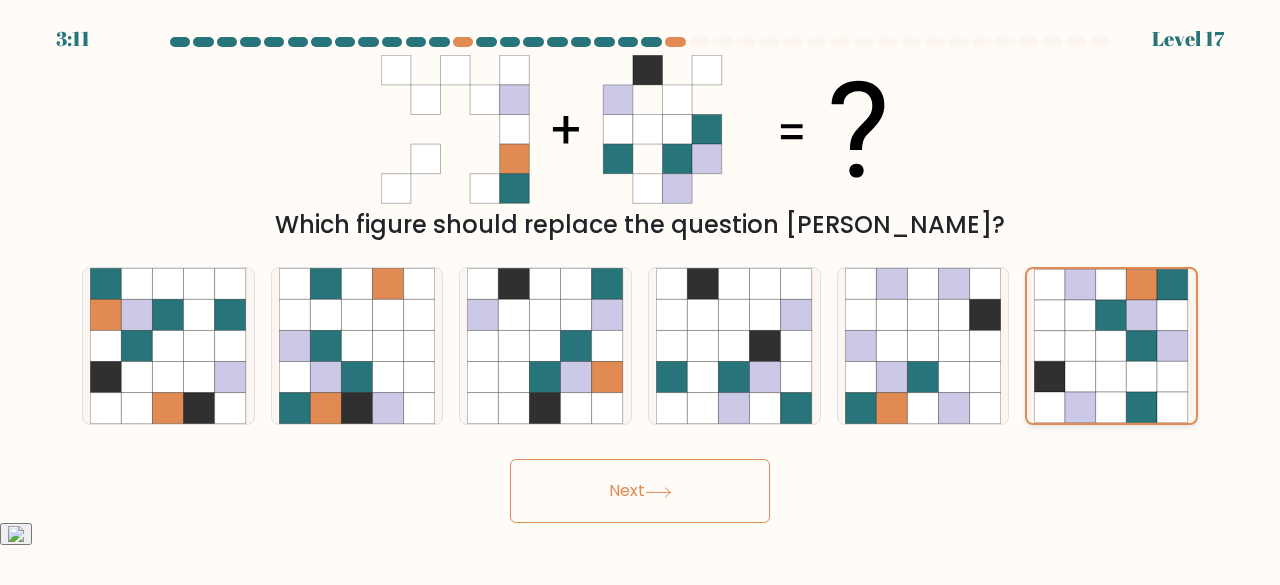 click 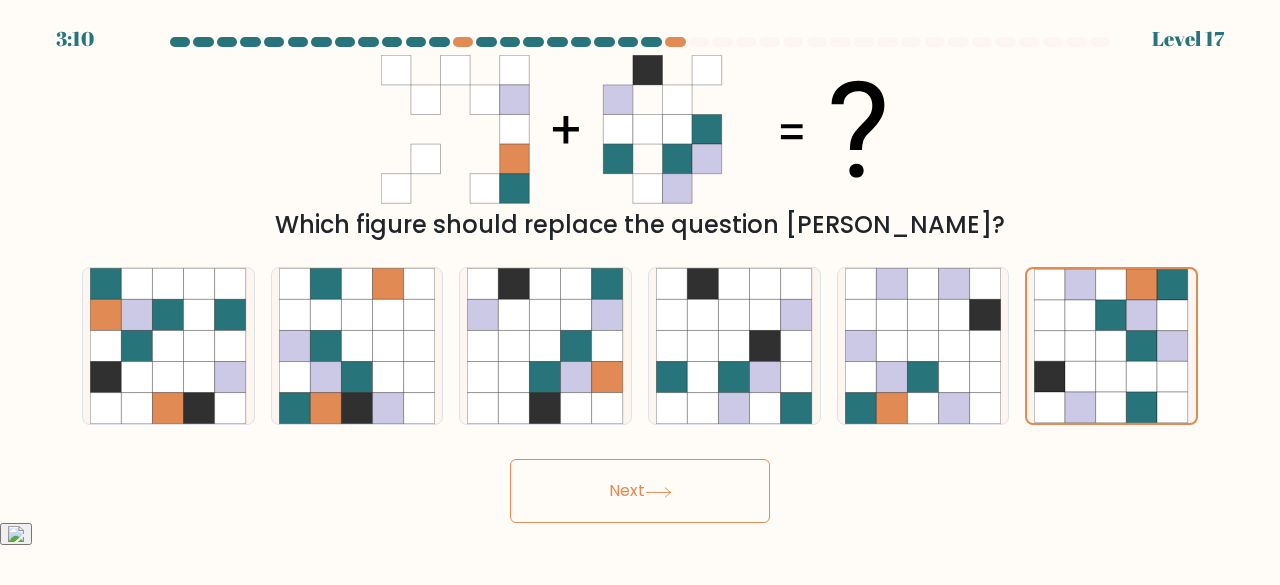 click on "Next" at bounding box center (640, 491) 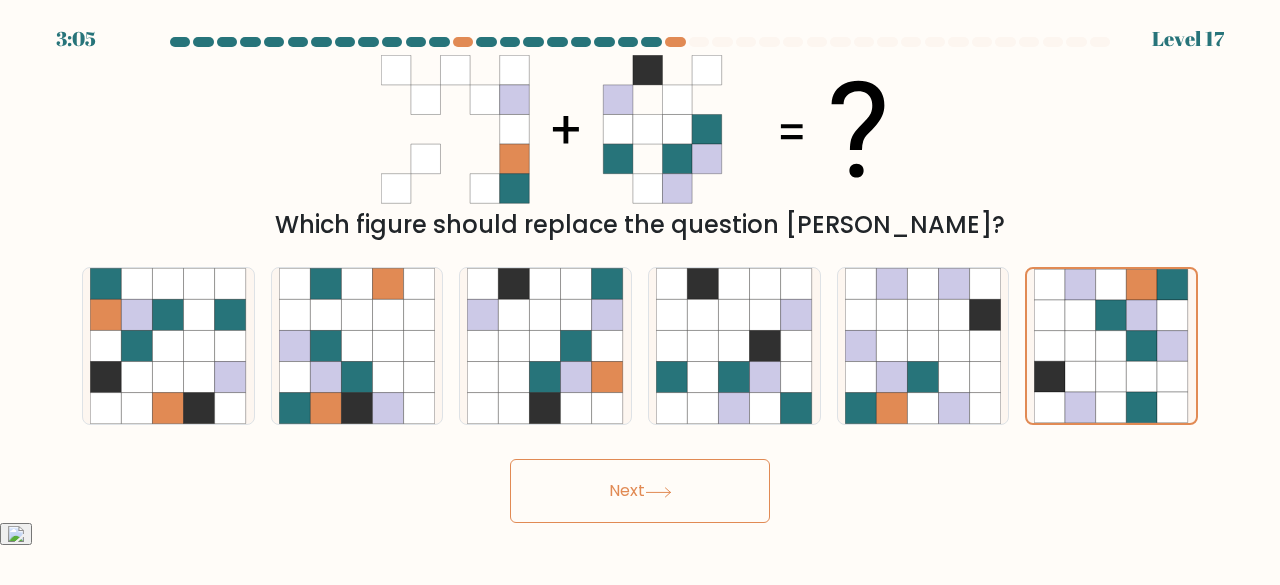 click on "Next" at bounding box center (640, 491) 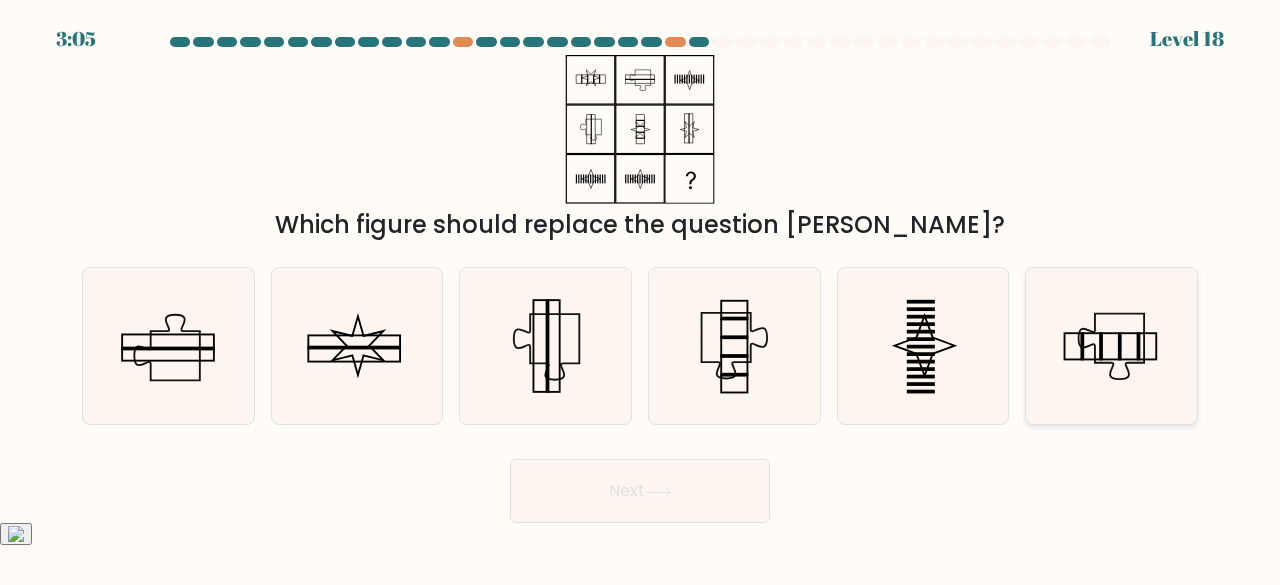click 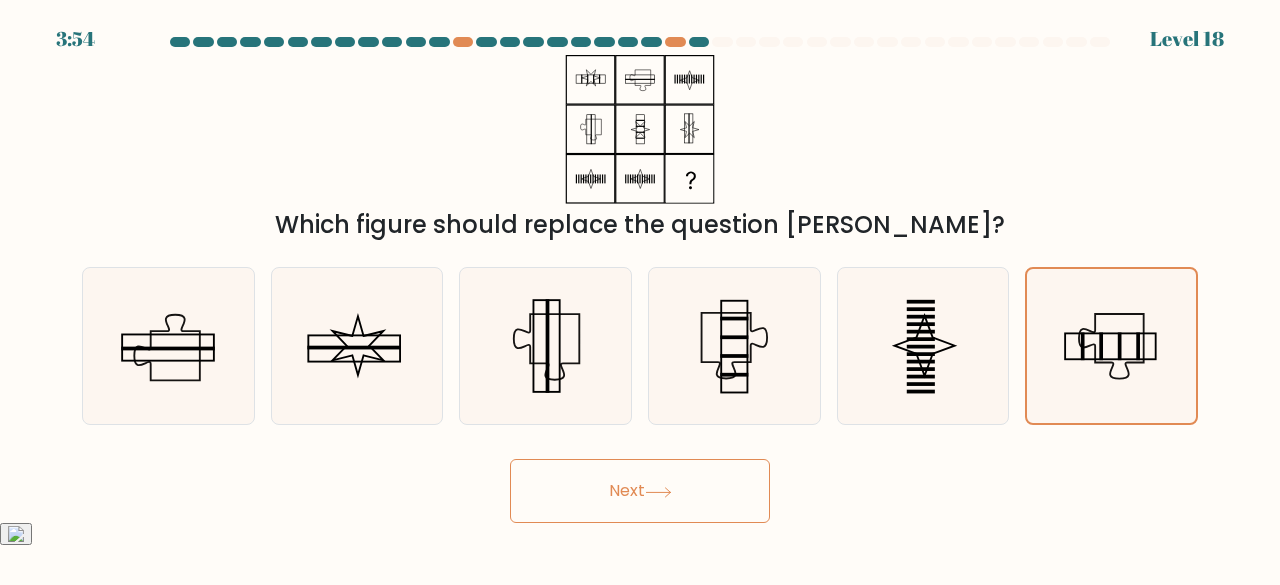 click on "Which figure should replace the question mark?" at bounding box center [640, 149] 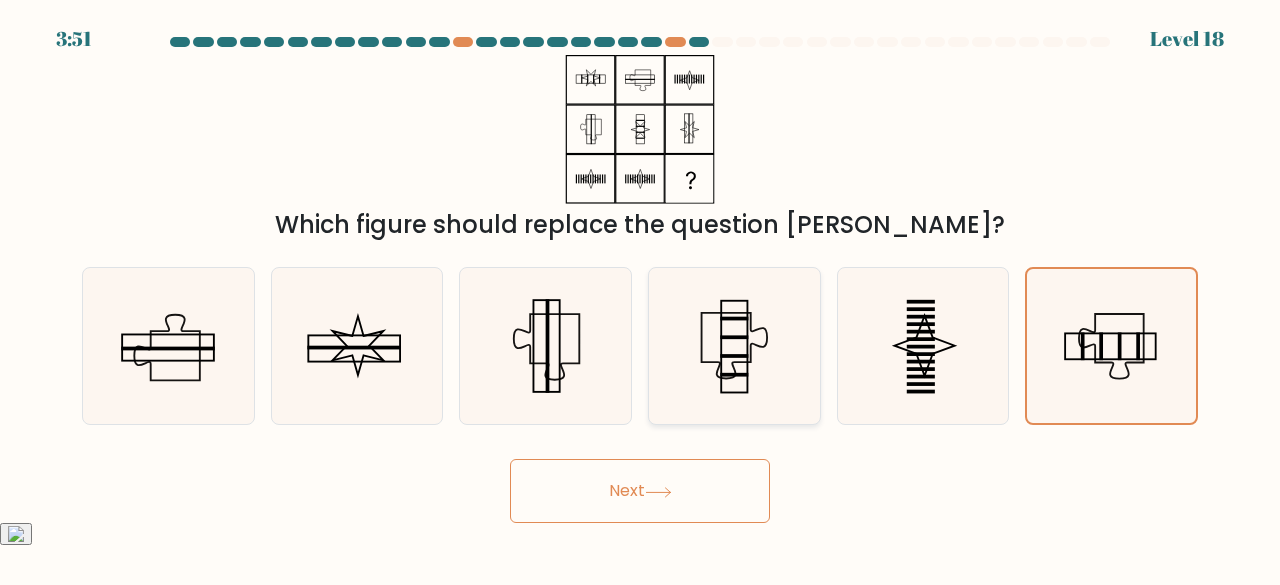 click at bounding box center [734, 346] 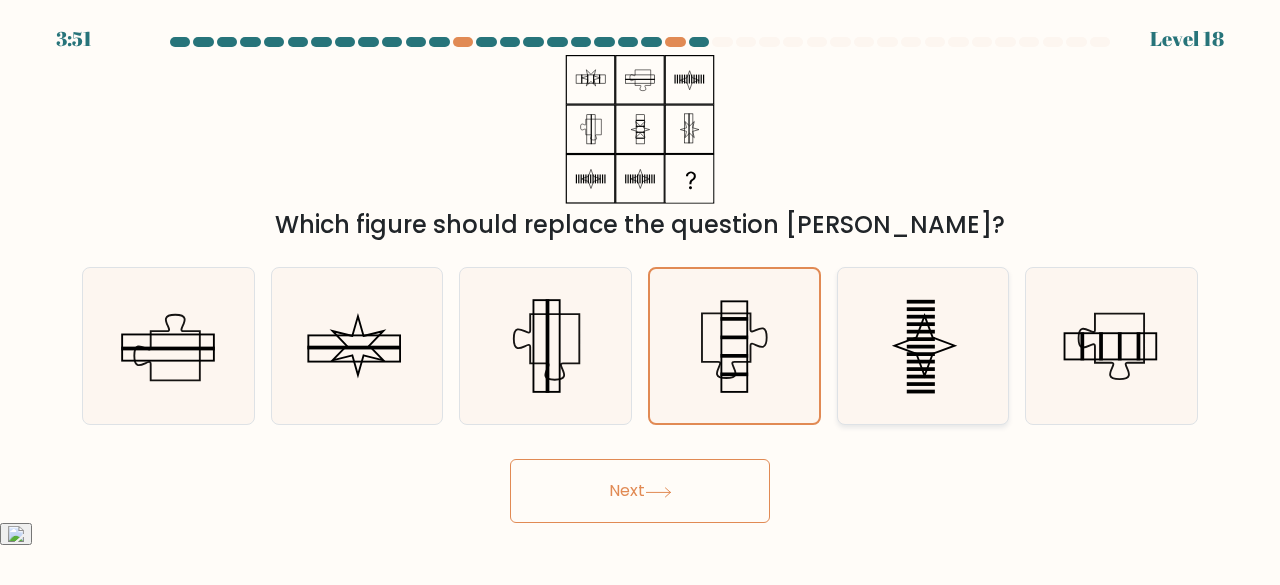 click 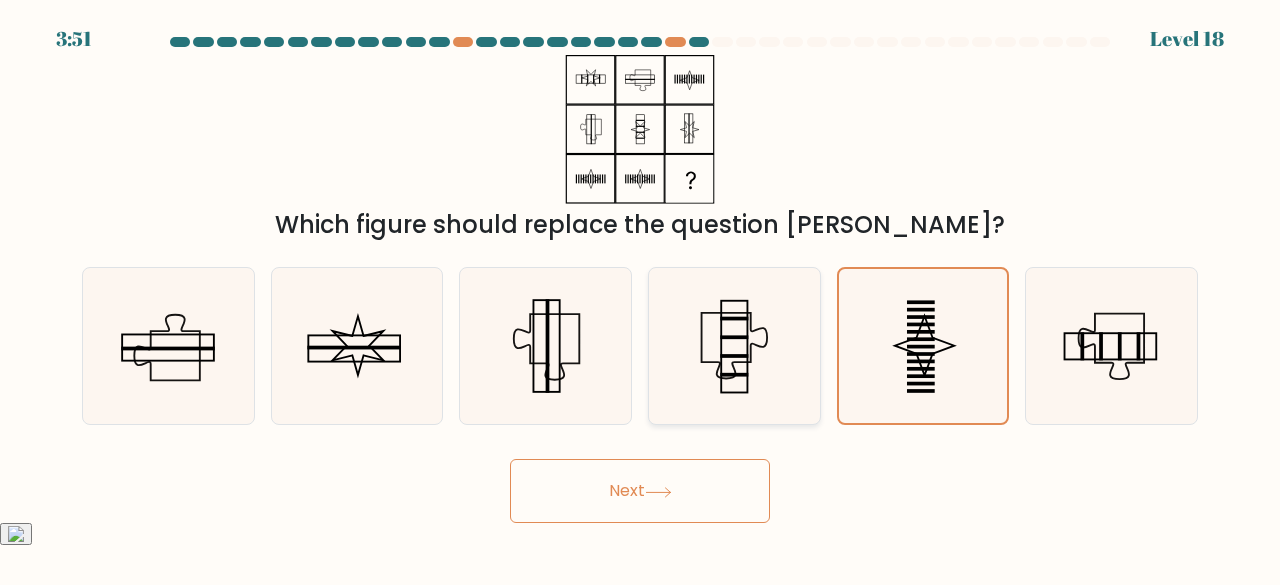 click 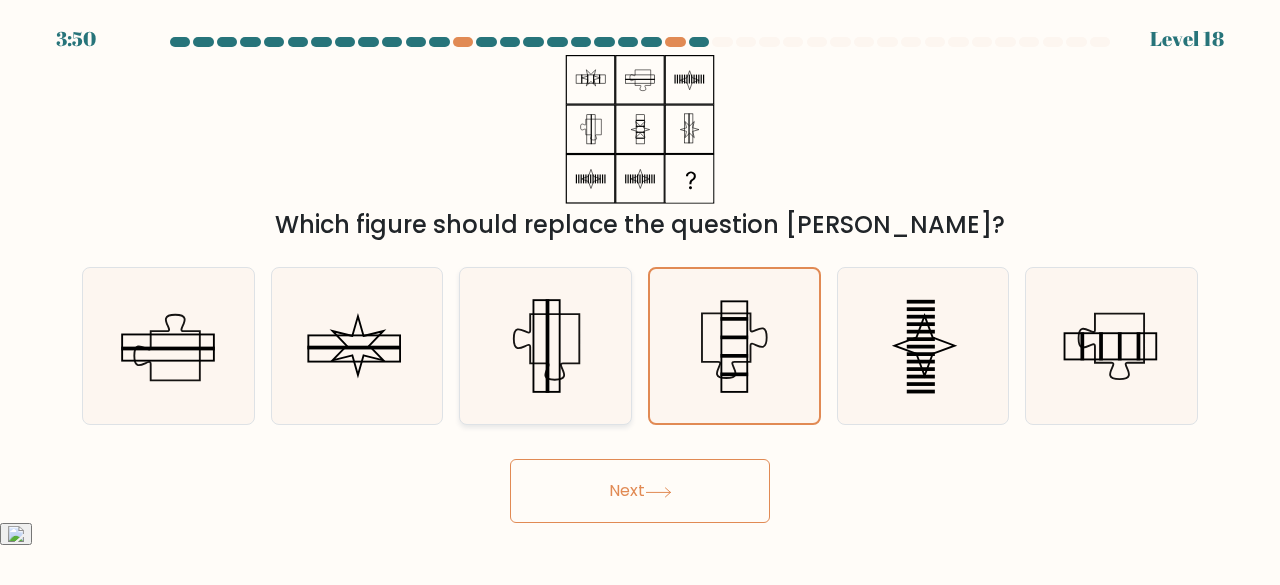 click 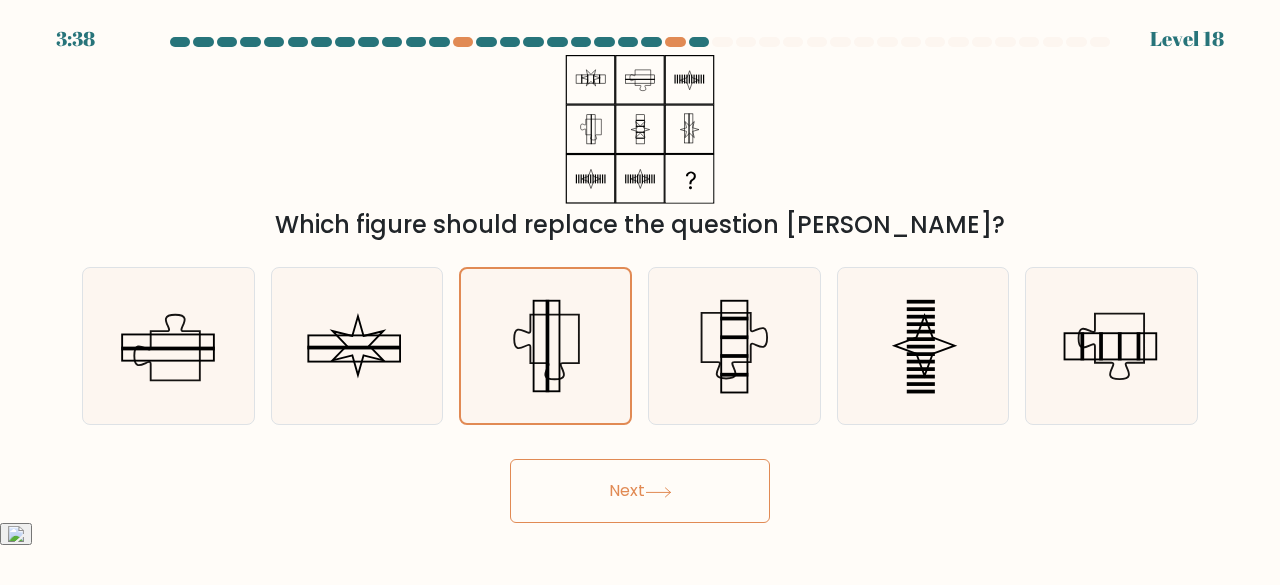 click 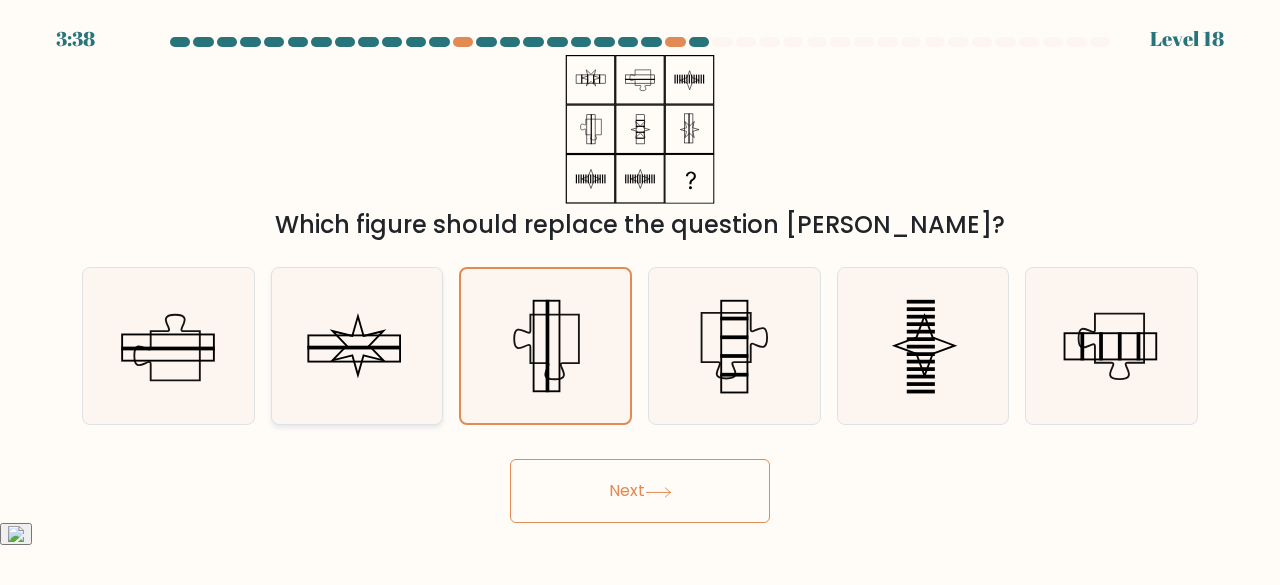 click 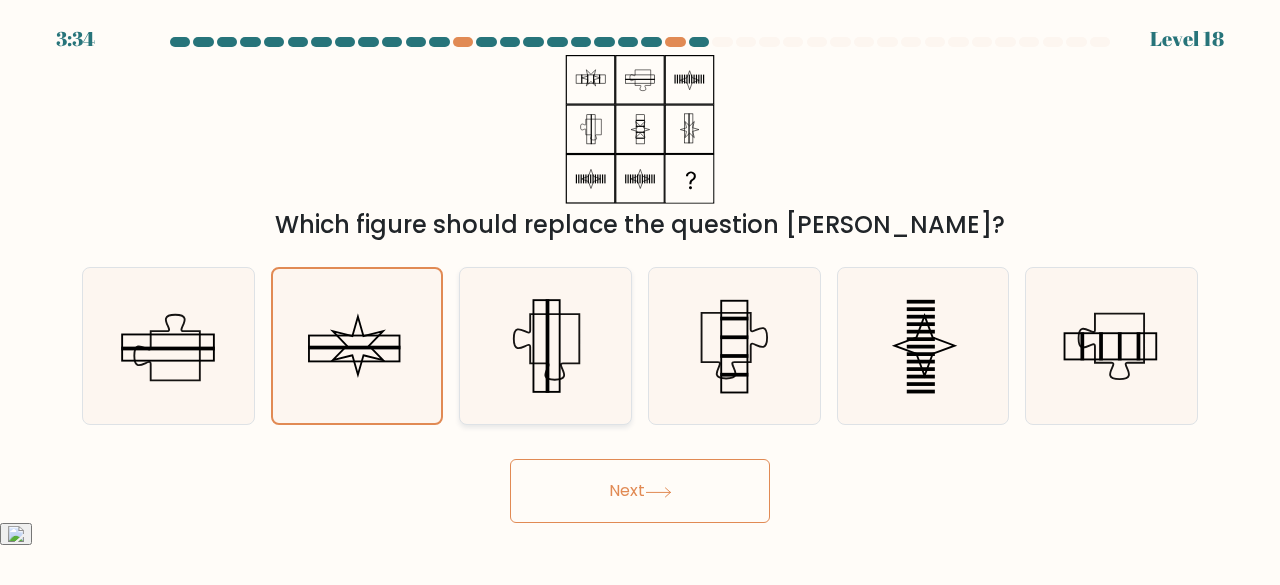 click 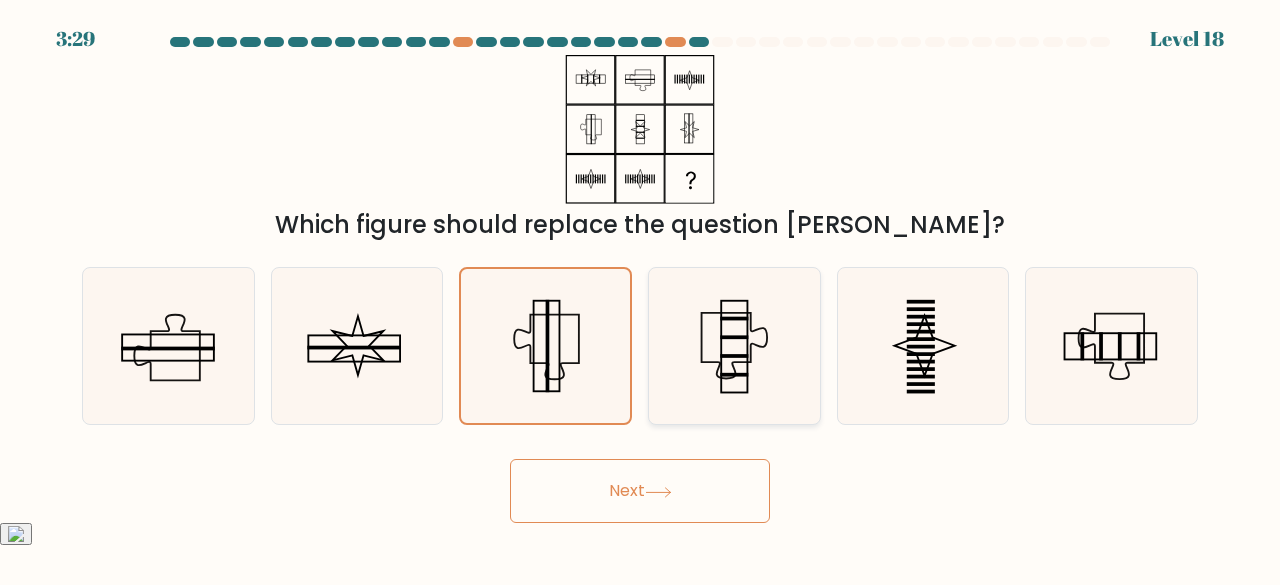 click 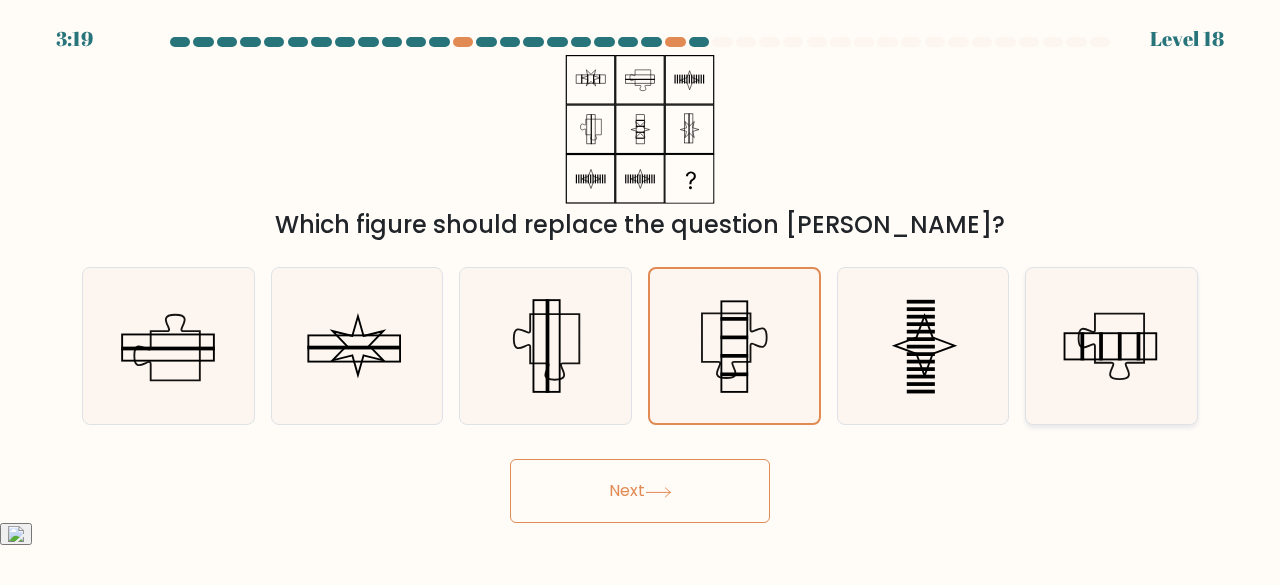 click 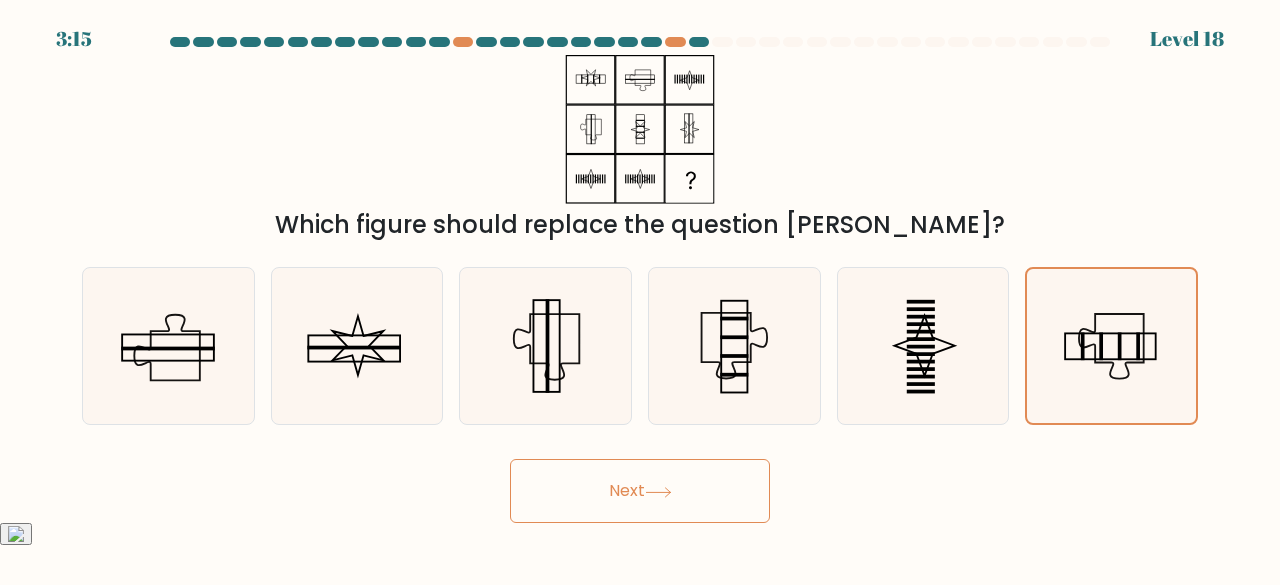click on "Next" at bounding box center (640, 491) 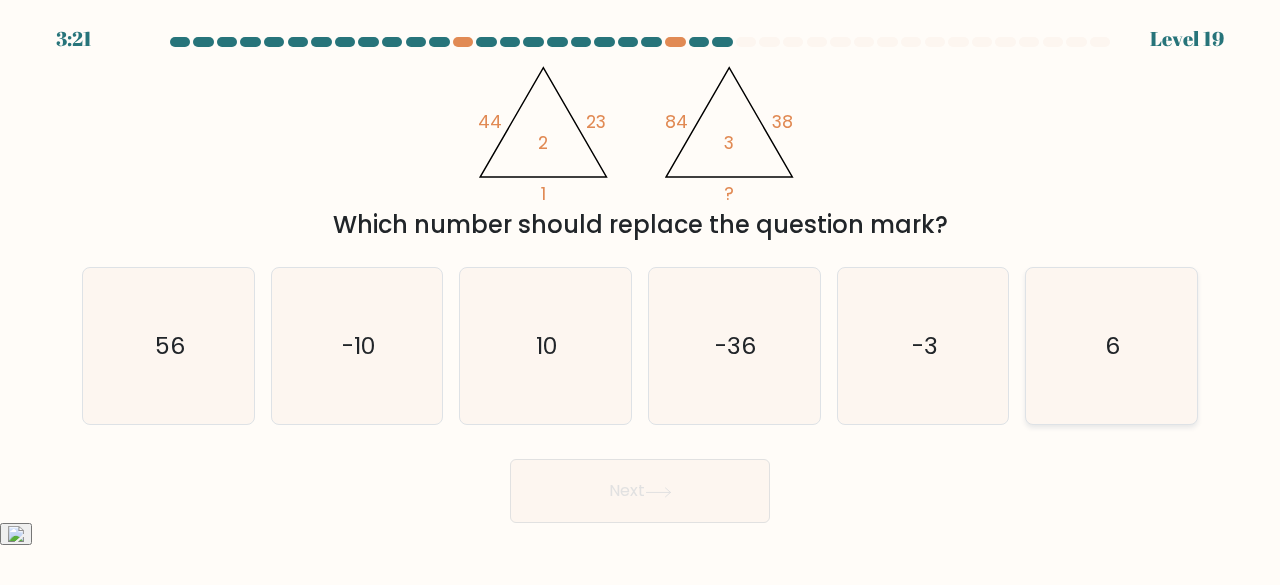 click on "6" 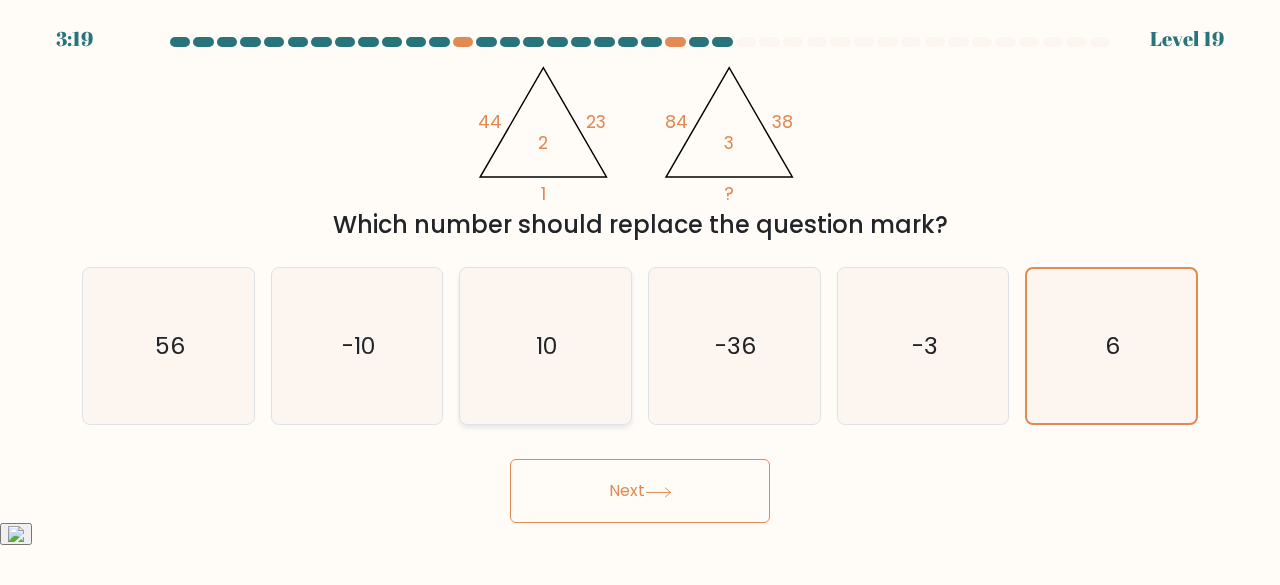 click on "10" 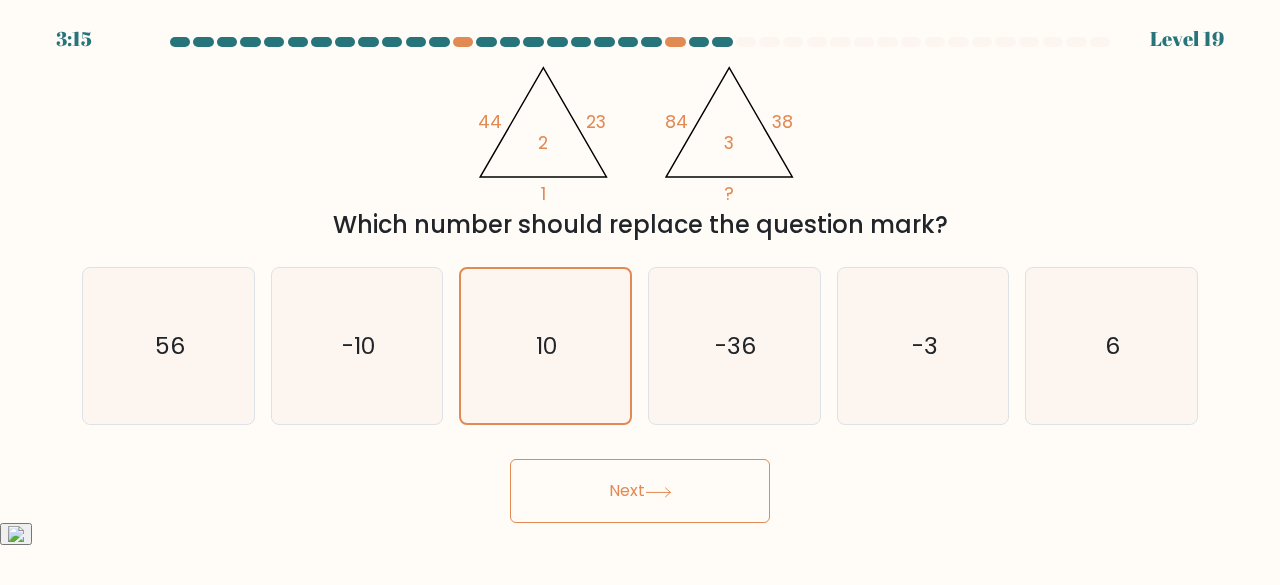 click on "Next" at bounding box center (640, 491) 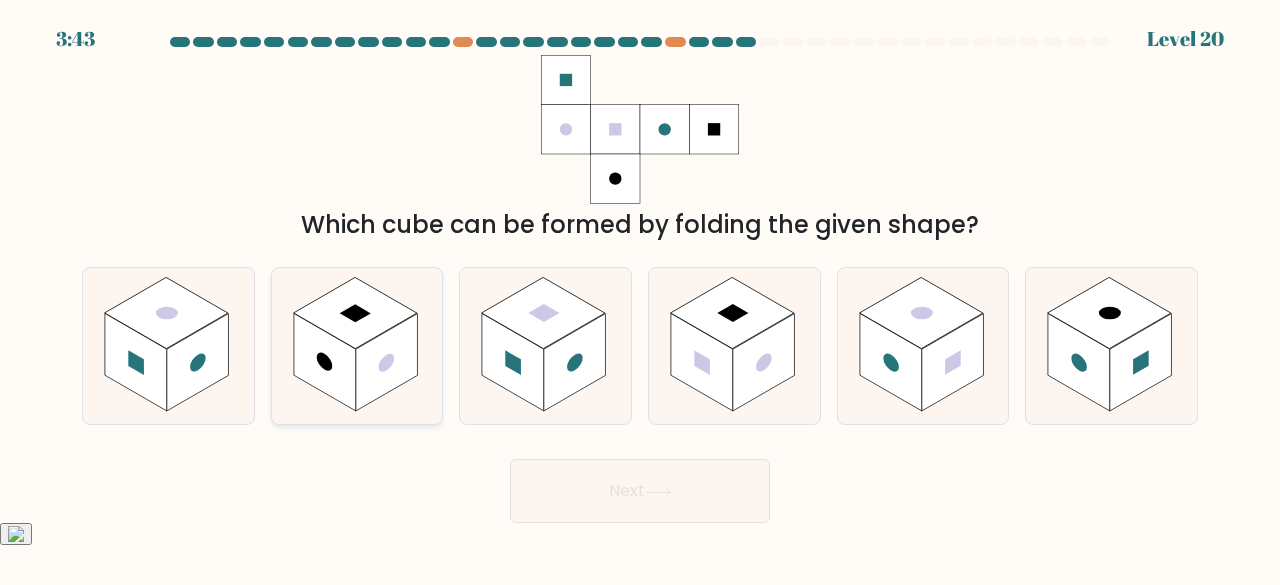 click 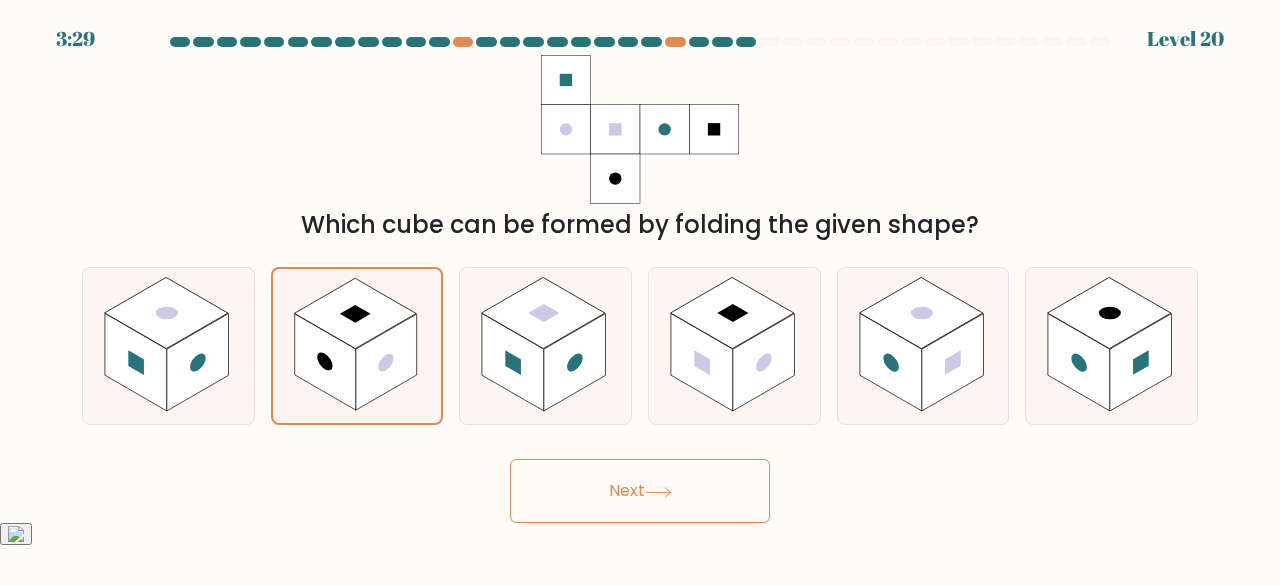 click on "Next" at bounding box center [640, 491] 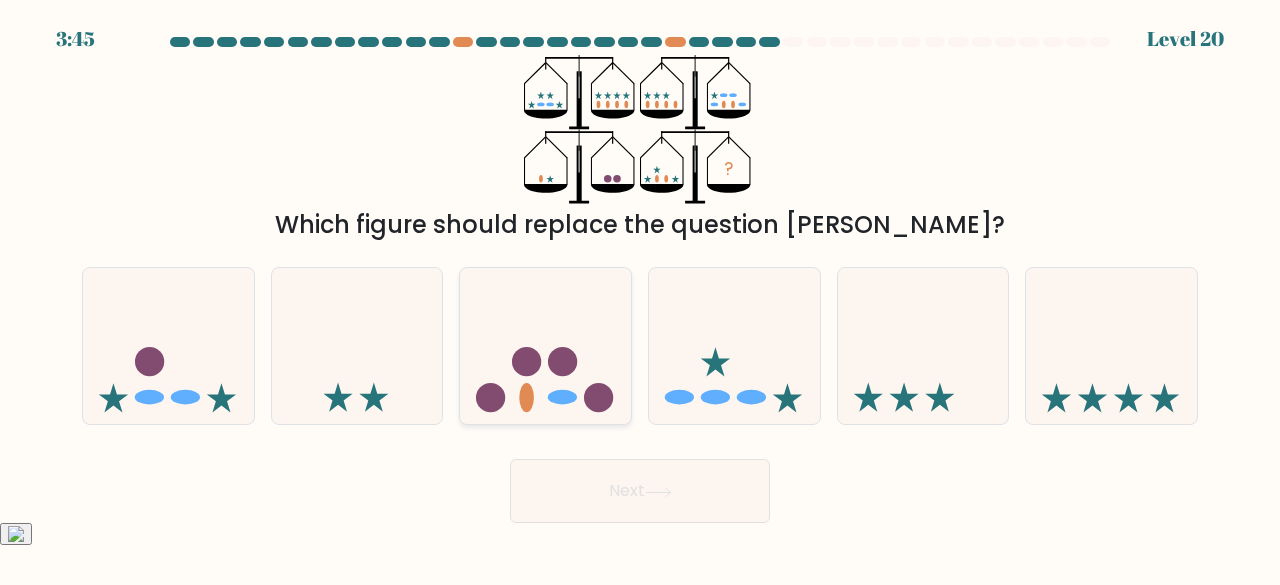 click 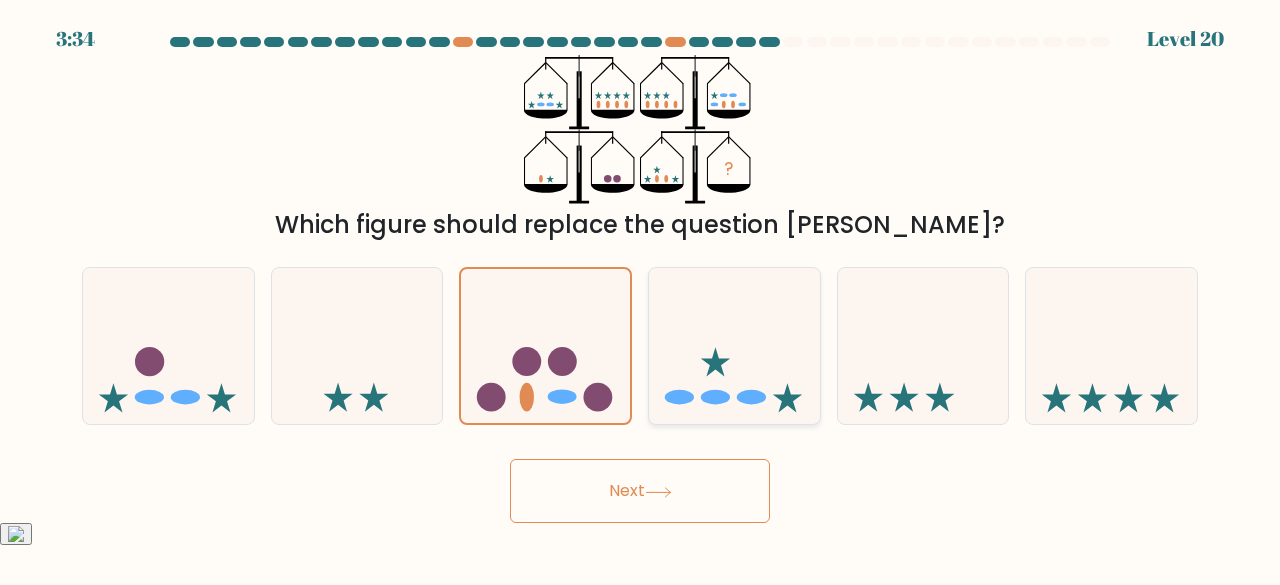 click 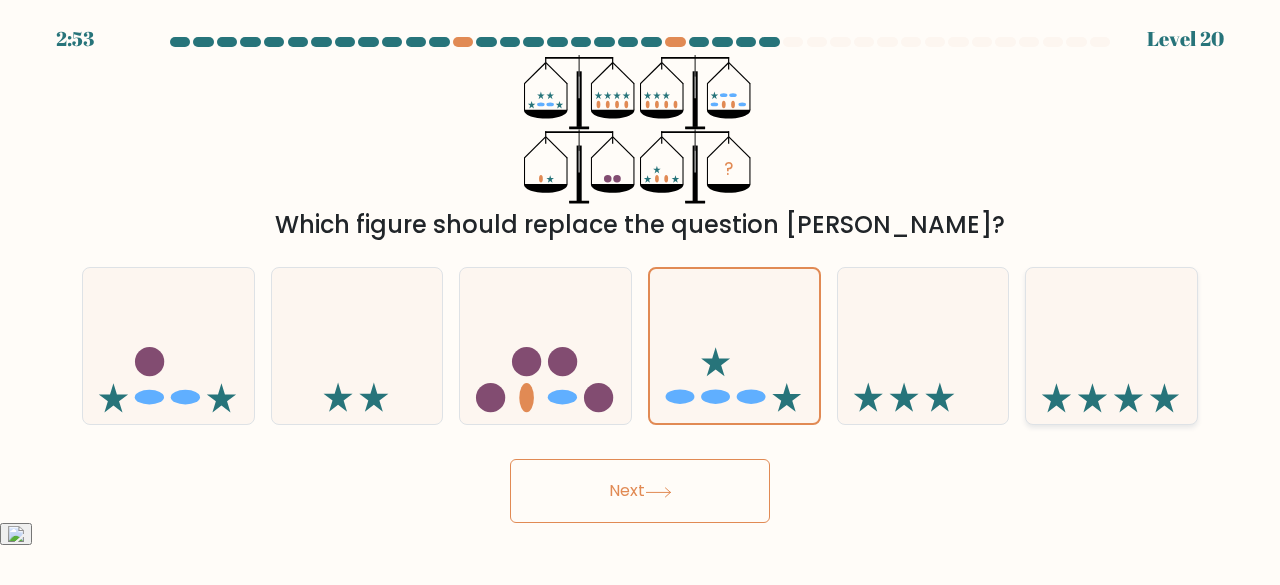 click 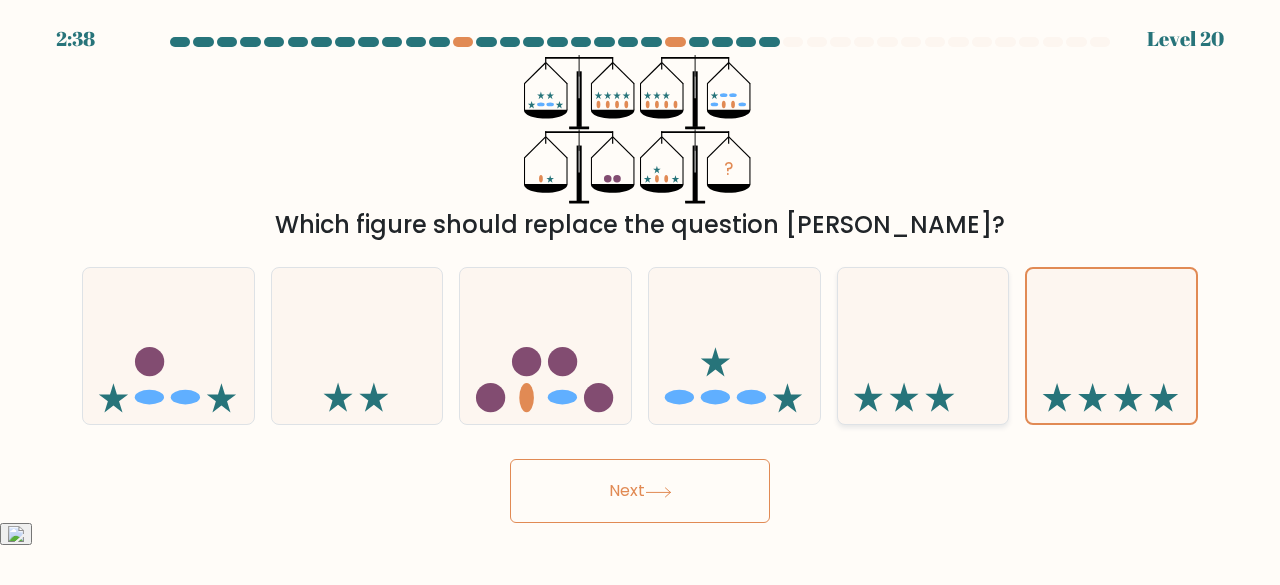 click 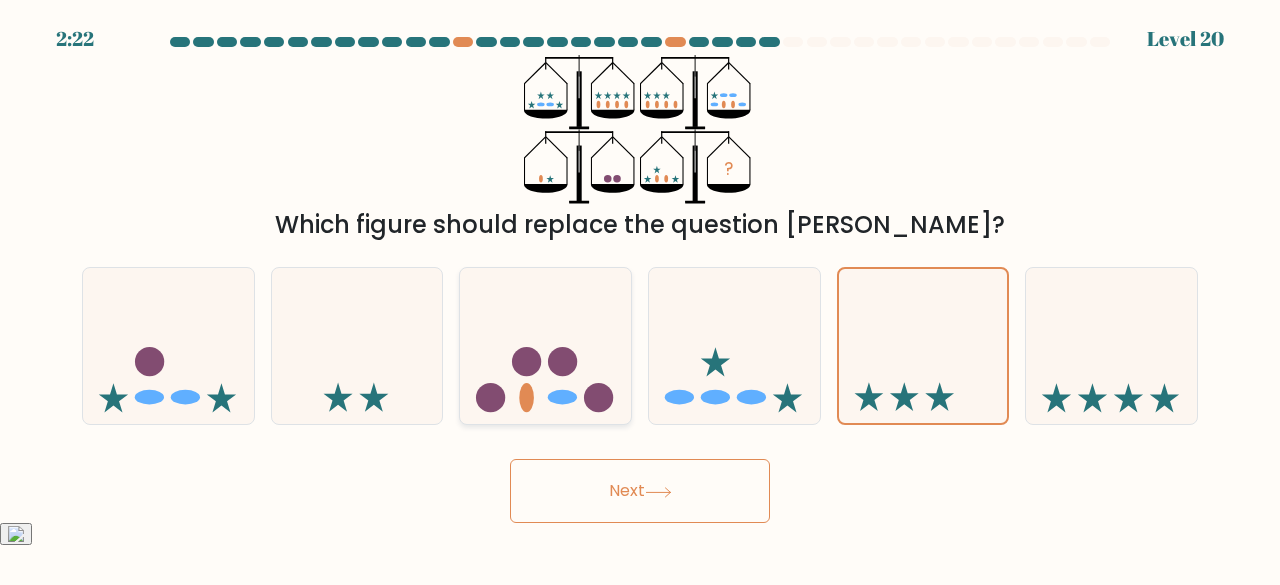 click 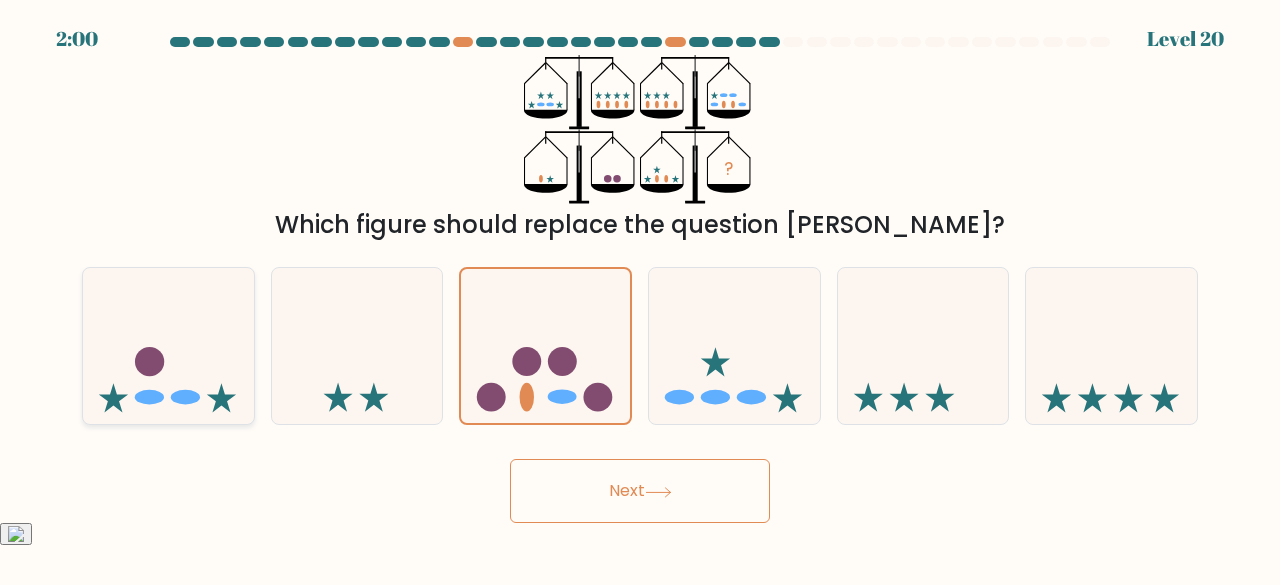 click 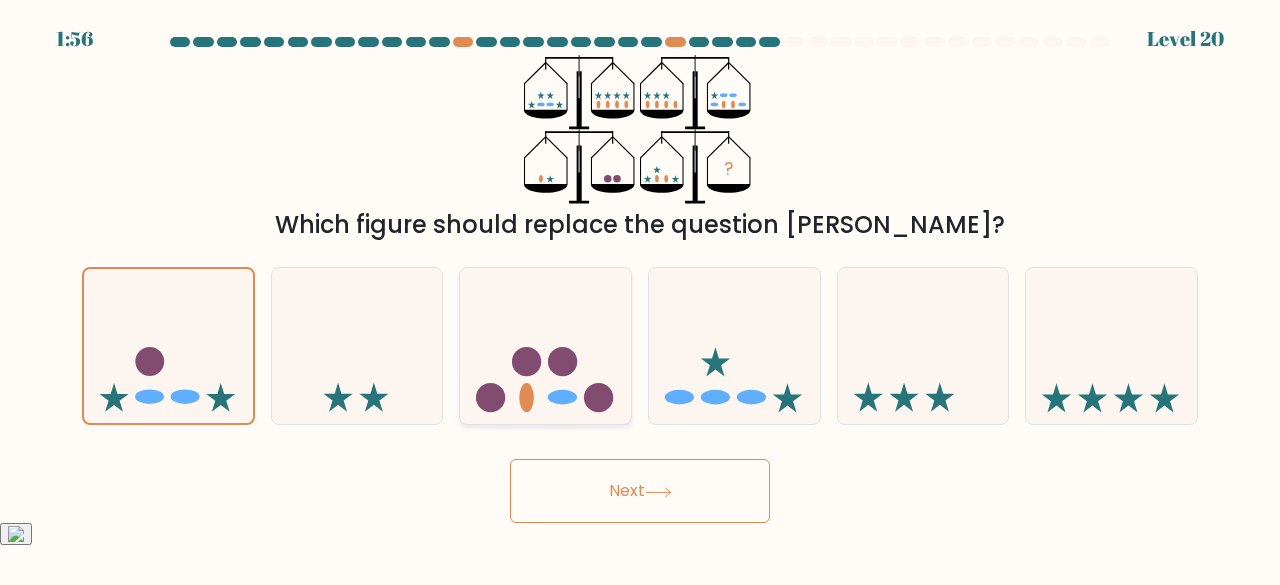 click 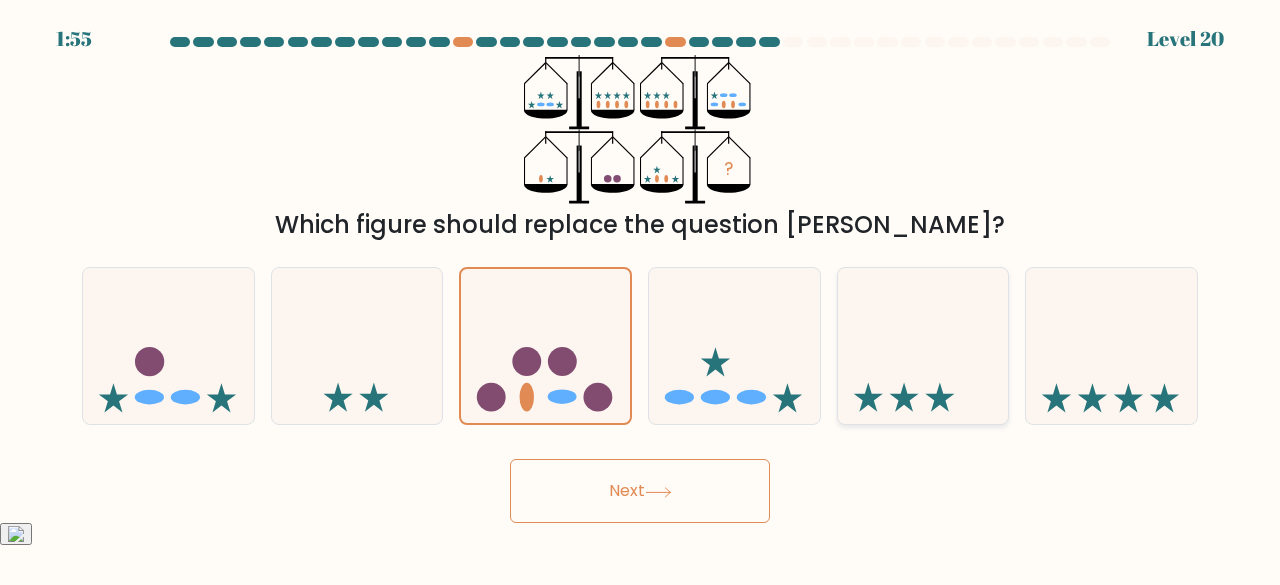 click 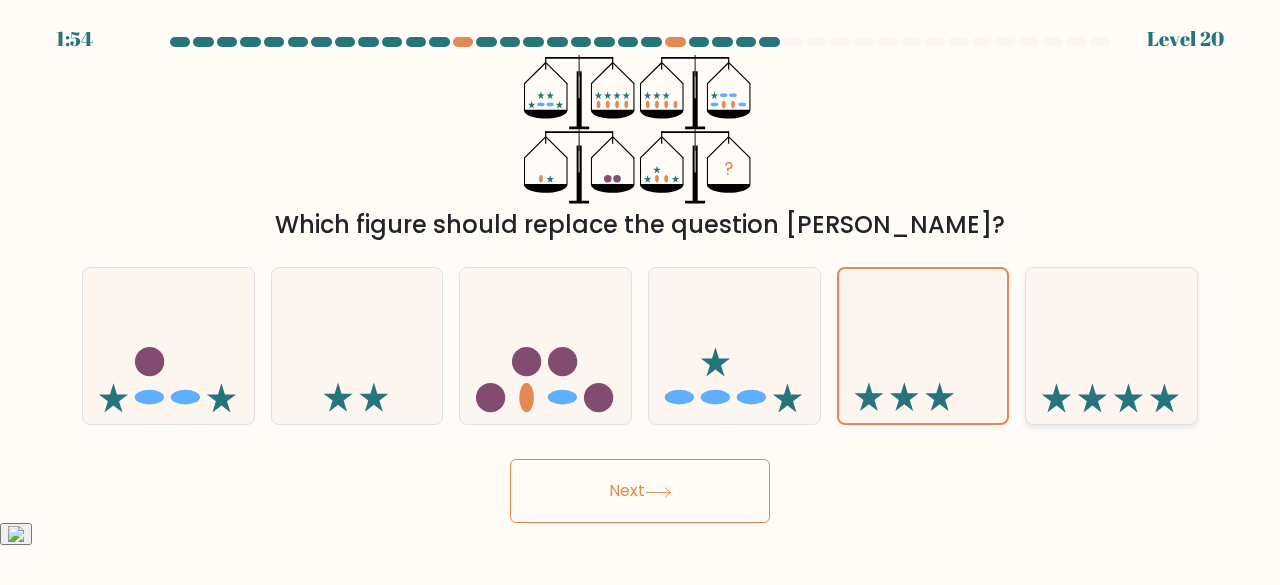 click 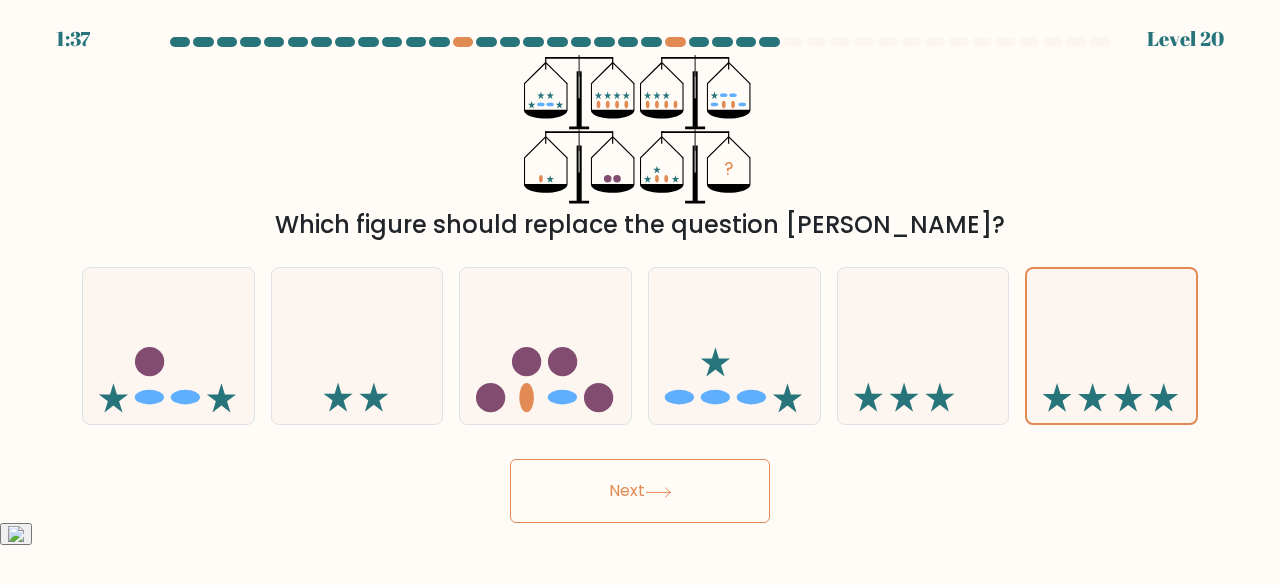 click on "Next" at bounding box center (640, 491) 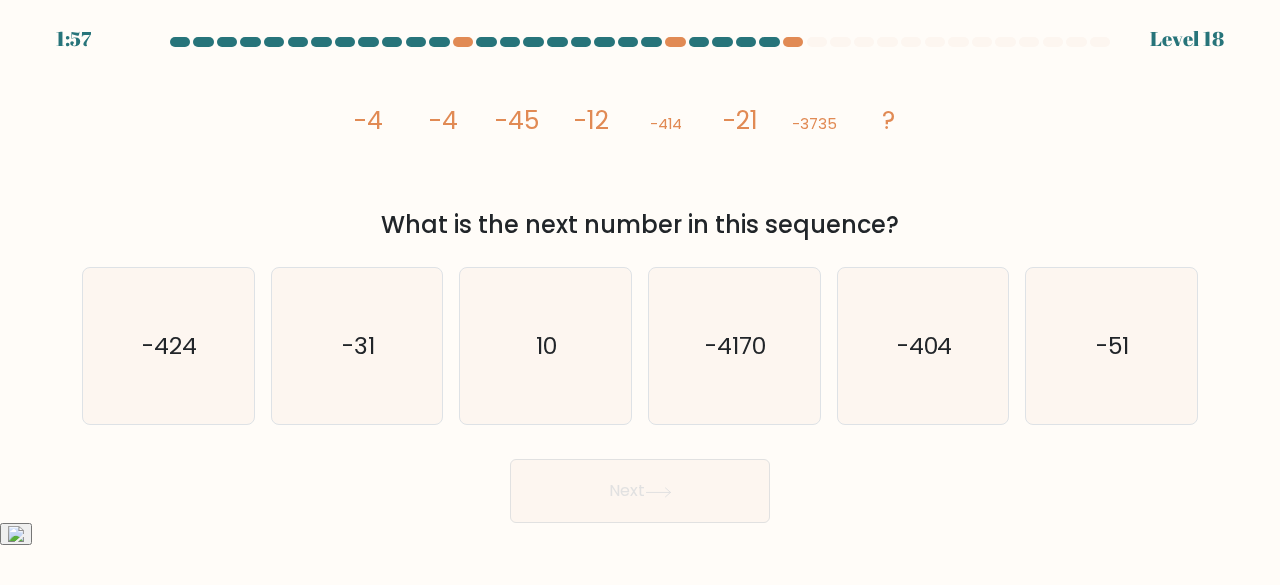 drag, startPoint x: 683, startPoint y: 121, endPoint x: 647, endPoint y: 120, distance: 36.013885 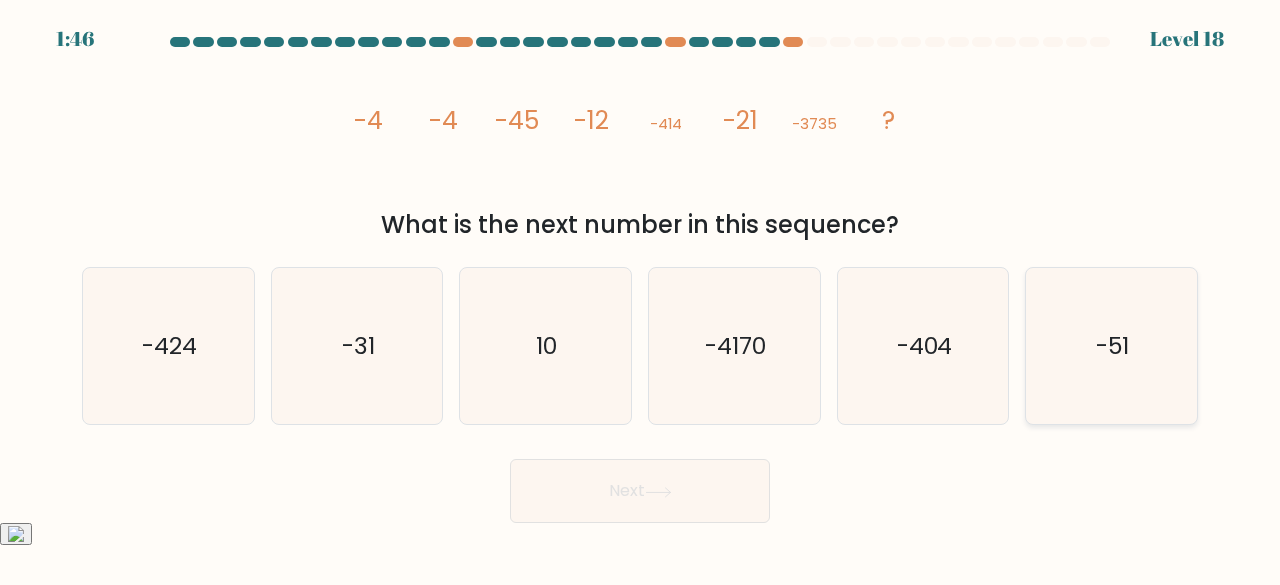 click on "-51" 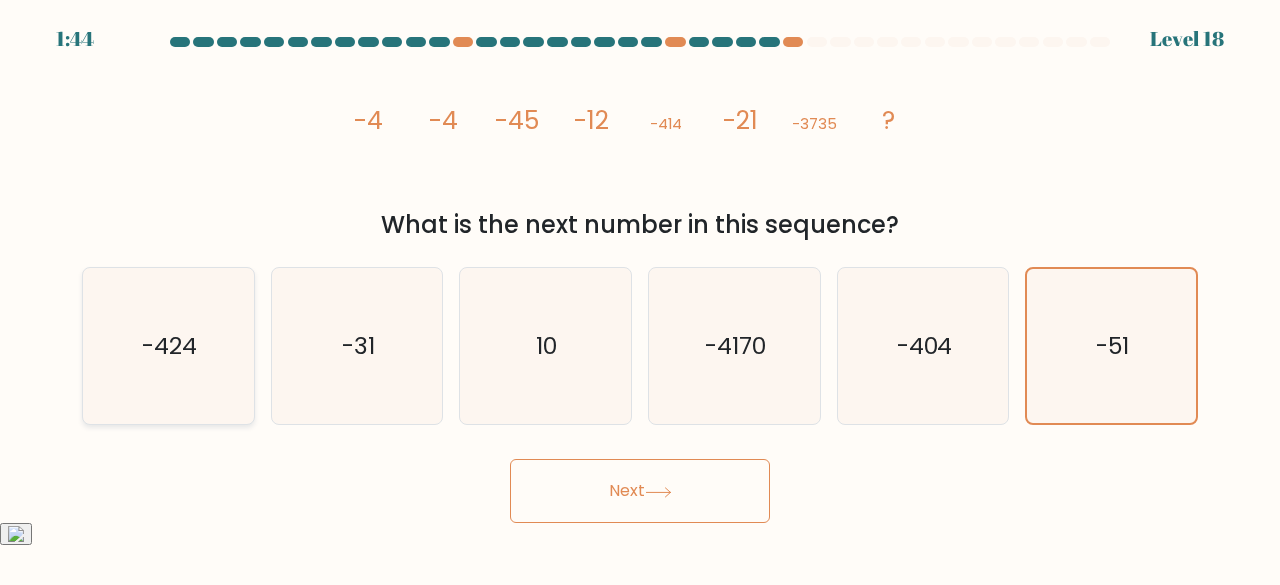 click on "-424" 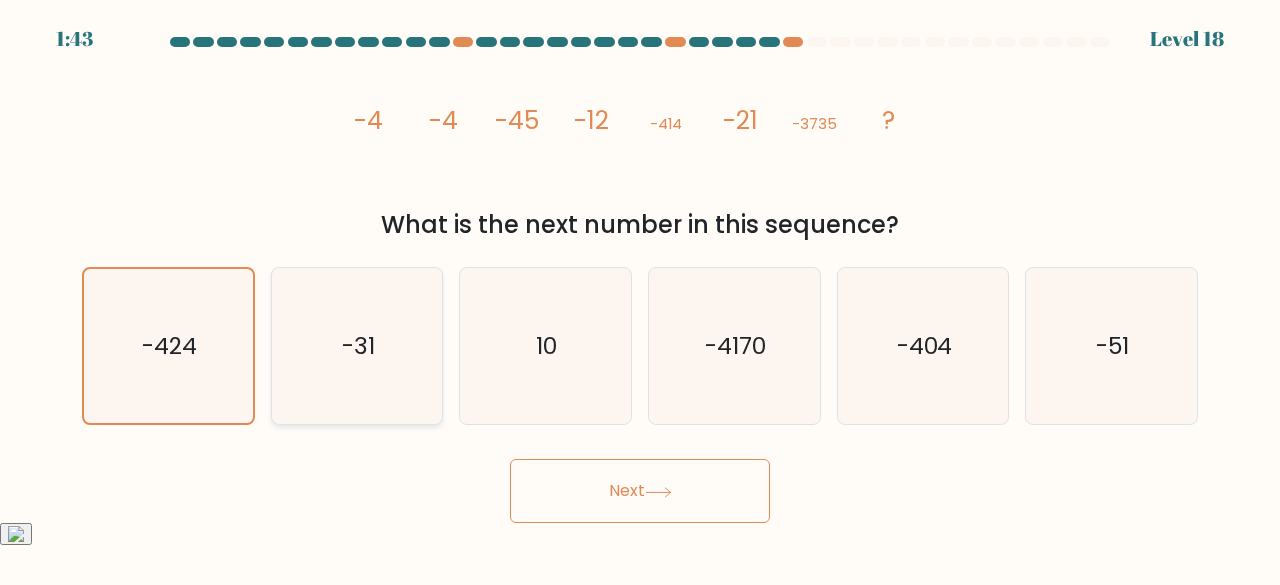 click on "-31" 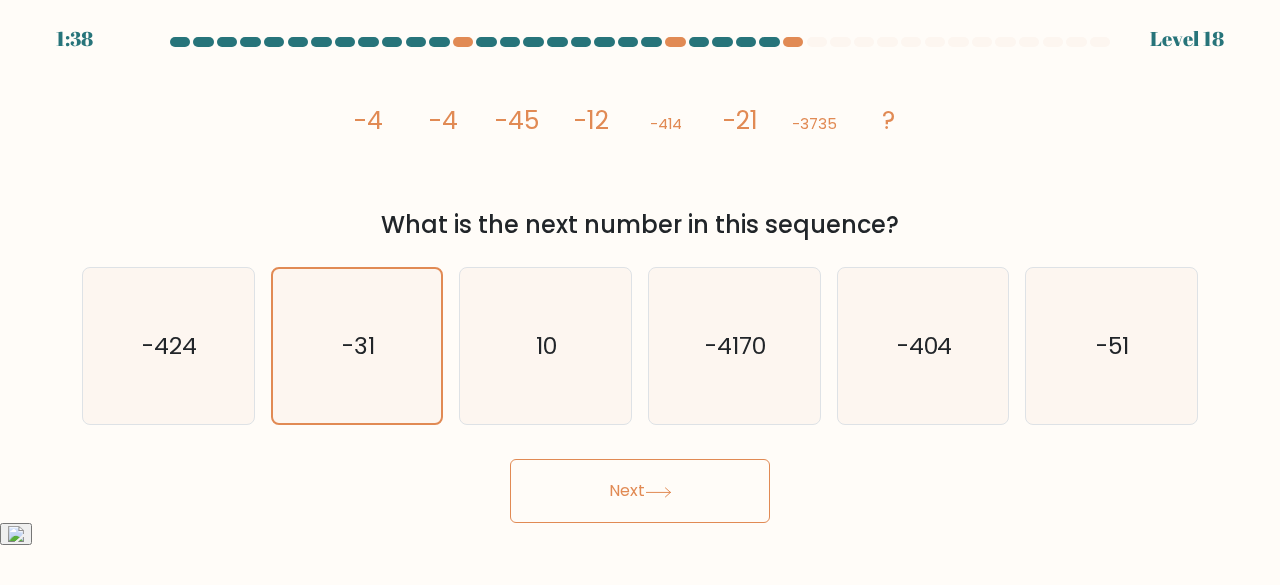 click on "Next" at bounding box center [640, 491] 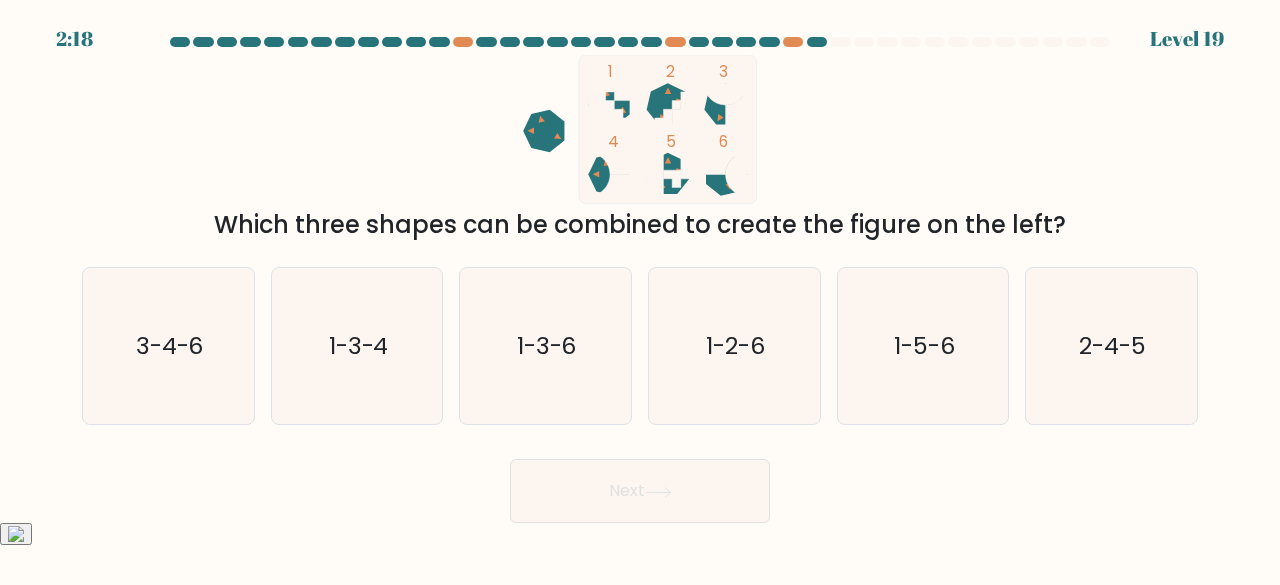 drag, startPoint x: 202, startPoint y: 227, endPoint x: 1079, endPoint y: 210, distance: 877.16473 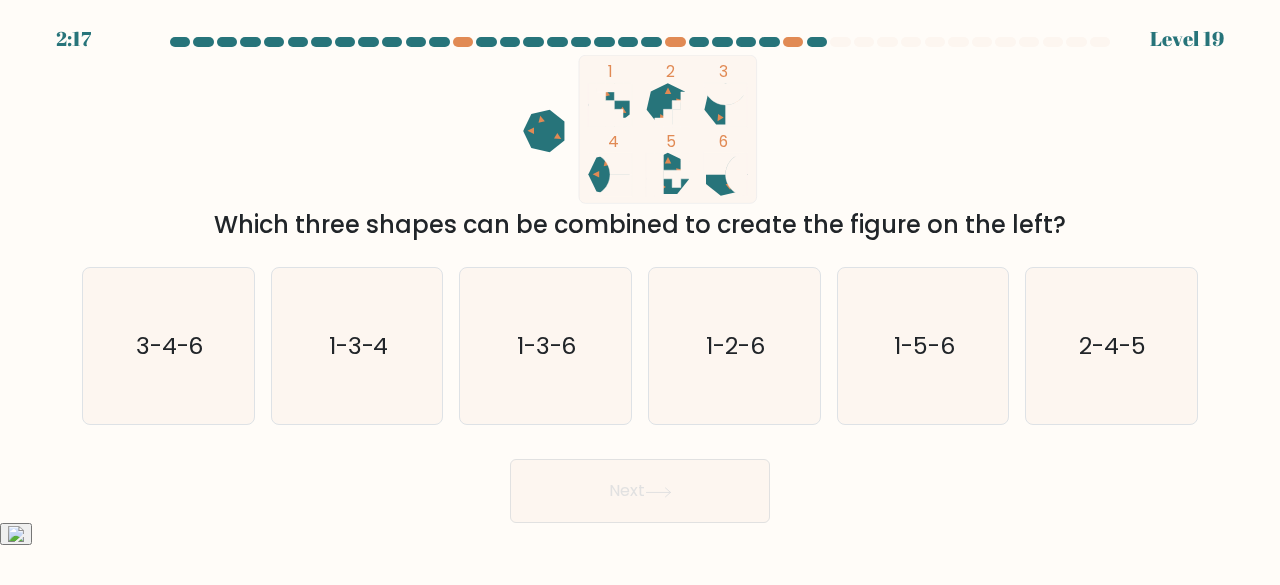 click on "1
2
3
4
5
6
Which three shapes can be combined to create the figure on the left?" at bounding box center (640, 149) 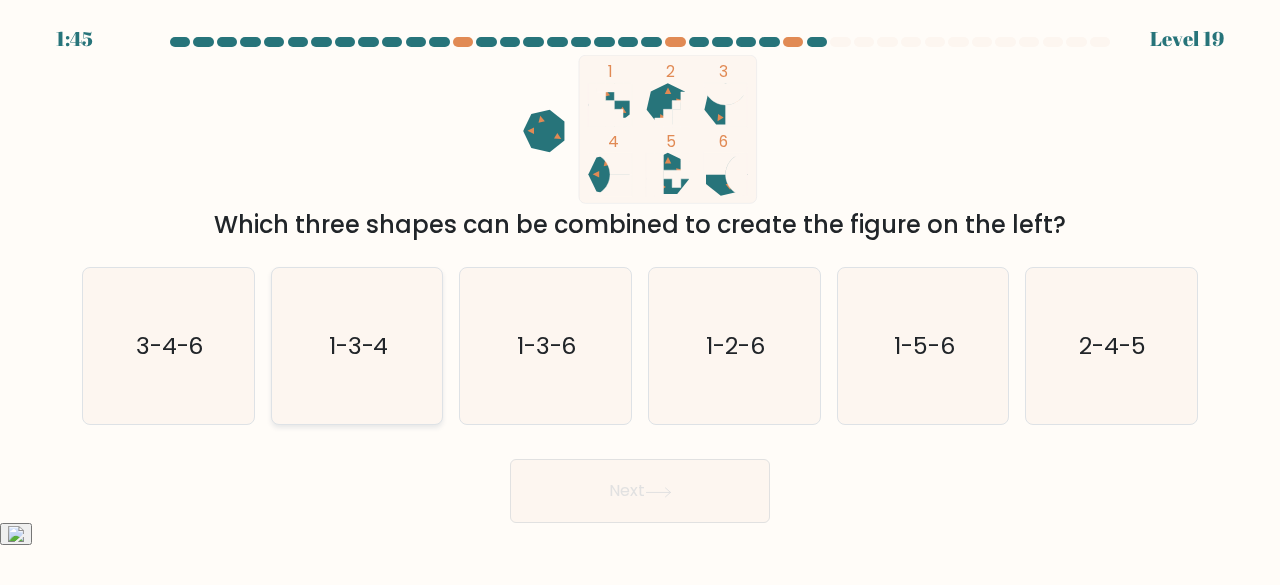 click on "1-3-4" 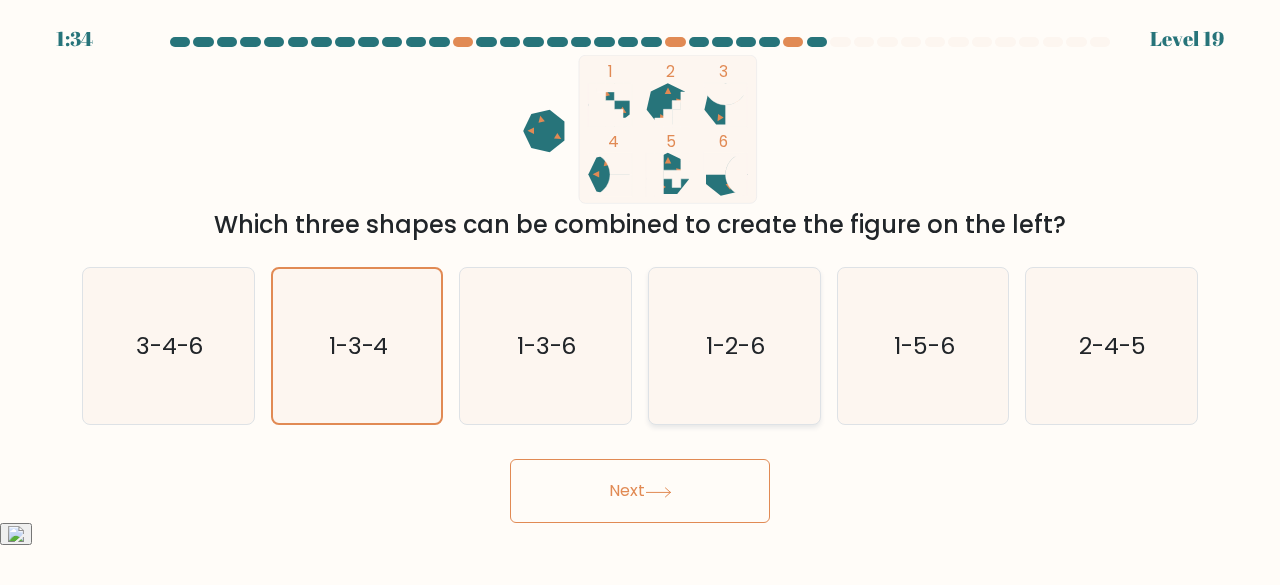 click on "1-2-6" 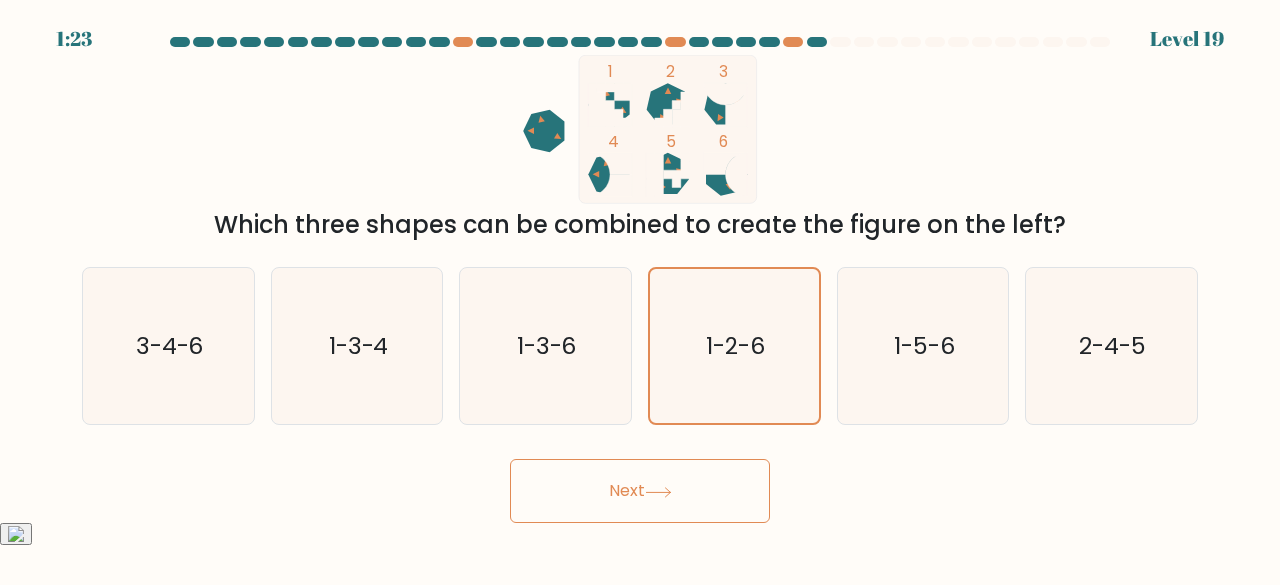 click on "Next" at bounding box center (640, 491) 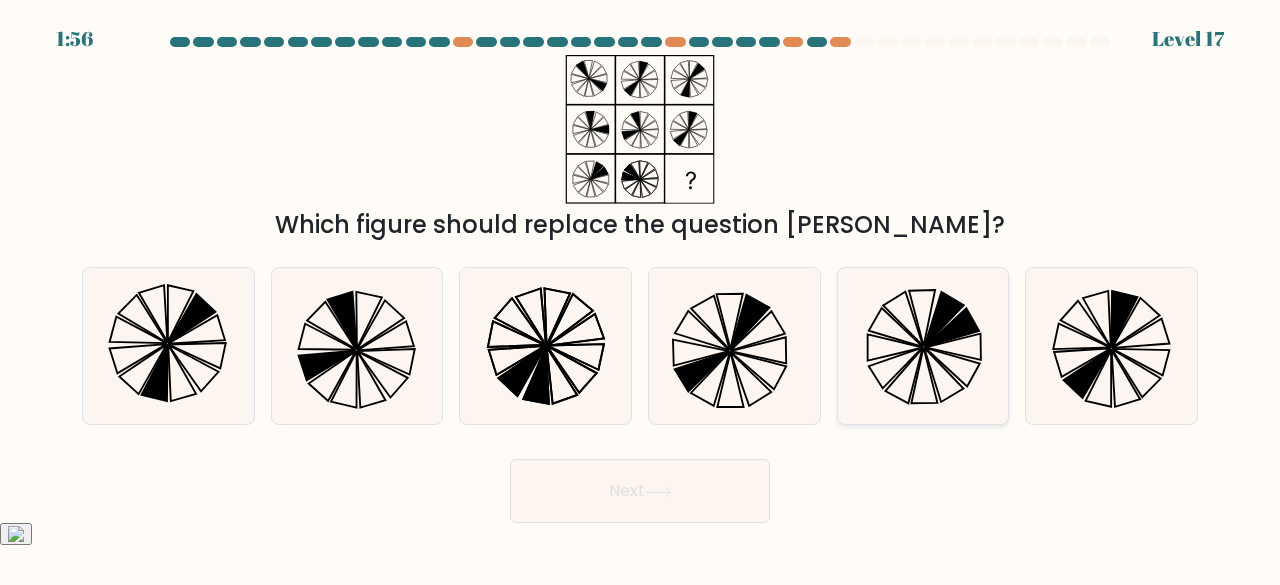 click 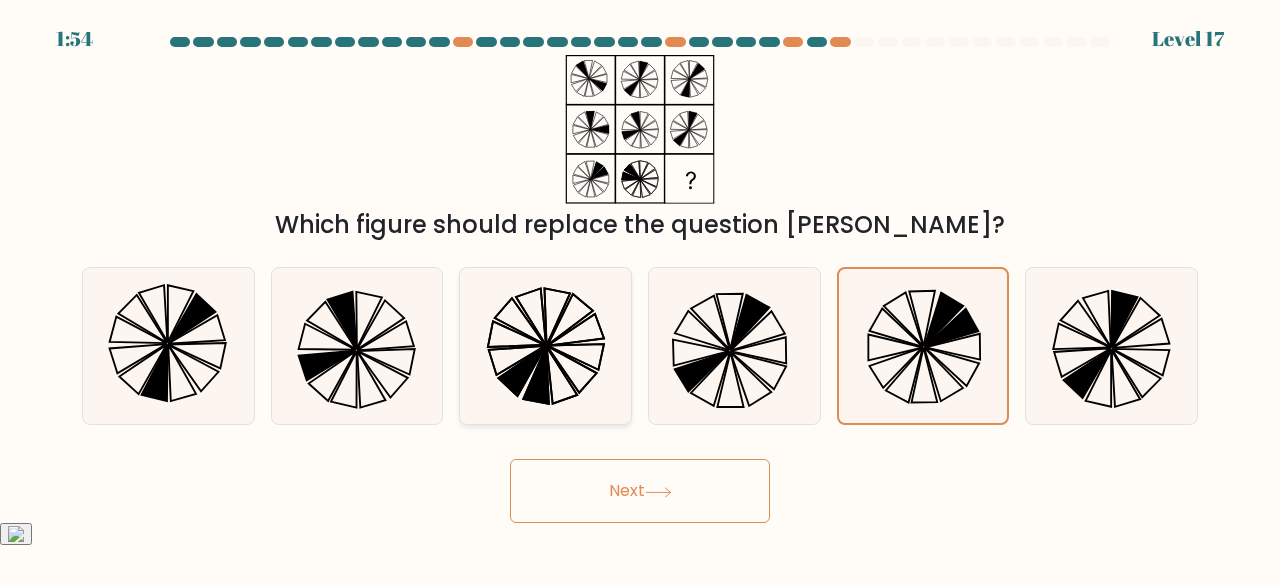 click 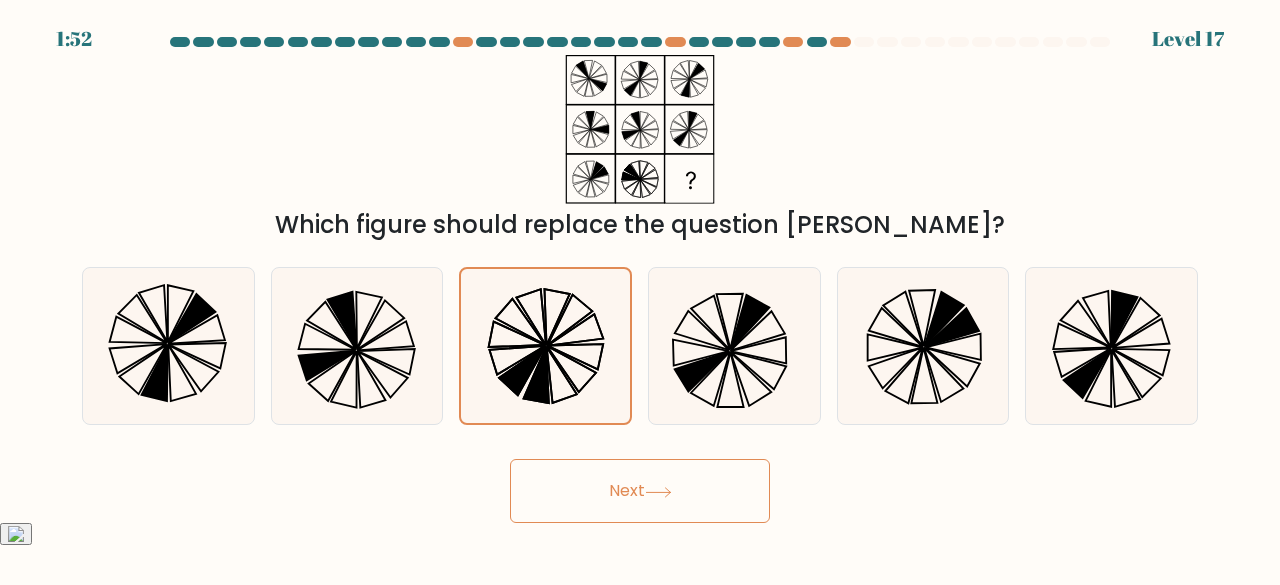 click on "Next" at bounding box center [640, 491] 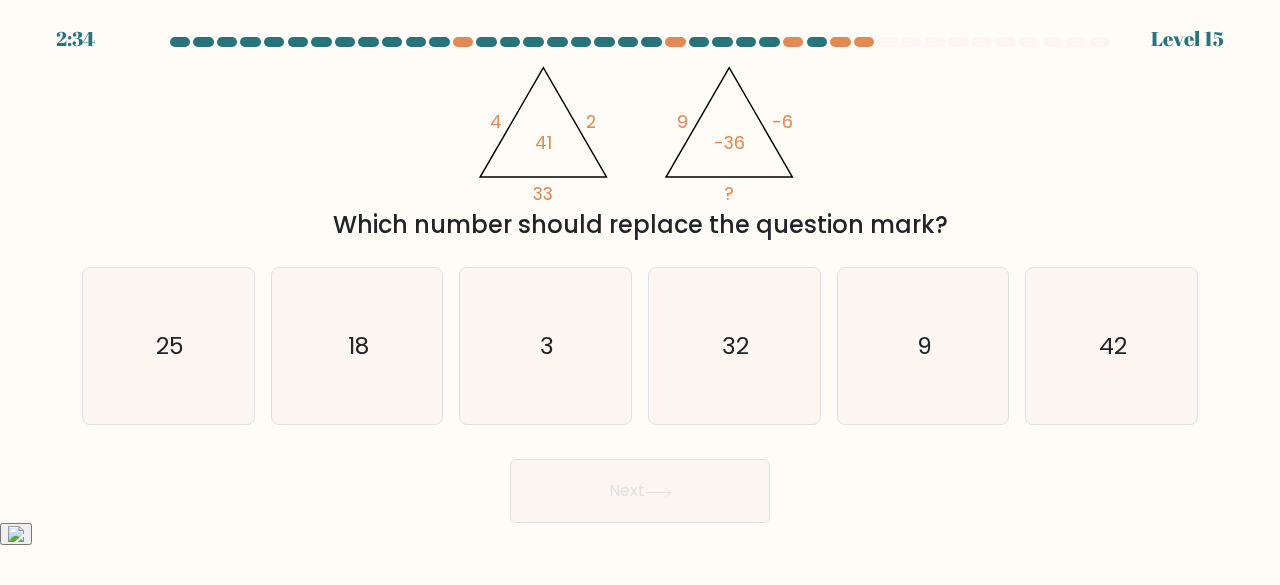 drag, startPoint x: 1009, startPoint y: 211, endPoint x: 977, endPoint y: 212, distance: 32.01562 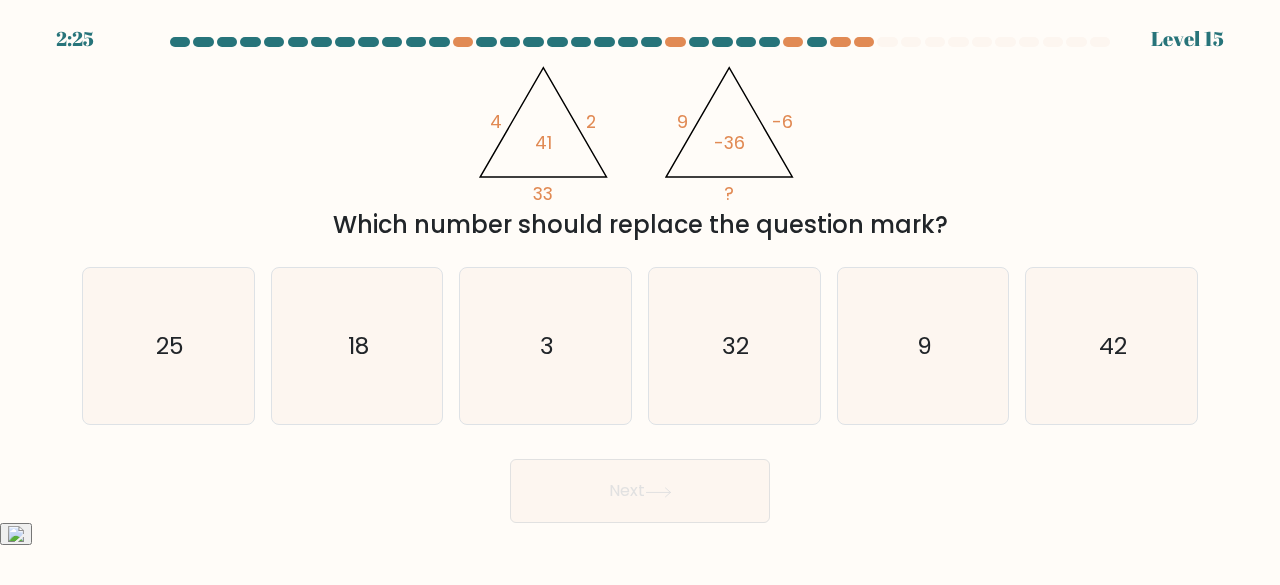 drag, startPoint x: 97, startPoint y: 12, endPoint x: 100, endPoint y: 30, distance: 18.248287 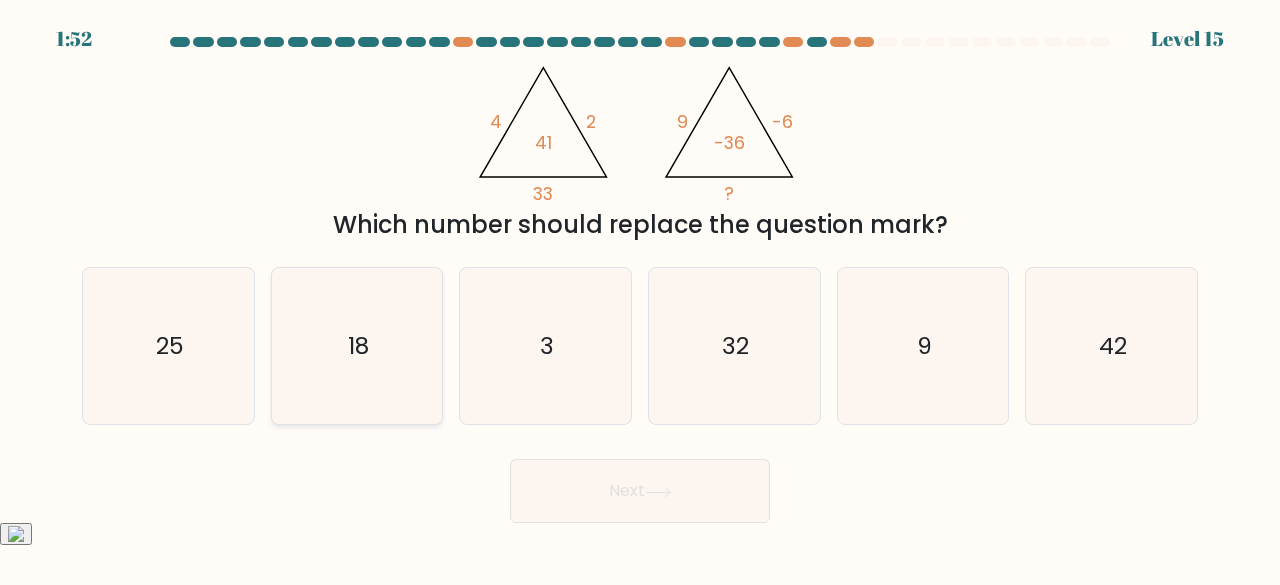 click on "18" 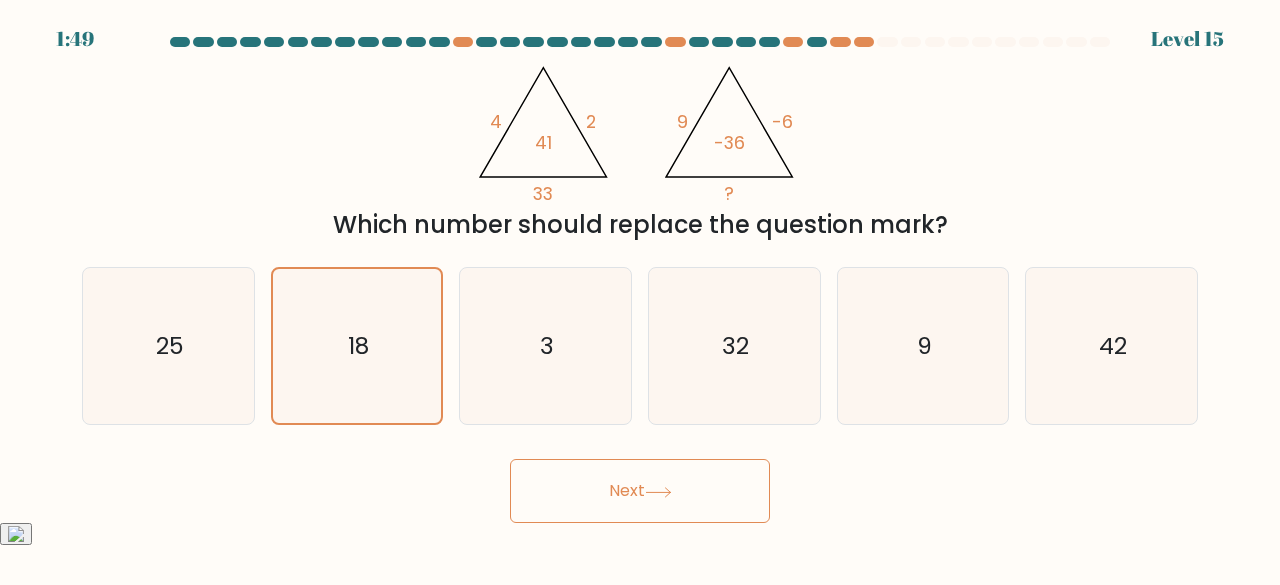 drag, startPoint x: 704, startPoint y: 519, endPoint x: 704, endPoint y: 508, distance: 11 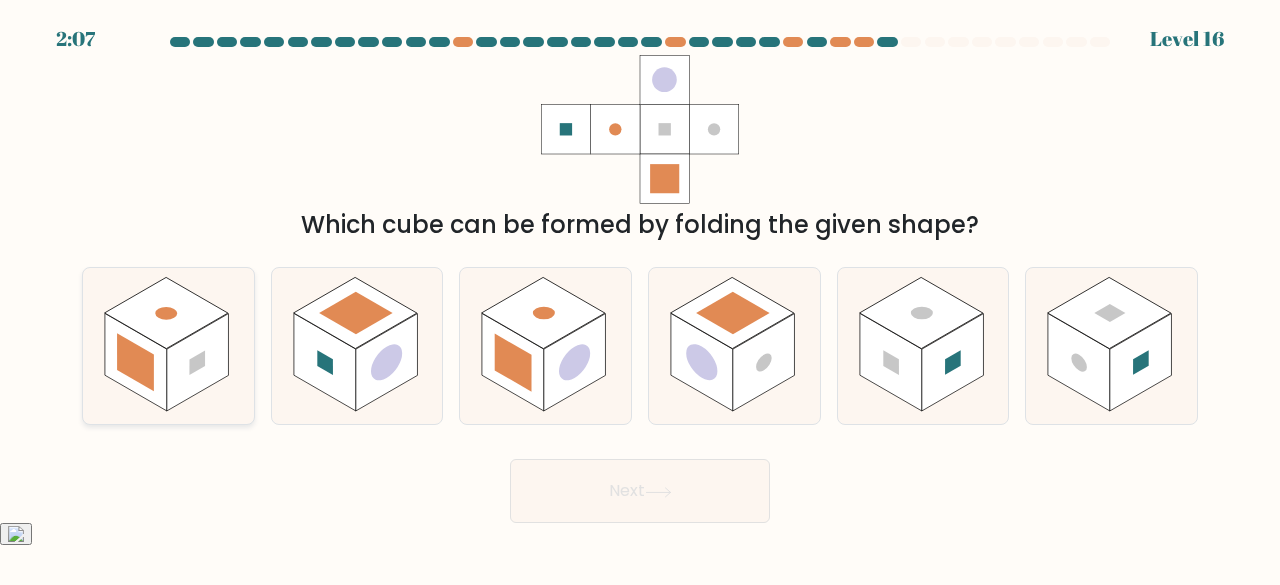 click 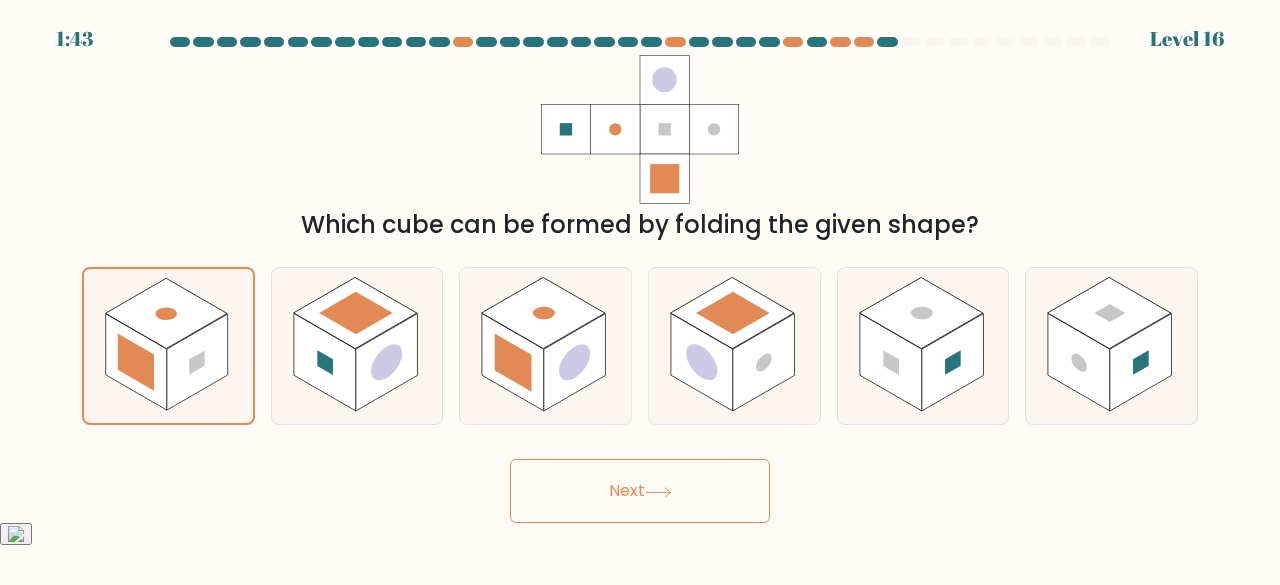 click on "Next" at bounding box center (640, 491) 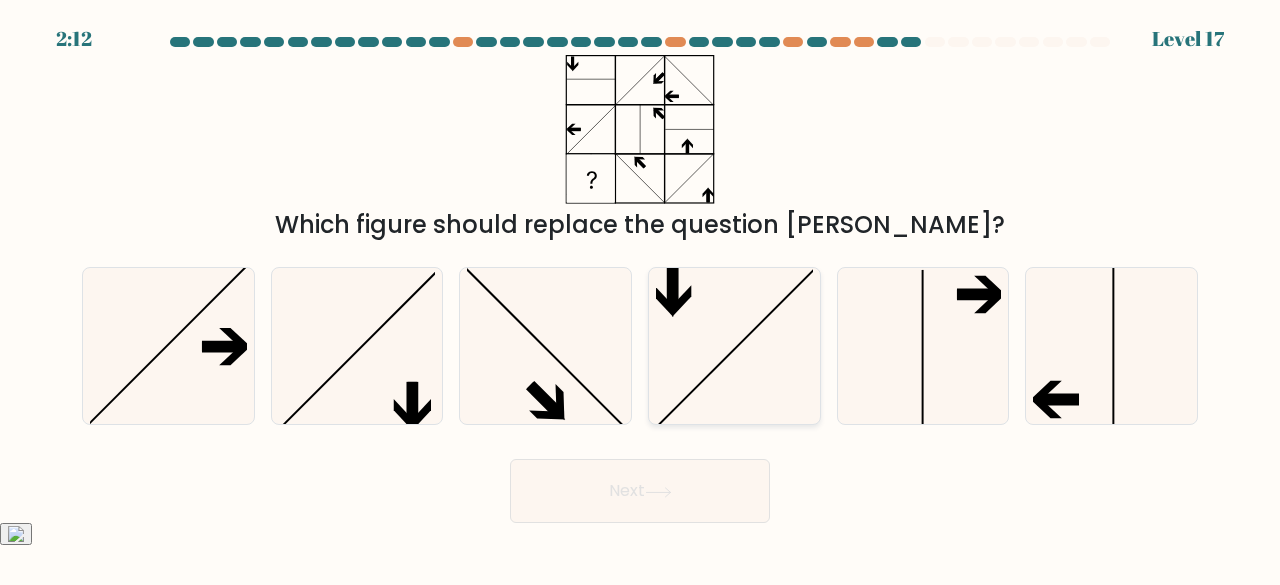 click 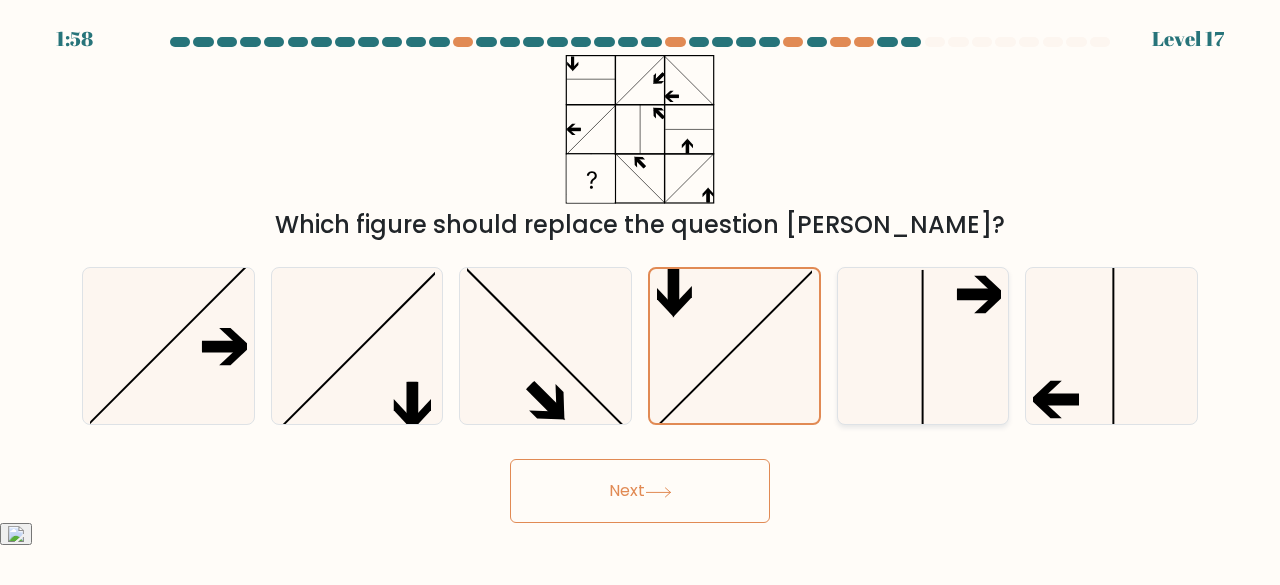 click 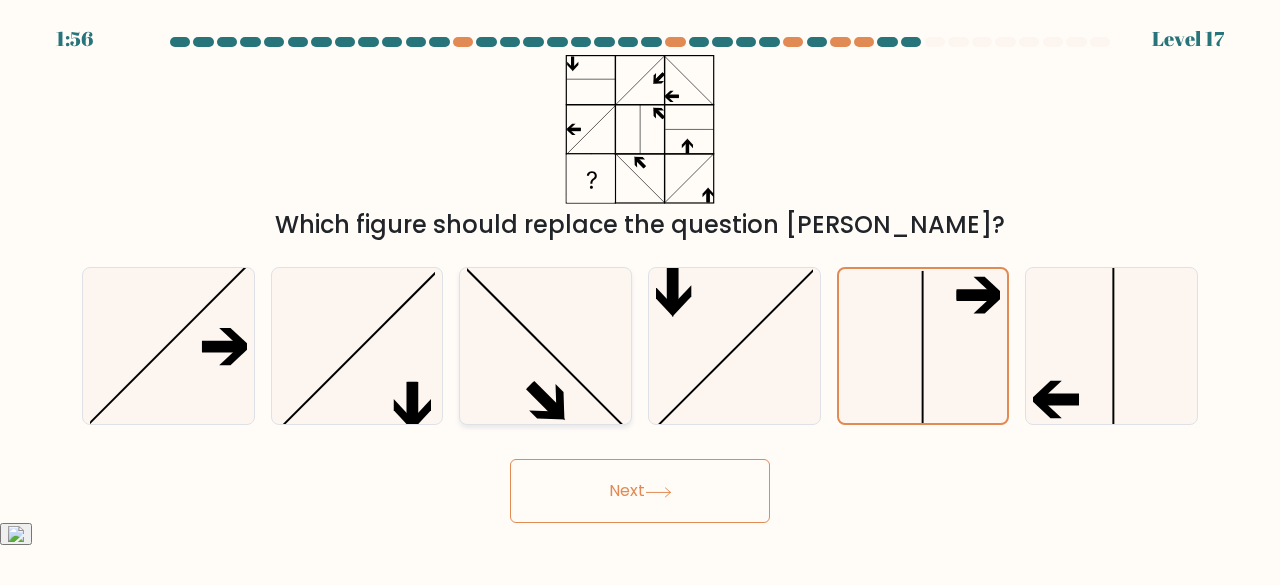 click 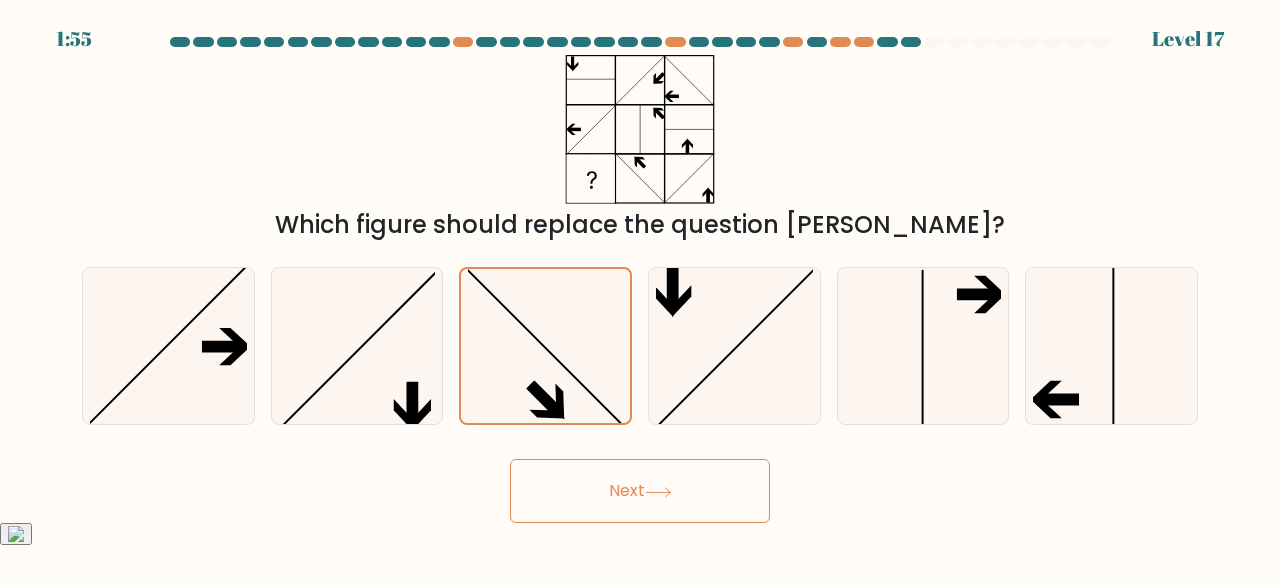 click on "Next" at bounding box center [640, 491] 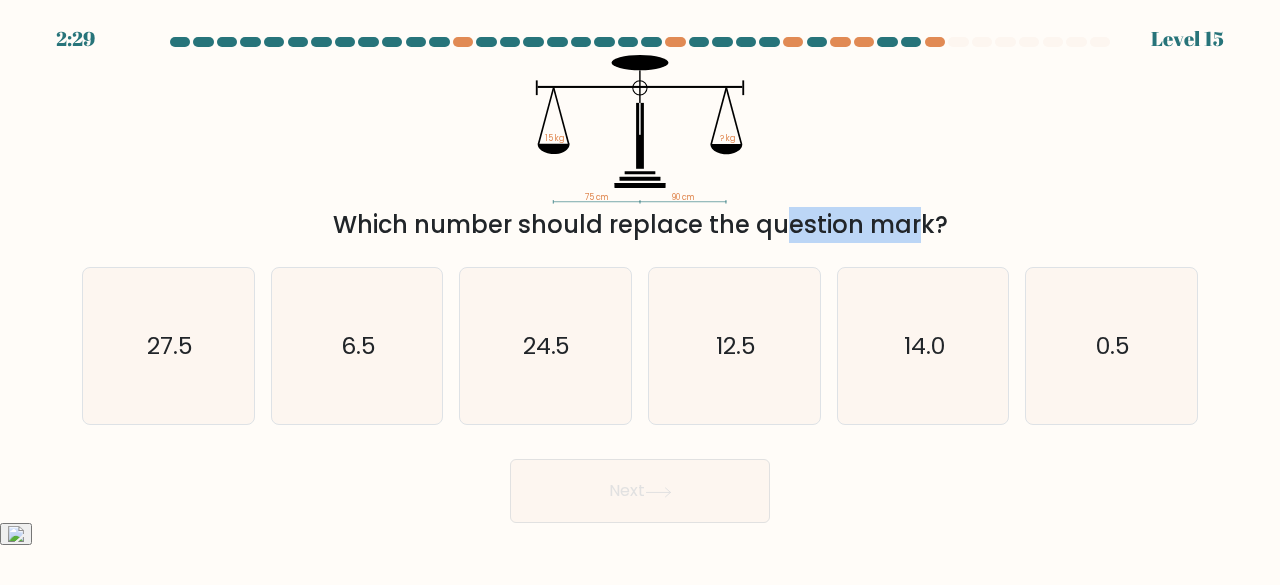 drag, startPoint x: 610, startPoint y: 209, endPoint x: 798, endPoint y: 225, distance: 188.67963 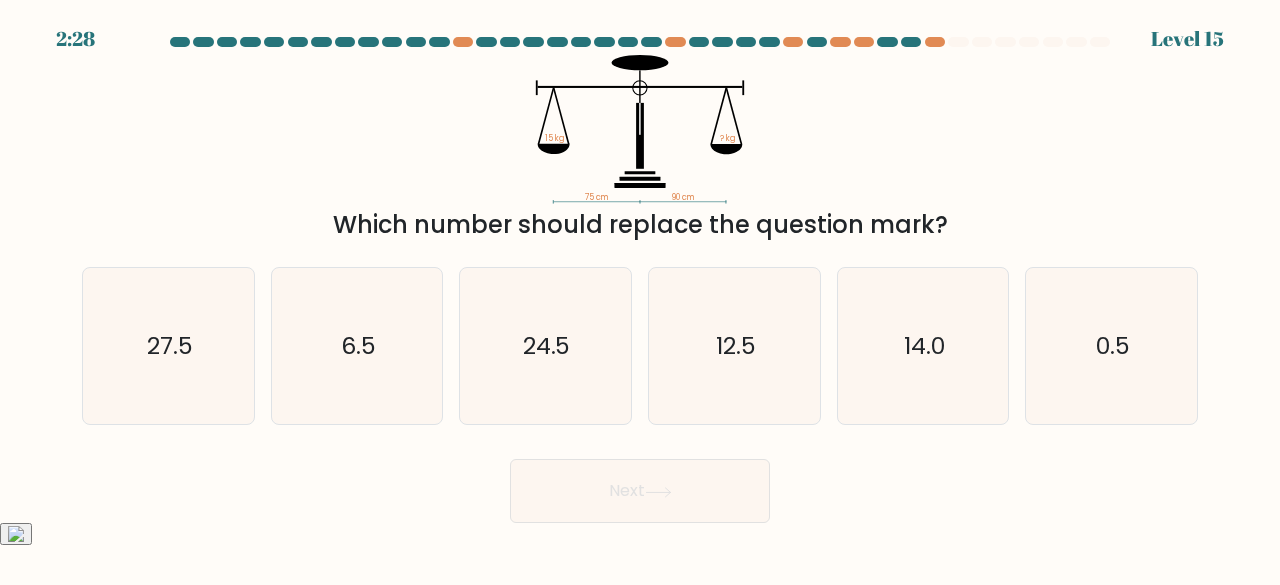 click on "75 cm   90 cm   15 kg   ? kg
Which number should replace the question mark?" at bounding box center (640, 149) 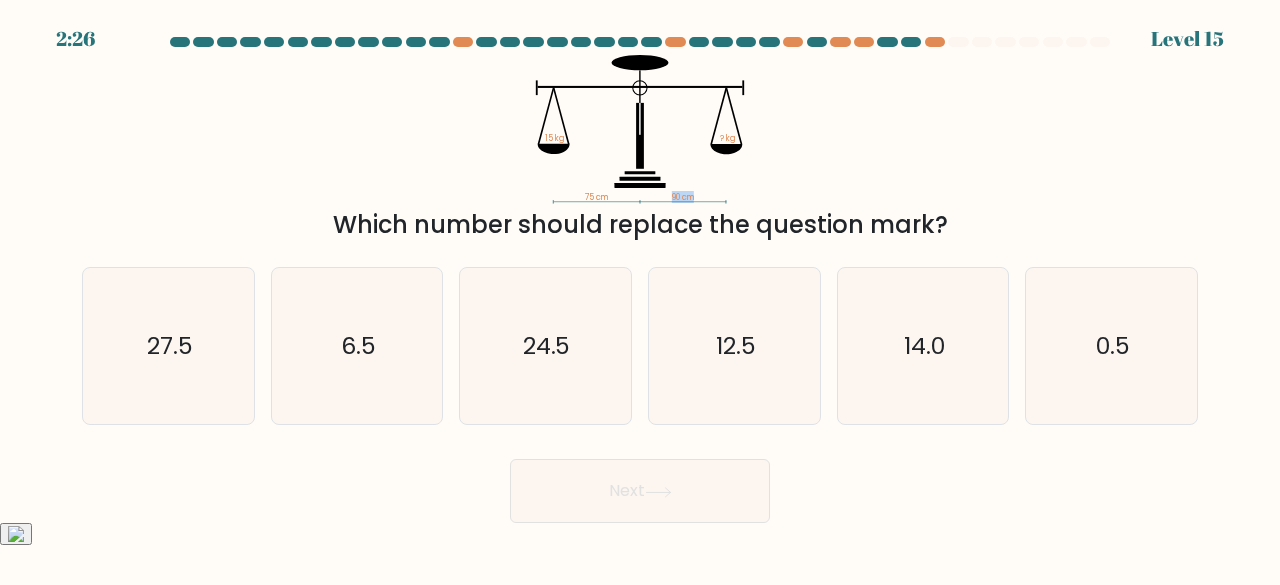 drag, startPoint x: 663, startPoint y: 203, endPoint x: 714, endPoint y: 190, distance: 52.63079 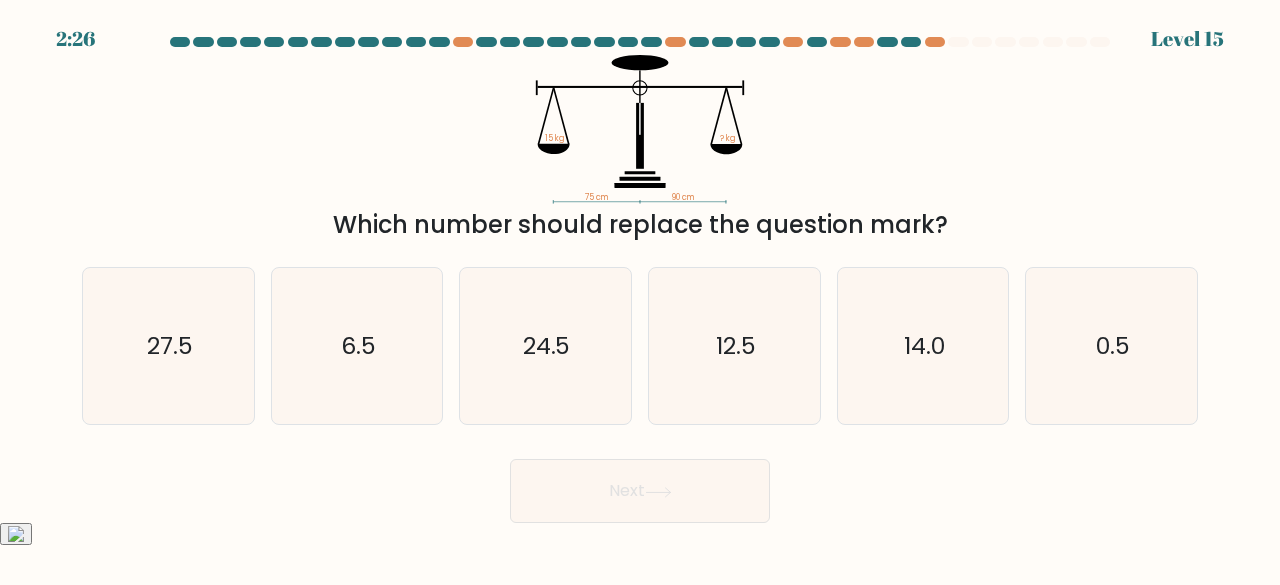 click on "75 cm   90 cm   15 kg   ? kg" 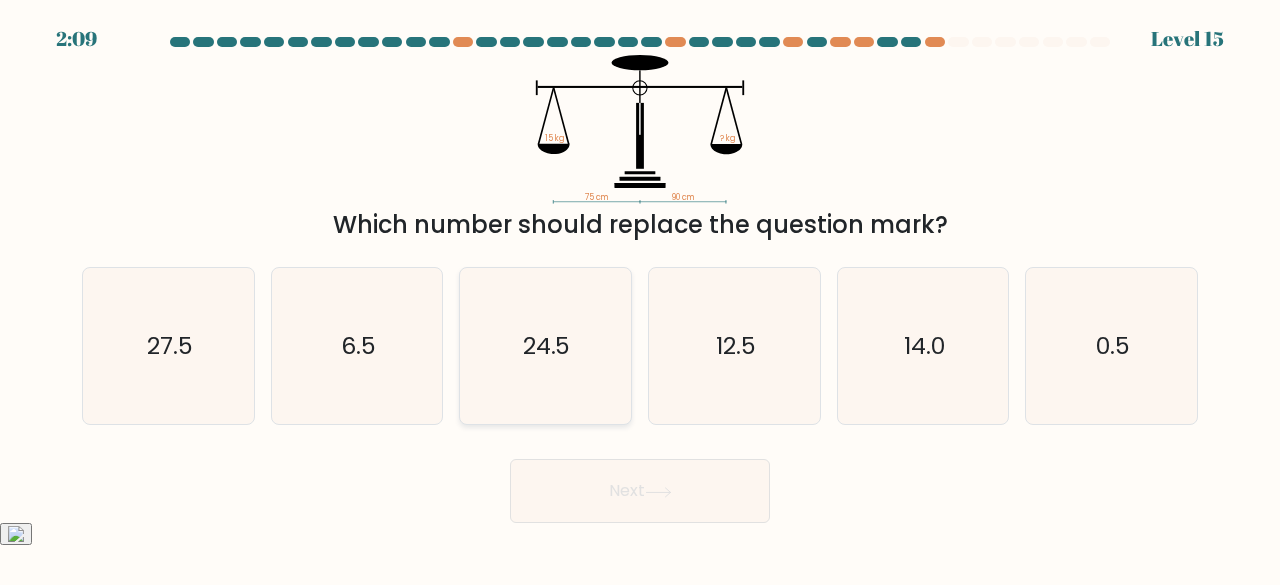 click on "24.5" 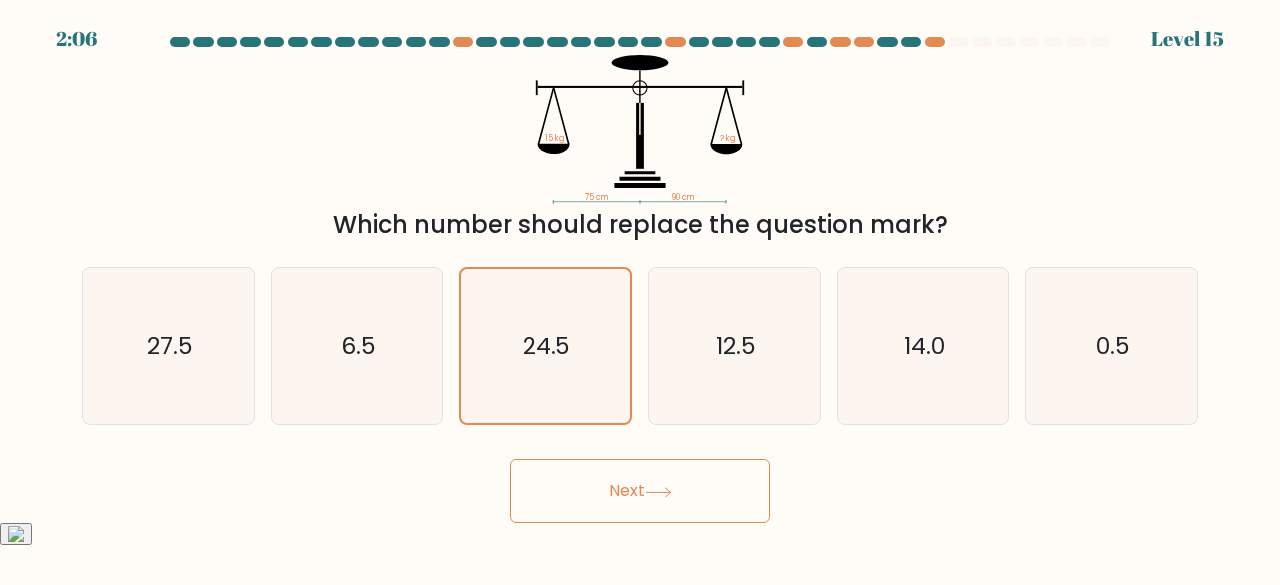 click on "Next" at bounding box center [640, 491] 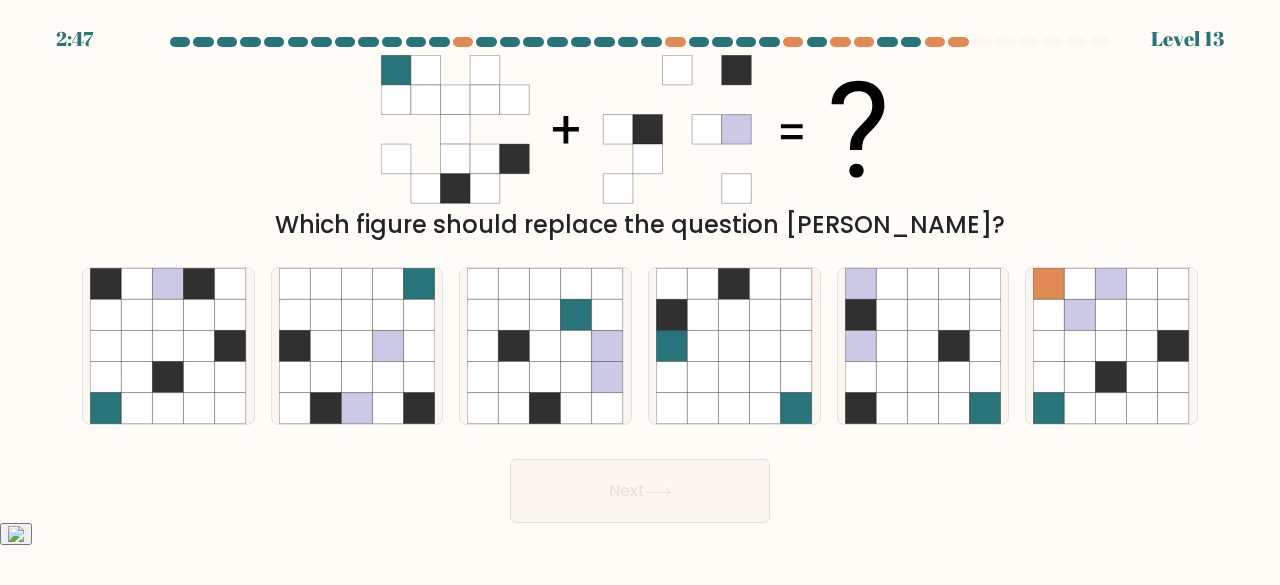 drag, startPoint x: 480, startPoint y: 134, endPoint x: 338, endPoint y: 155, distance: 143.54442 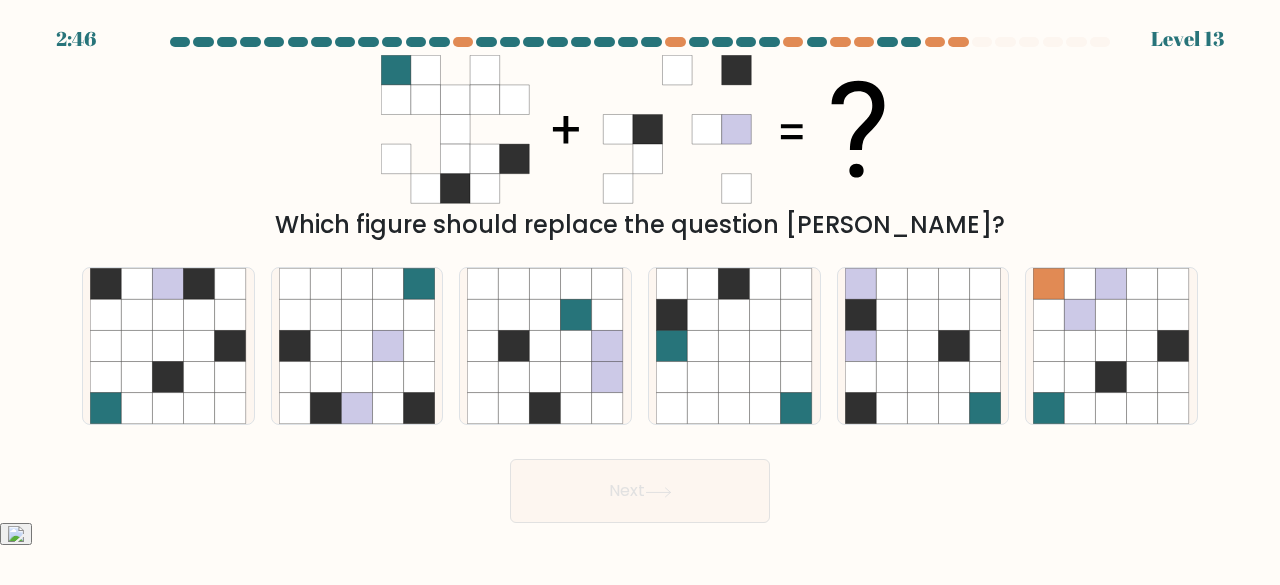 drag, startPoint x: 338, startPoint y: 155, endPoint x: 148, endPoint y: 150, distance: 190.06578 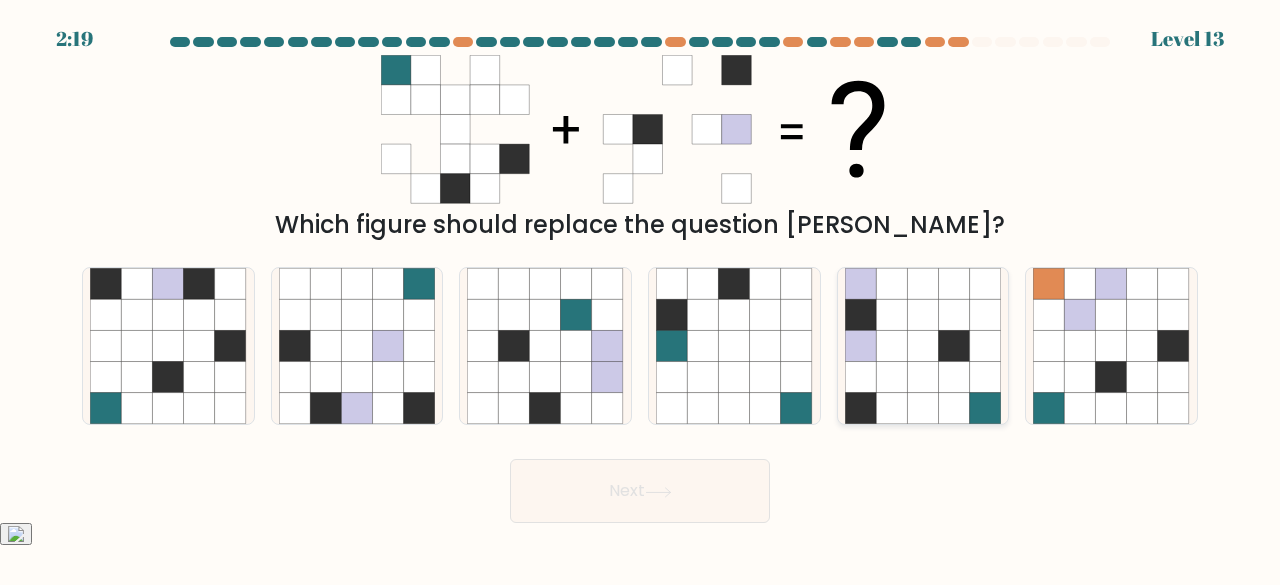 click 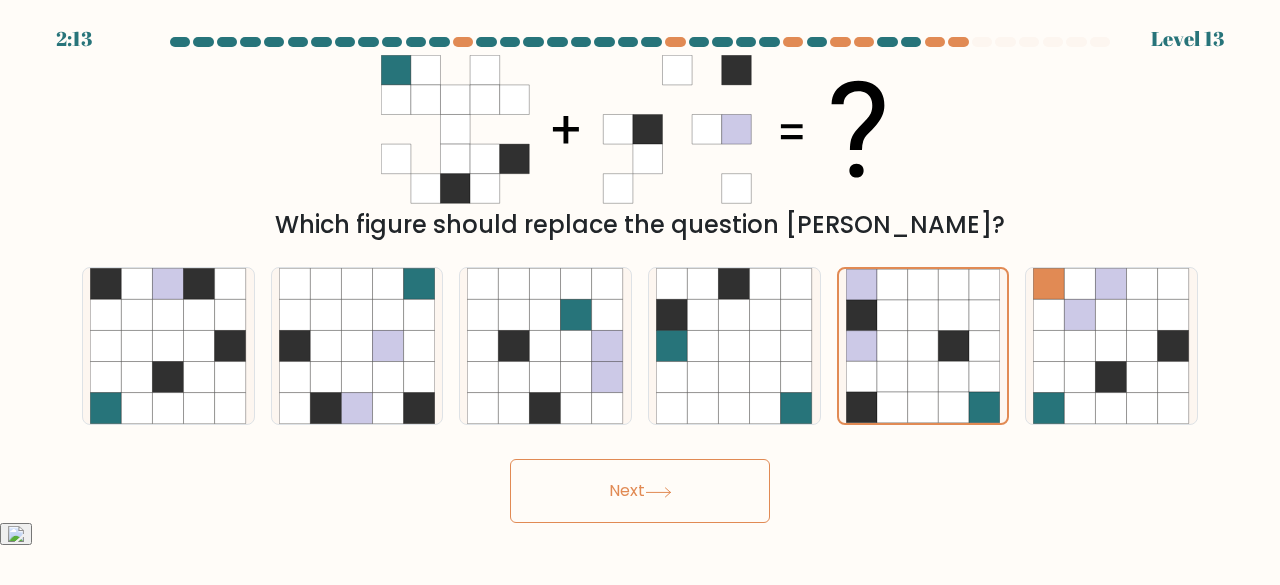 click on "Next" at bounding box center [640, 491] 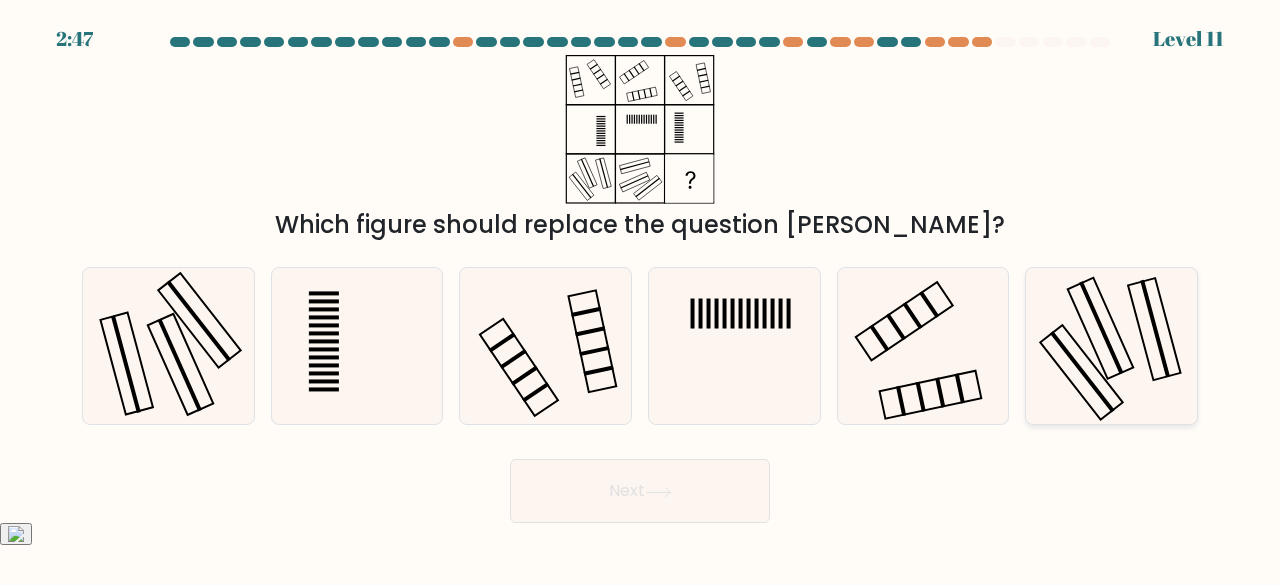 click 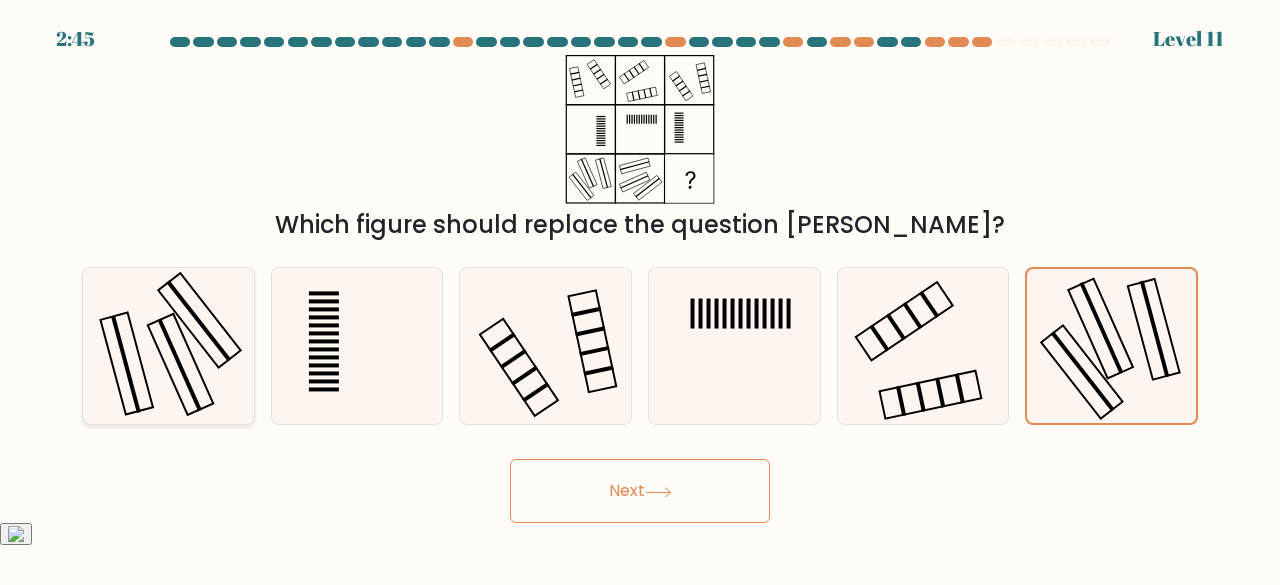 click 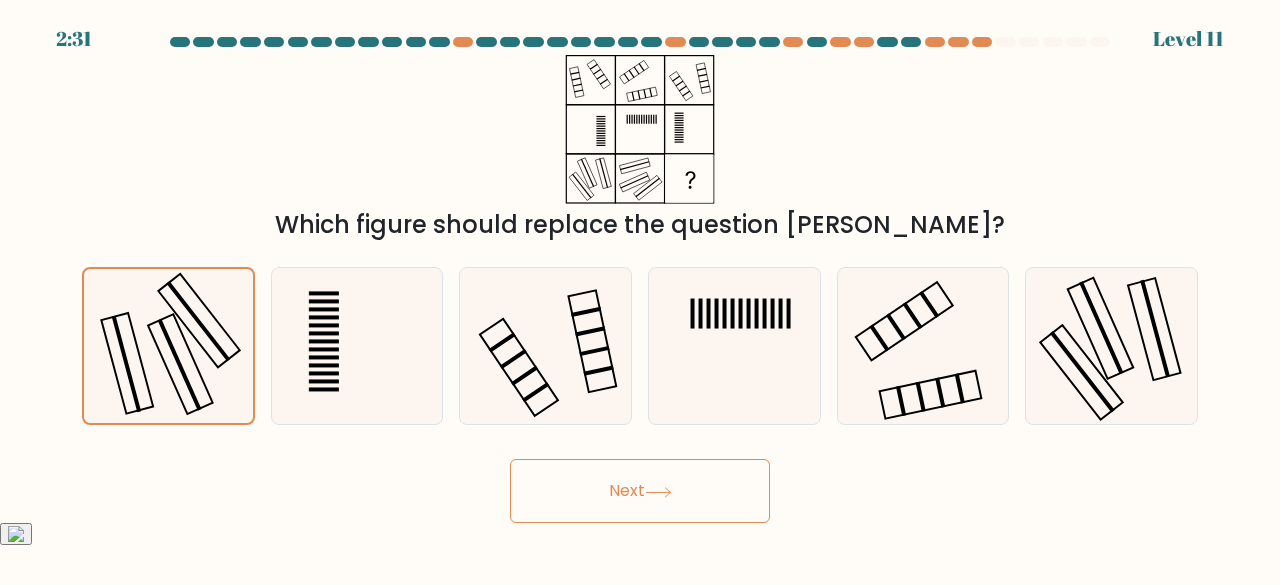 click on "Next" at bounding box center (640, 491) 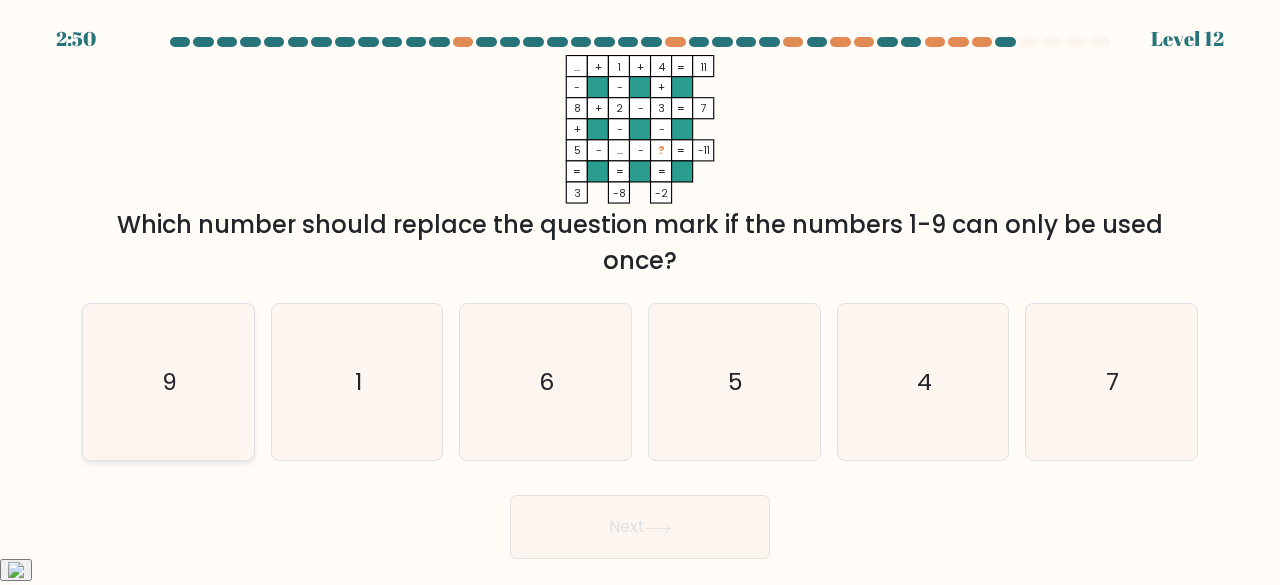 click on "9" 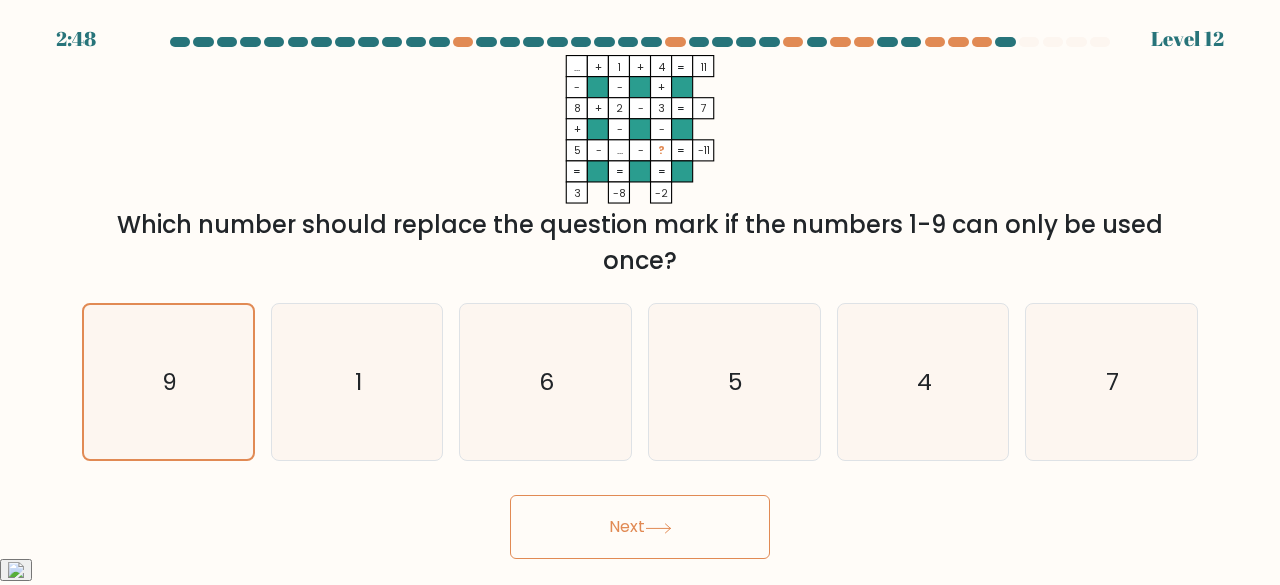click on "Next" at bounding box center (640, 527) 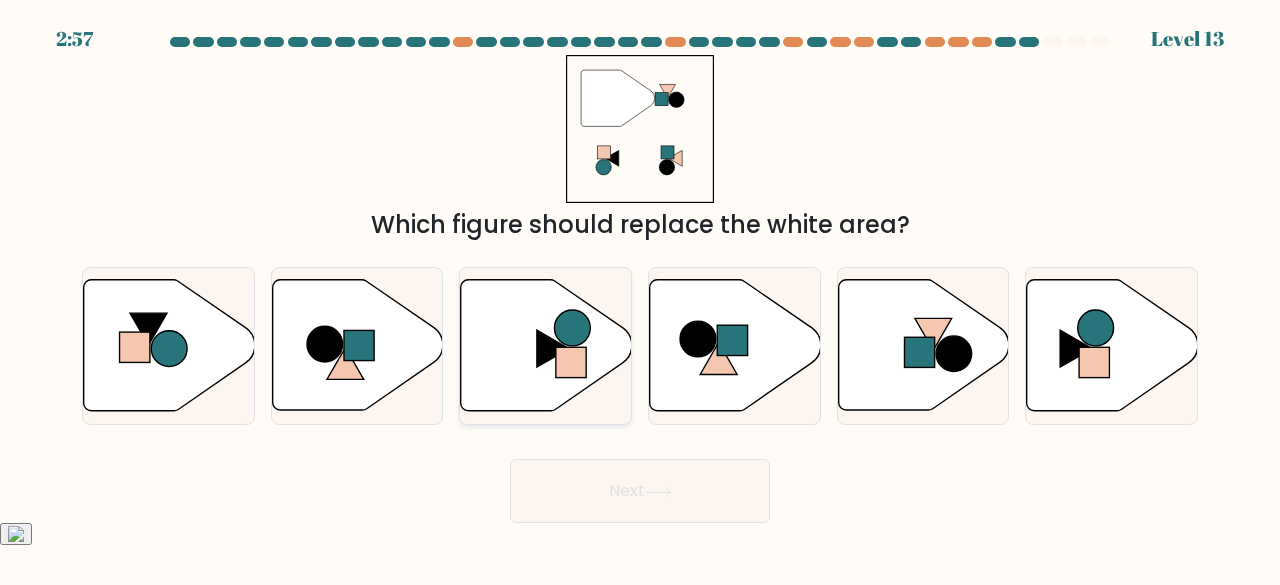 click 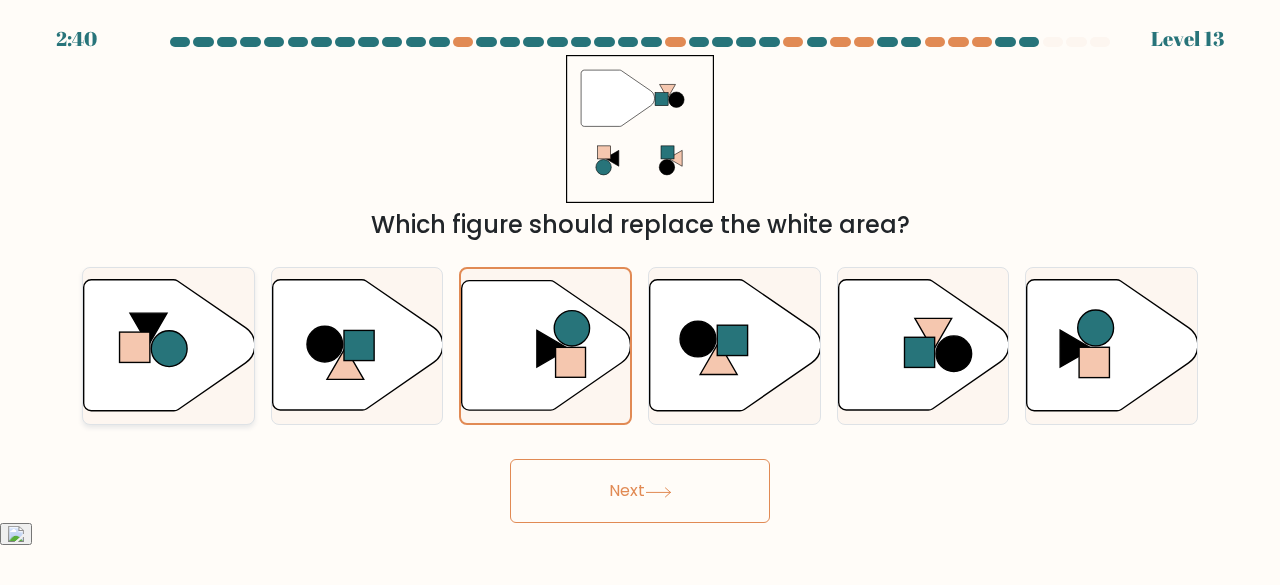click 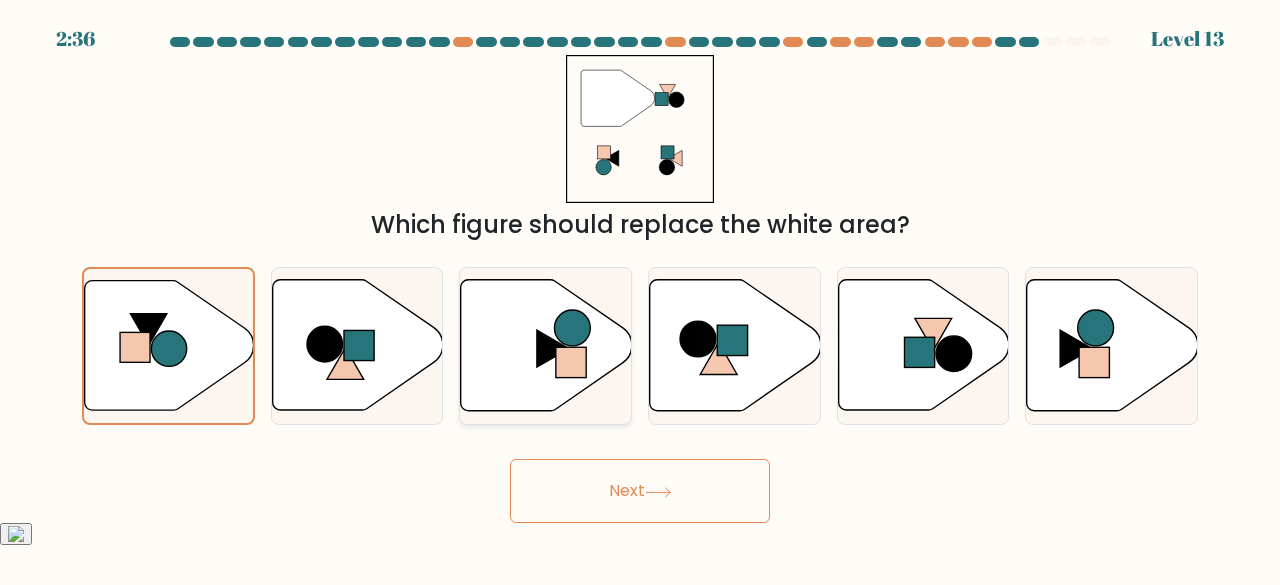 click 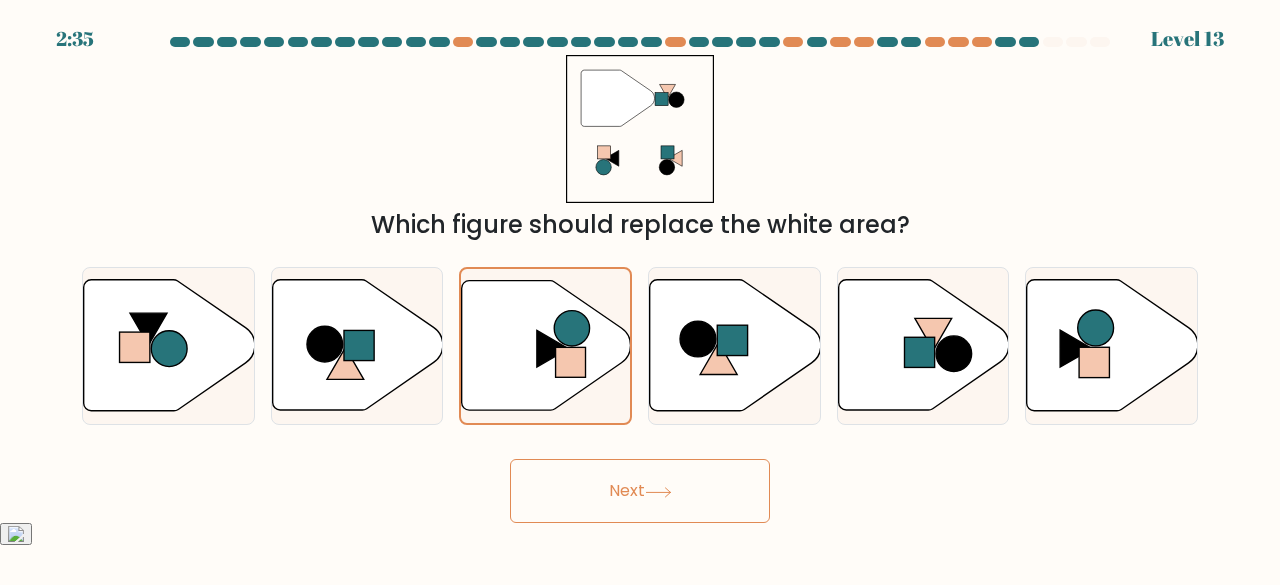 click on "Next" at bounding box center (640, 491) 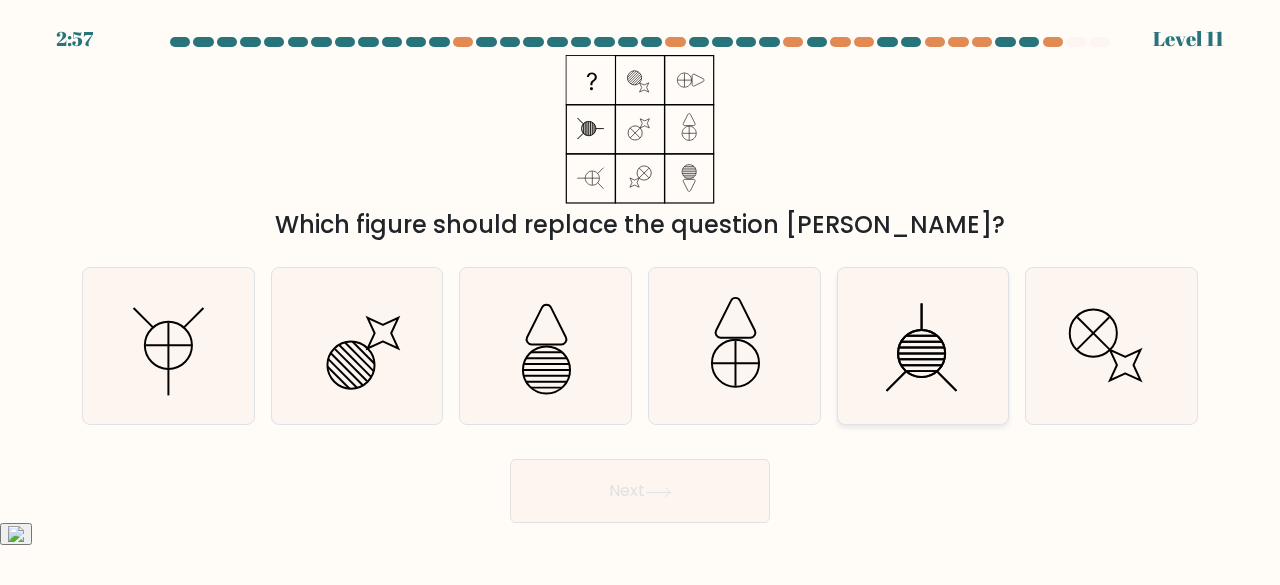 click 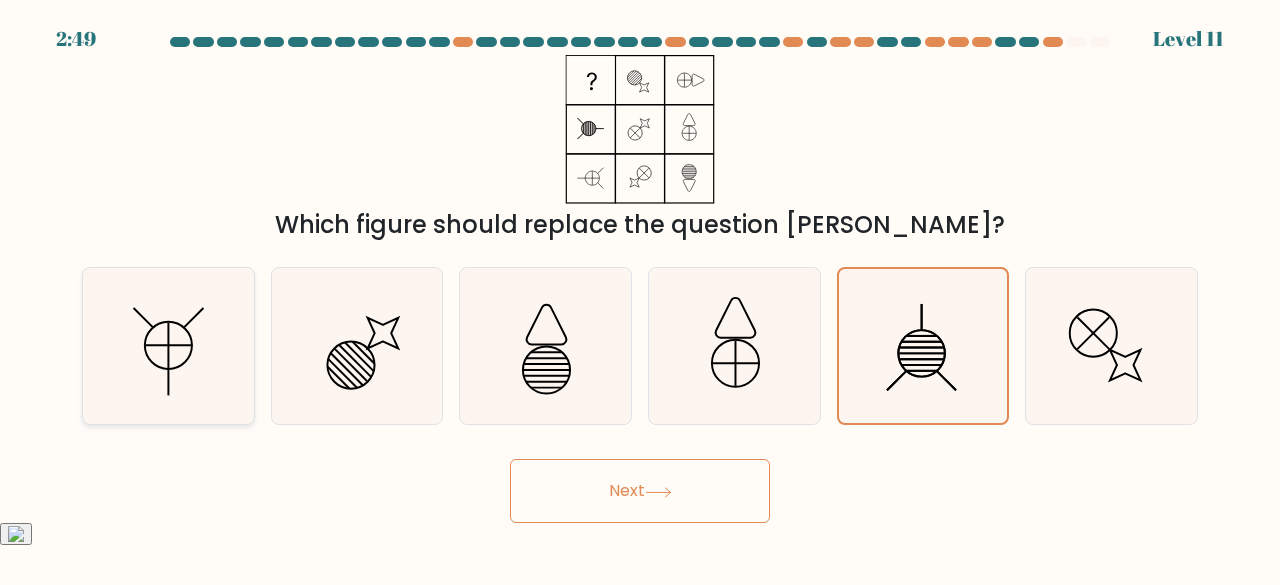 click 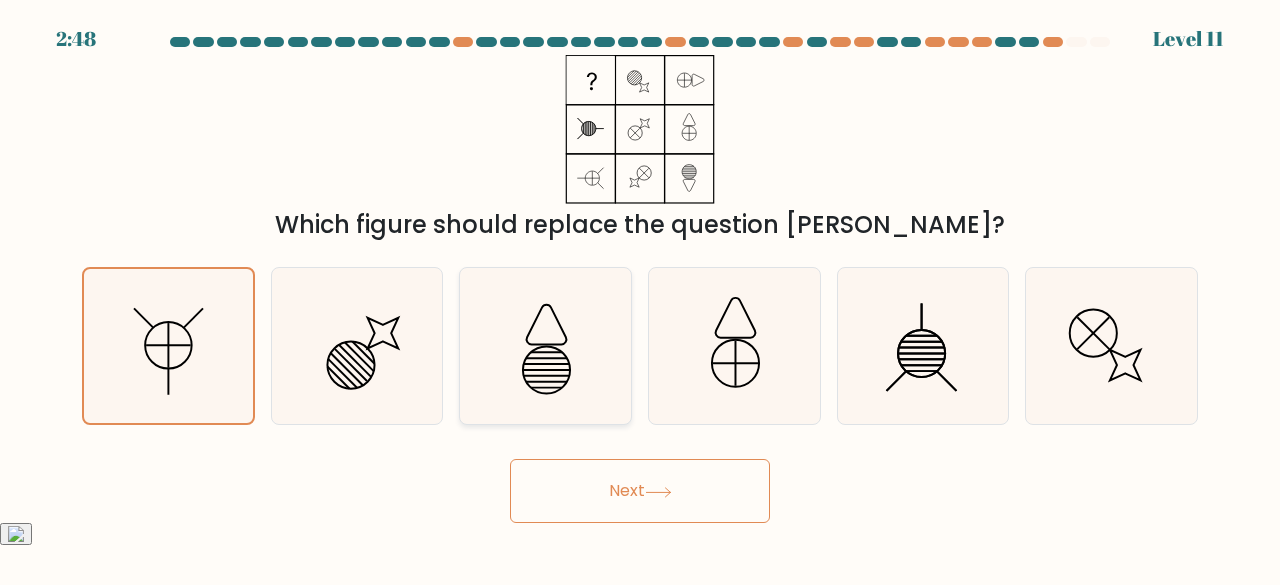 drag, startPoint x: 588, startPoint y: 335, endPoint x: 588, endPoint y: 322, distance: 13 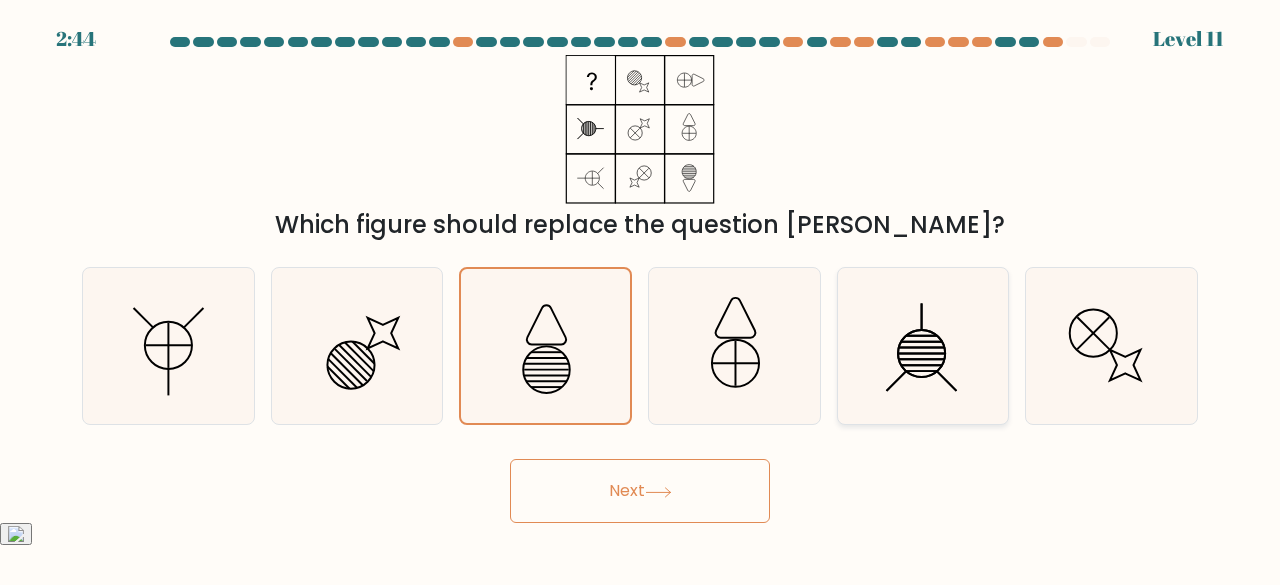 click 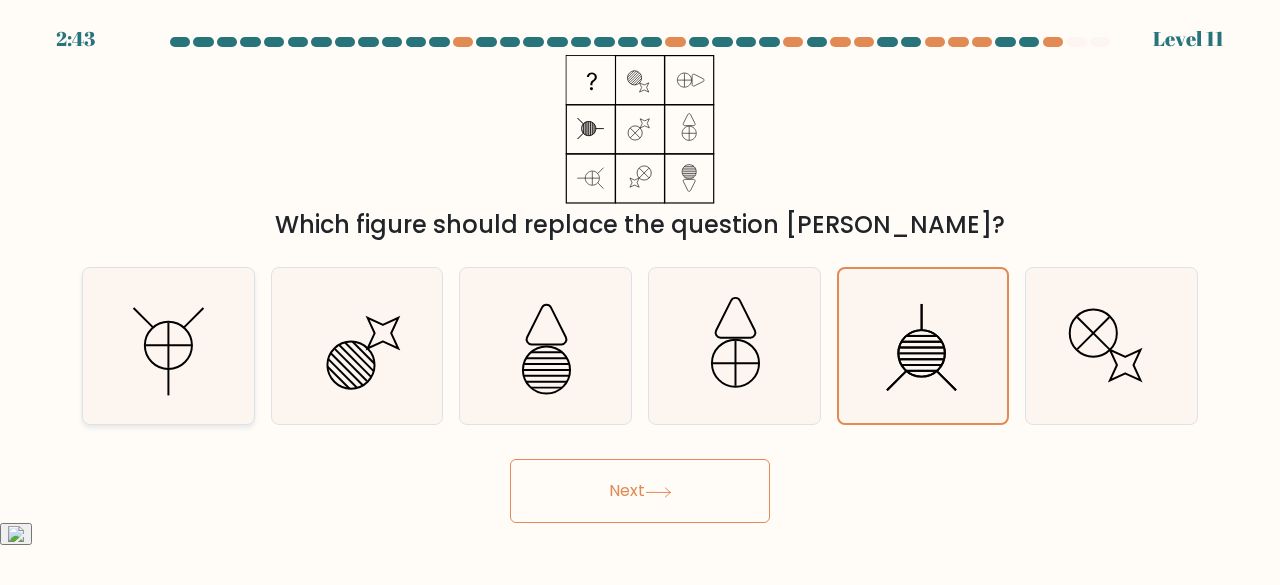 click 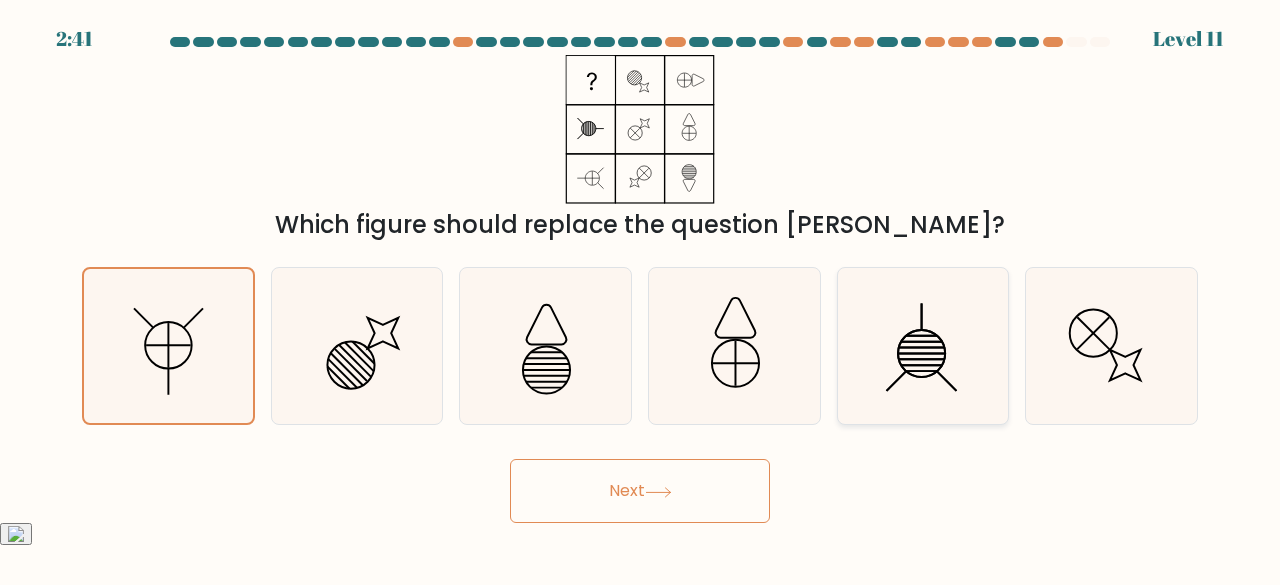 click 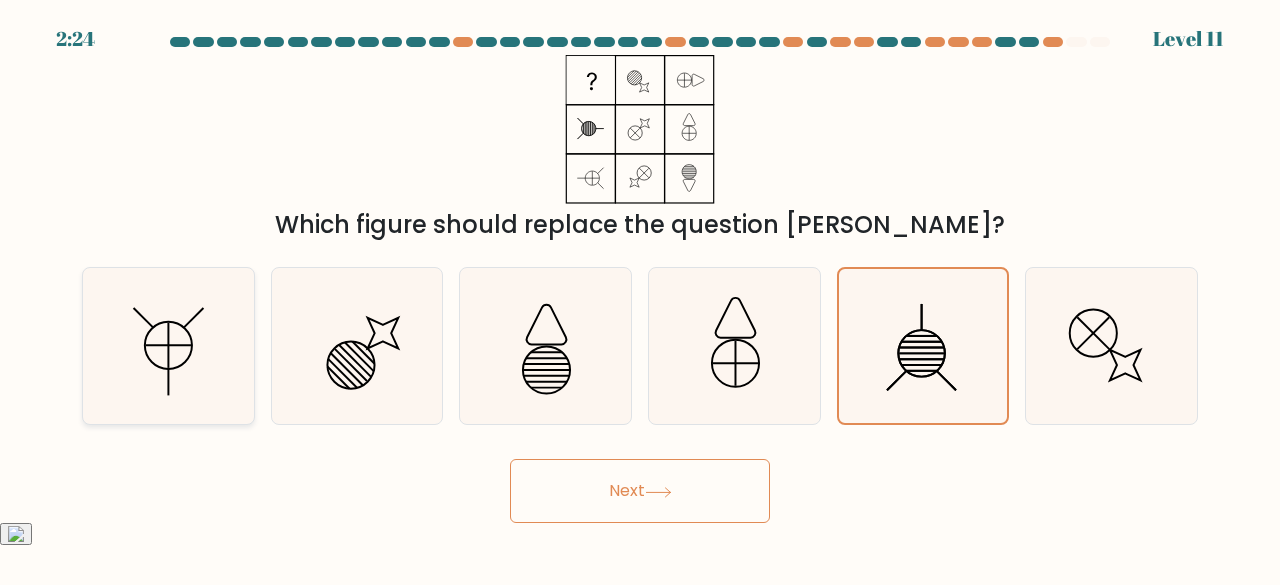 click 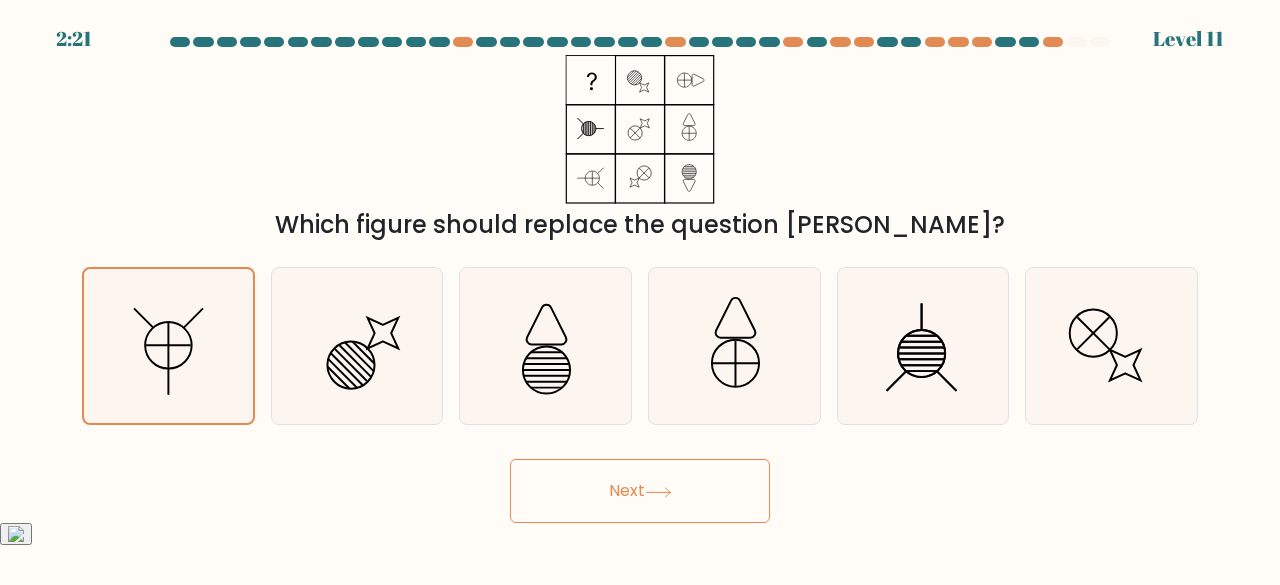 click on "Next" at bounding box center (640, 491) 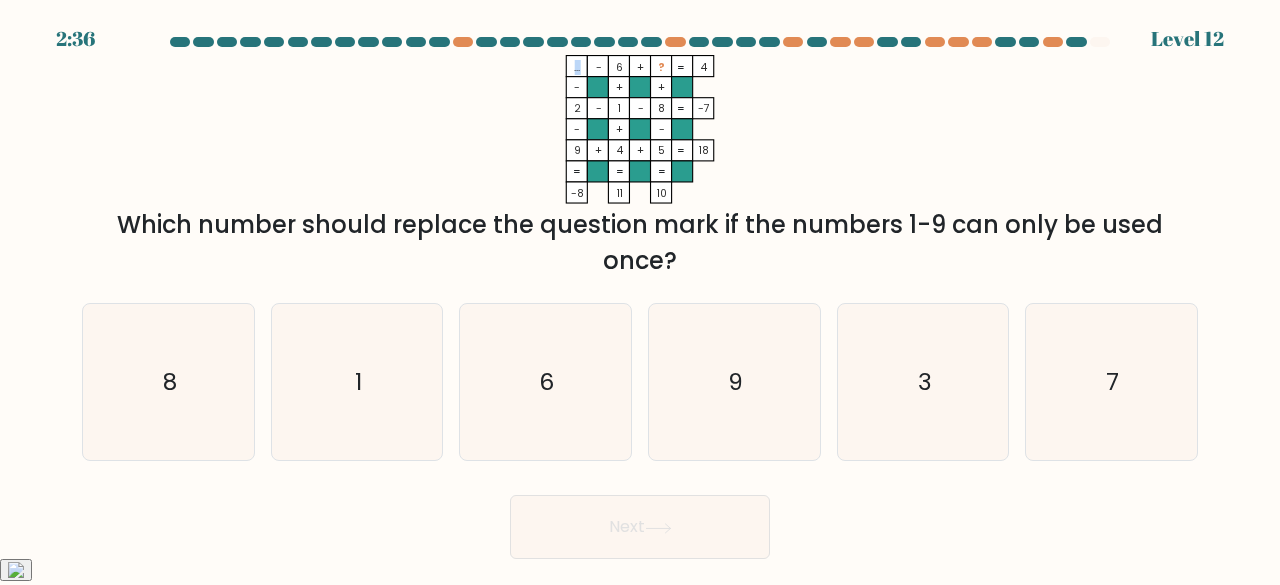 drag, startPoint x: 578, startPoint y: 65, endPoint x: 553, endPoint y: 66, distance: 25.019993 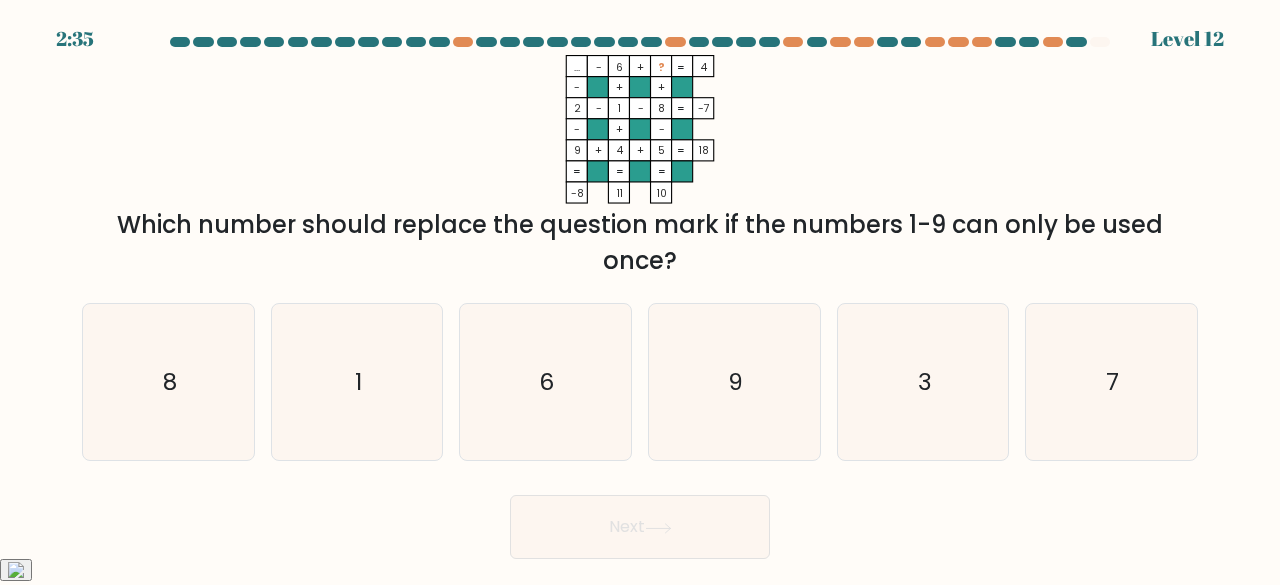 click on "...    -    6    +    ?    4    -    +    +    2    -    1    -    8    -7    -    +    -    9    +    4    +    5    =   18    =   =   =   =   -8    11    10    =" 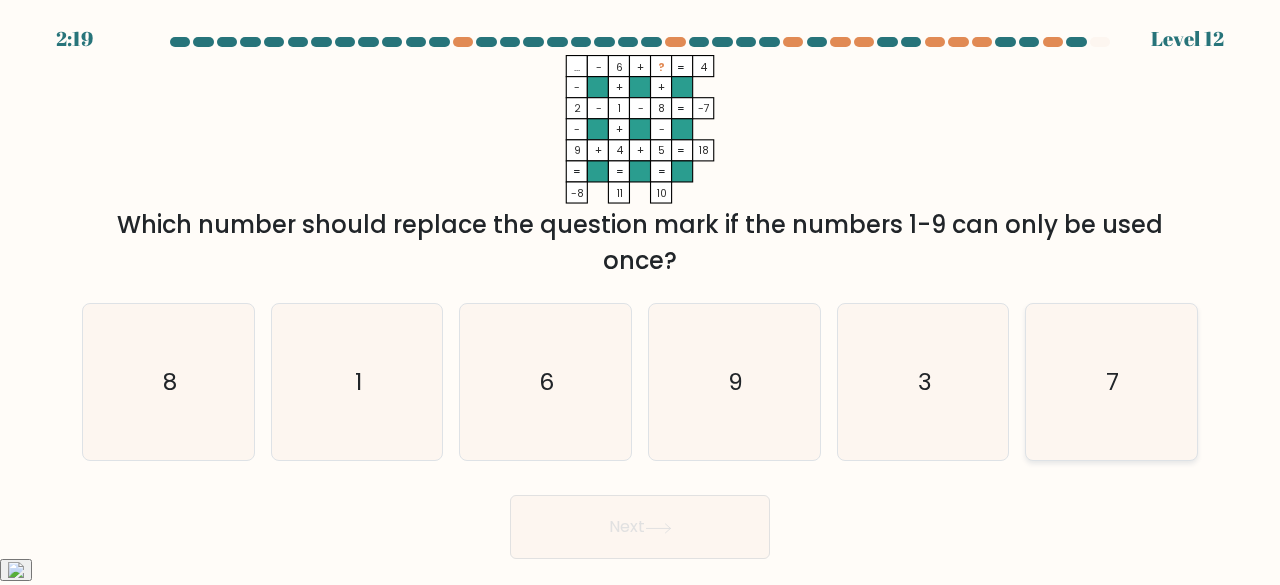 click on "7" 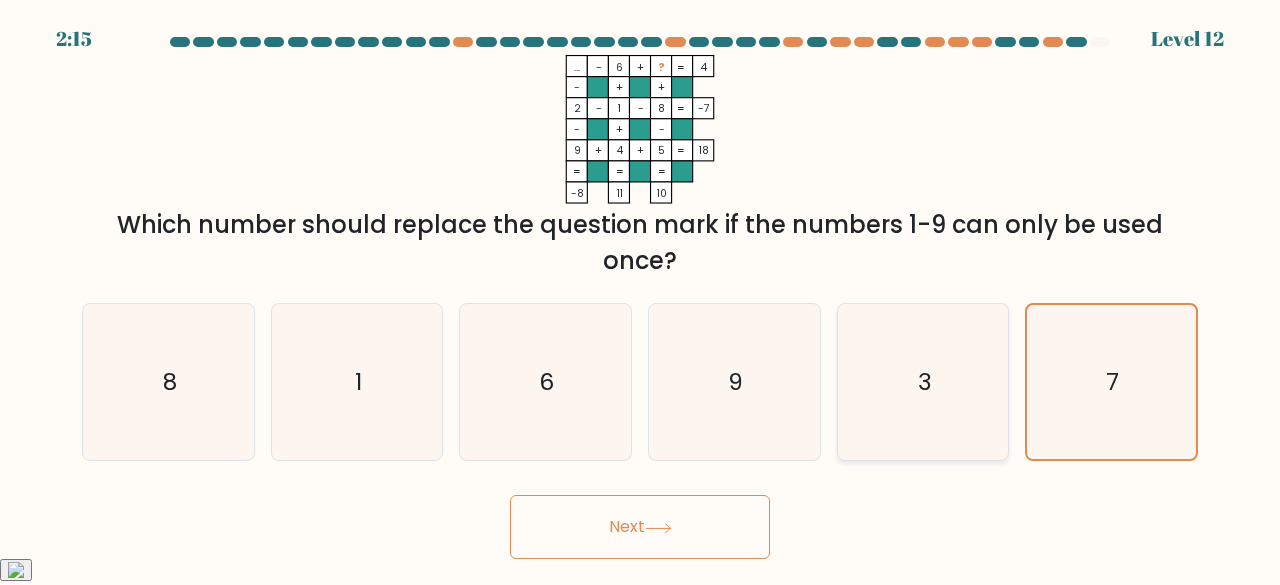 click on "3" 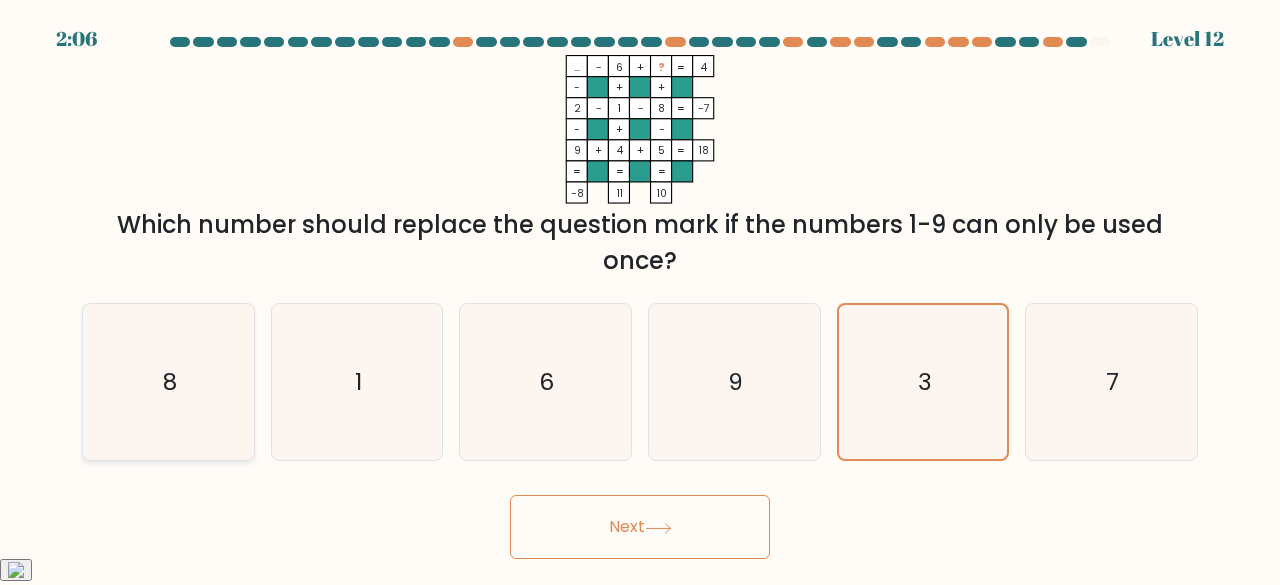 click on "8" 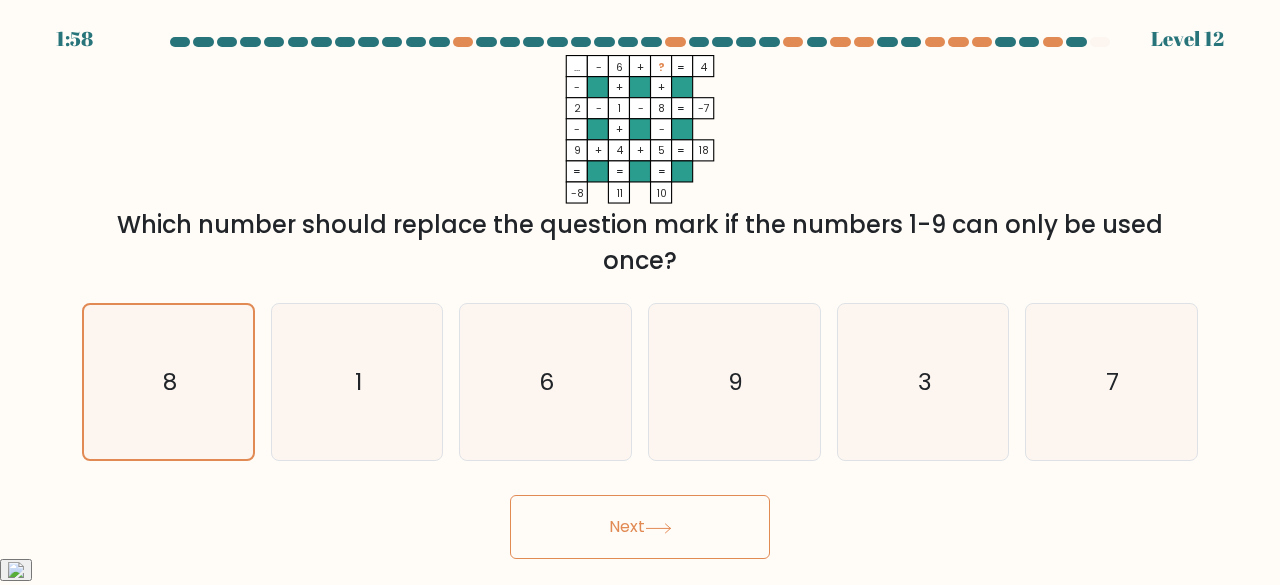 click on "..." 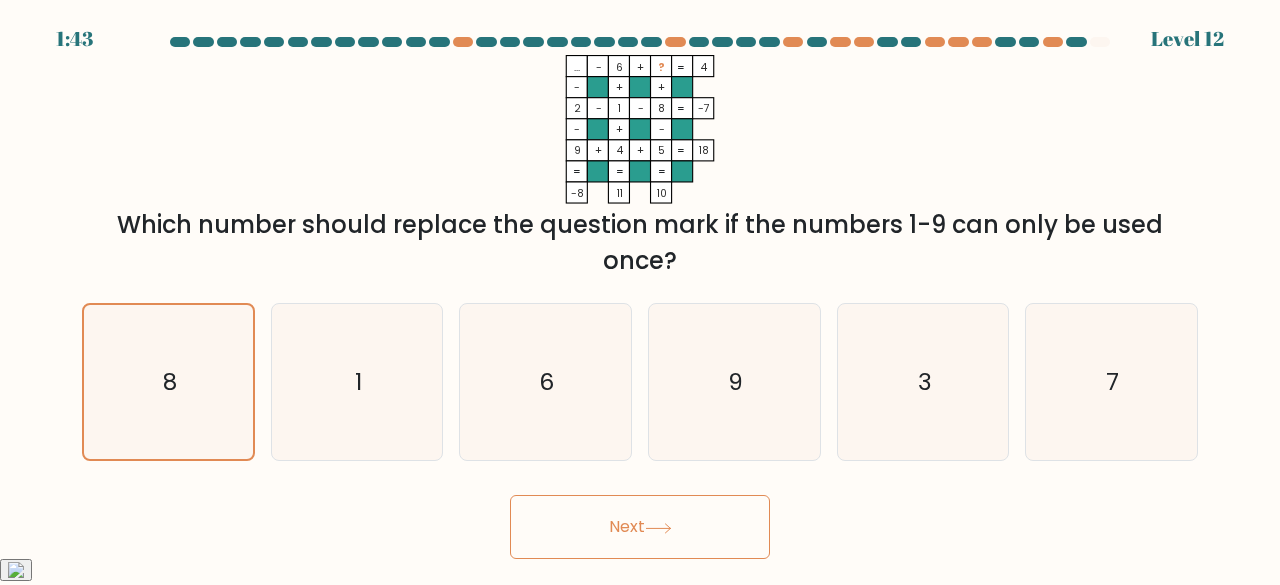 click on "...    -    6    +    ?    4    -    +    +    2    -    1    -    8    -7    -    +    -    9    +    4    +    5    =   18    =   =   =   =   -8    11    10    =" 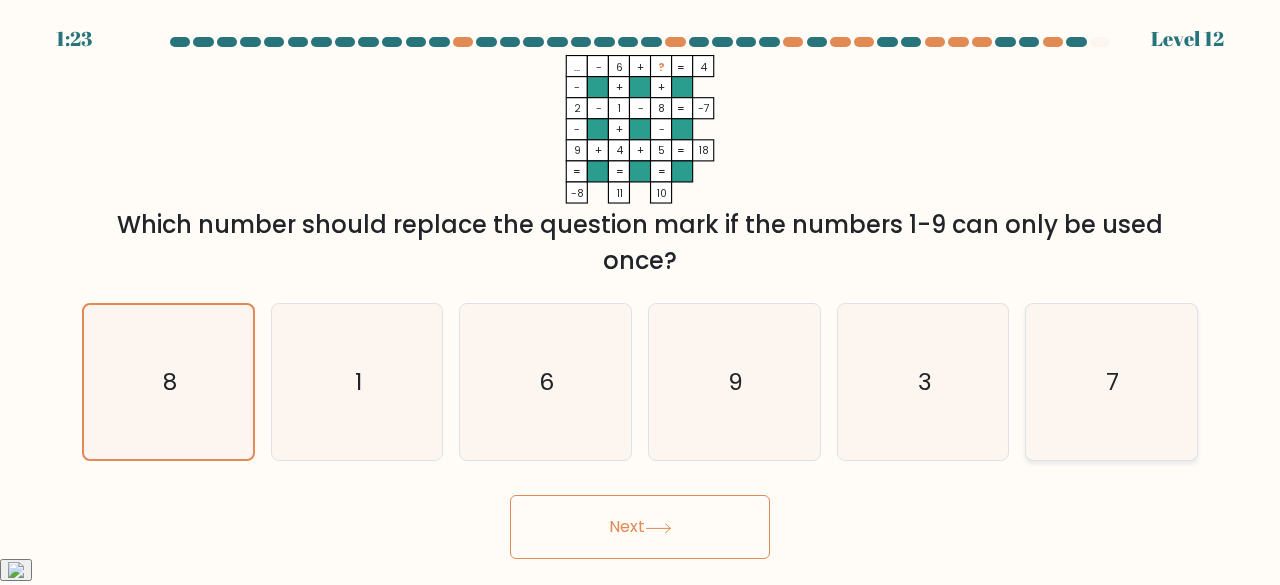 click on "7" 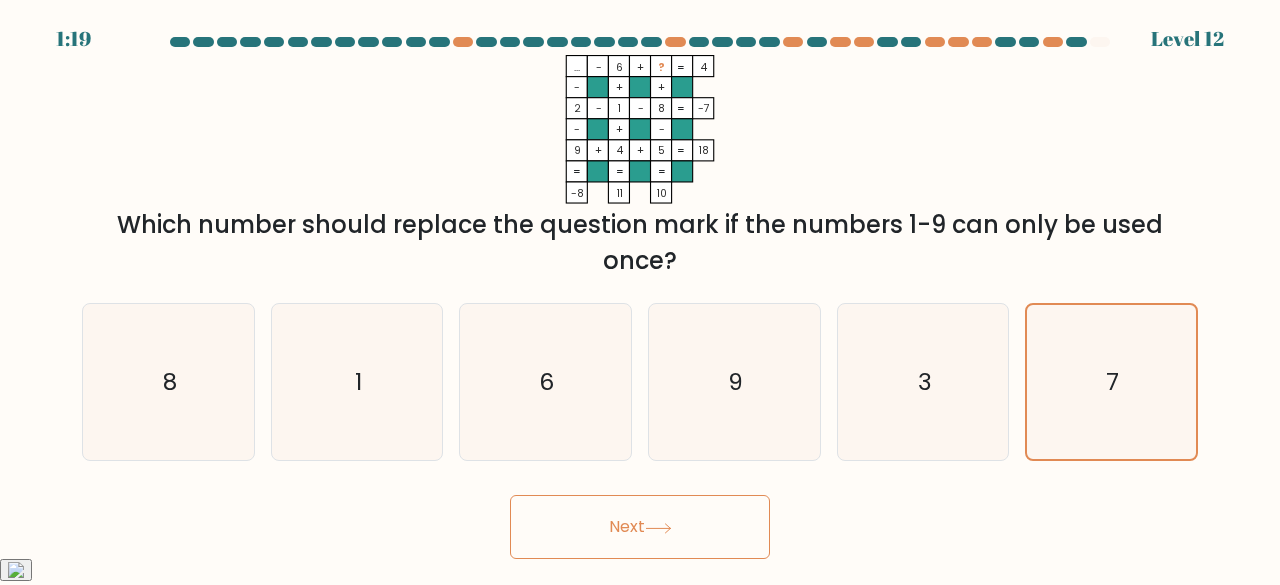drag, startPoint x: 602, startPoint y: 547, endPoint x: 620, endPoint y: 542, distance: 18.681541 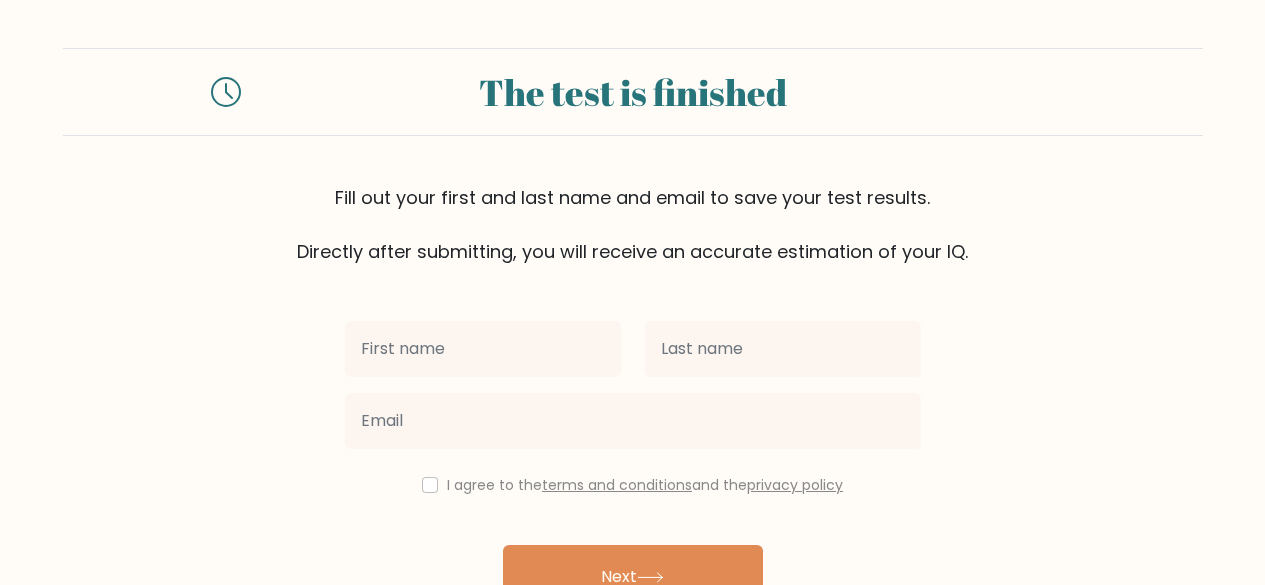 scroll, scrollTop: 0, scrollLeft: 0, axis: both 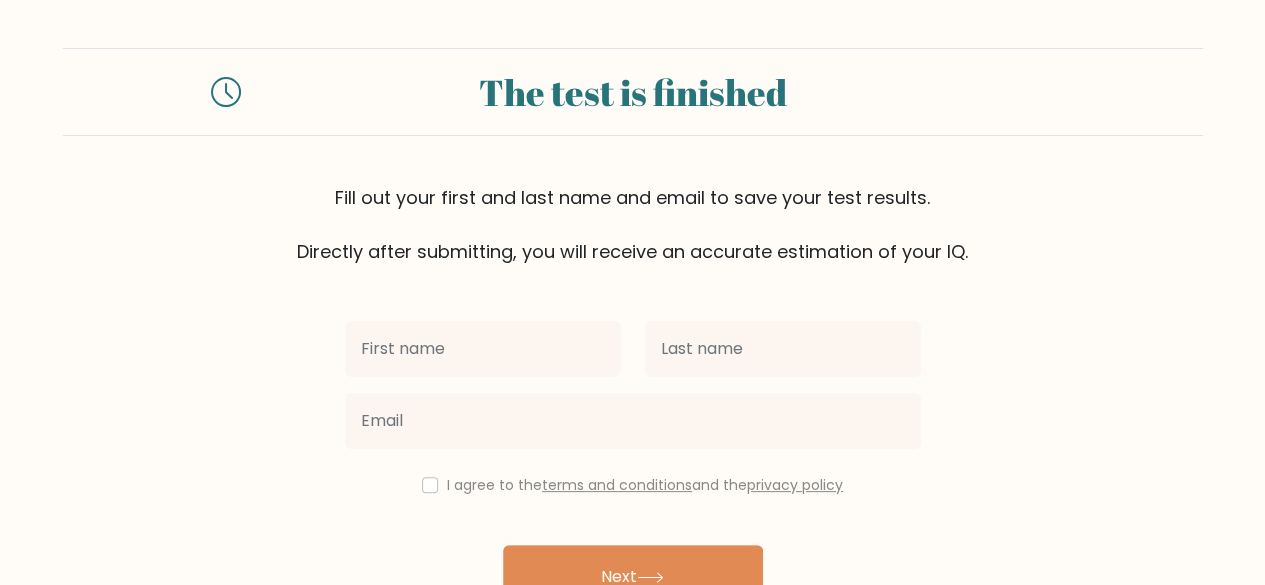 type on "Dale Victor" 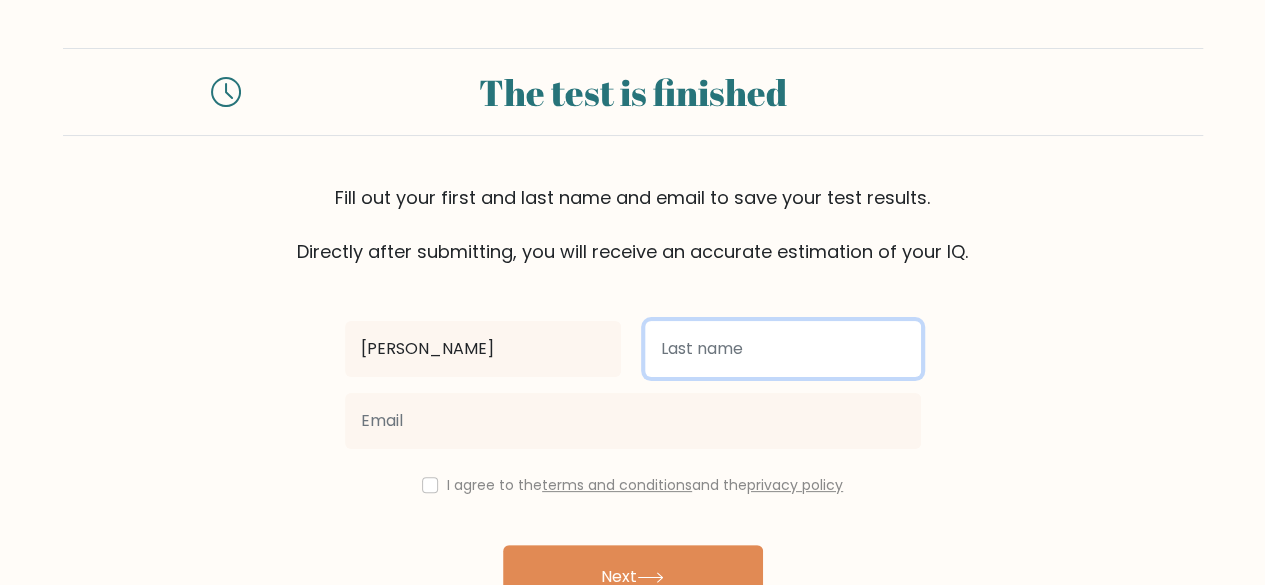 click at bounding box center (783, 349) 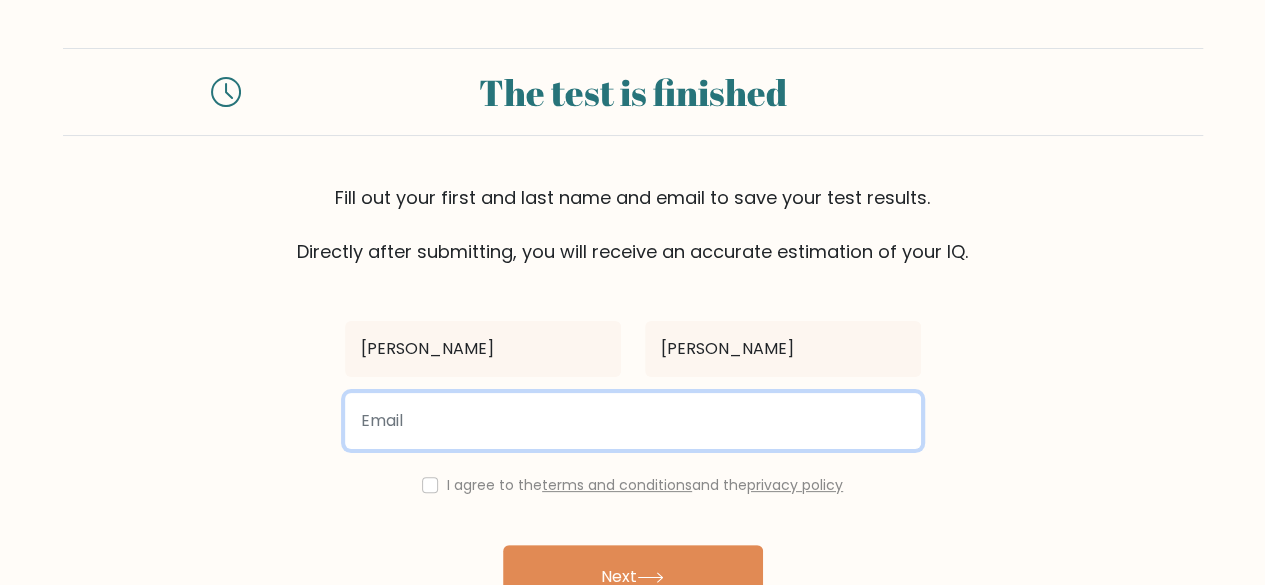 click at bounding box center [633, 421] 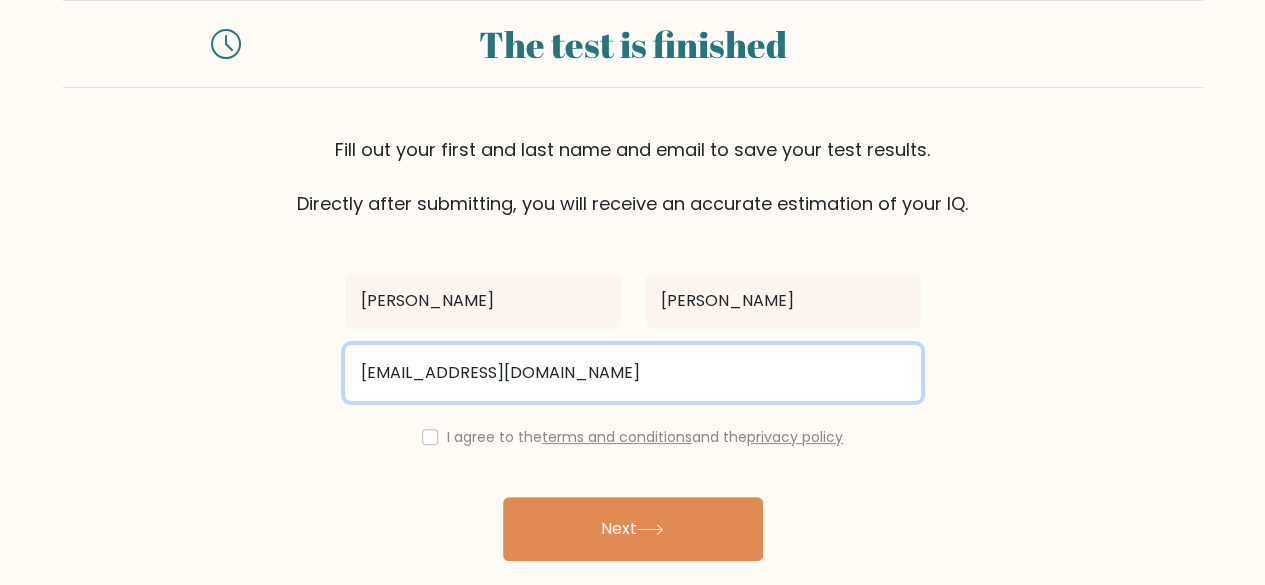 scroll, scrollTop: 115, scrollLeft: 0, axis: vertical 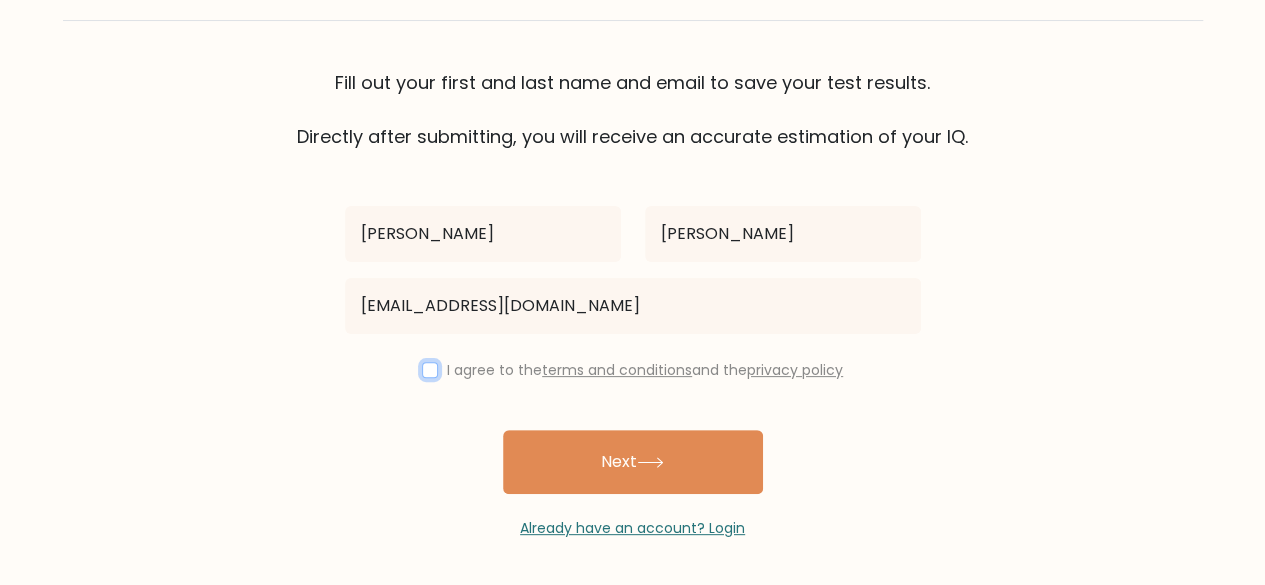 click at bounding box center [430, 370] 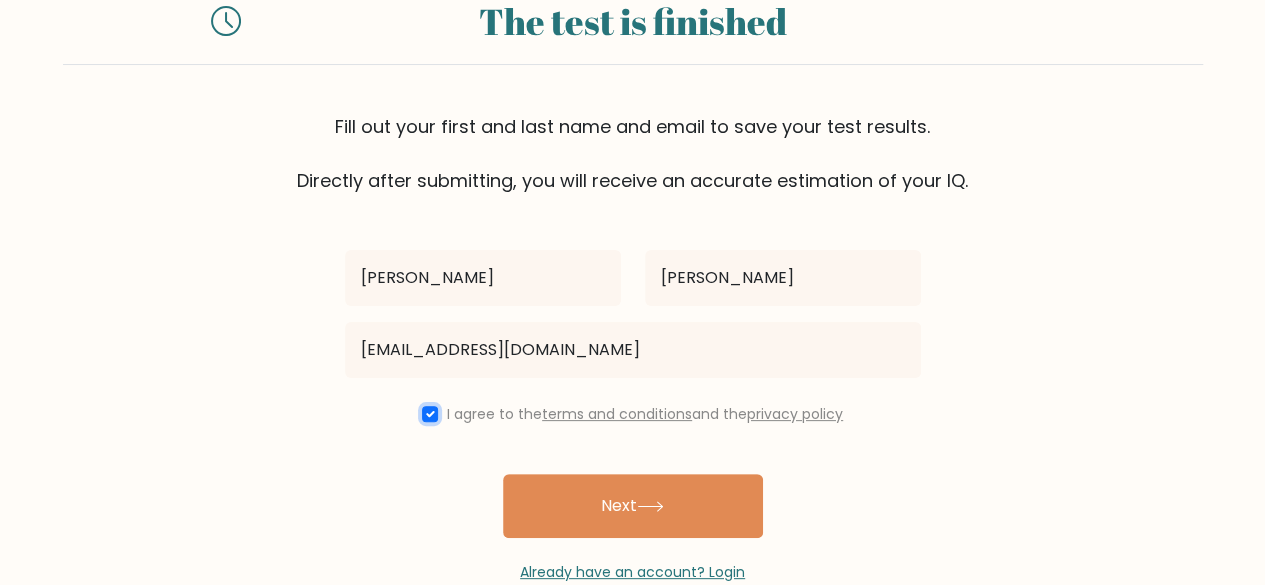 scroll, scrollTop: 115, scrollLeft: 0, axis: vertical 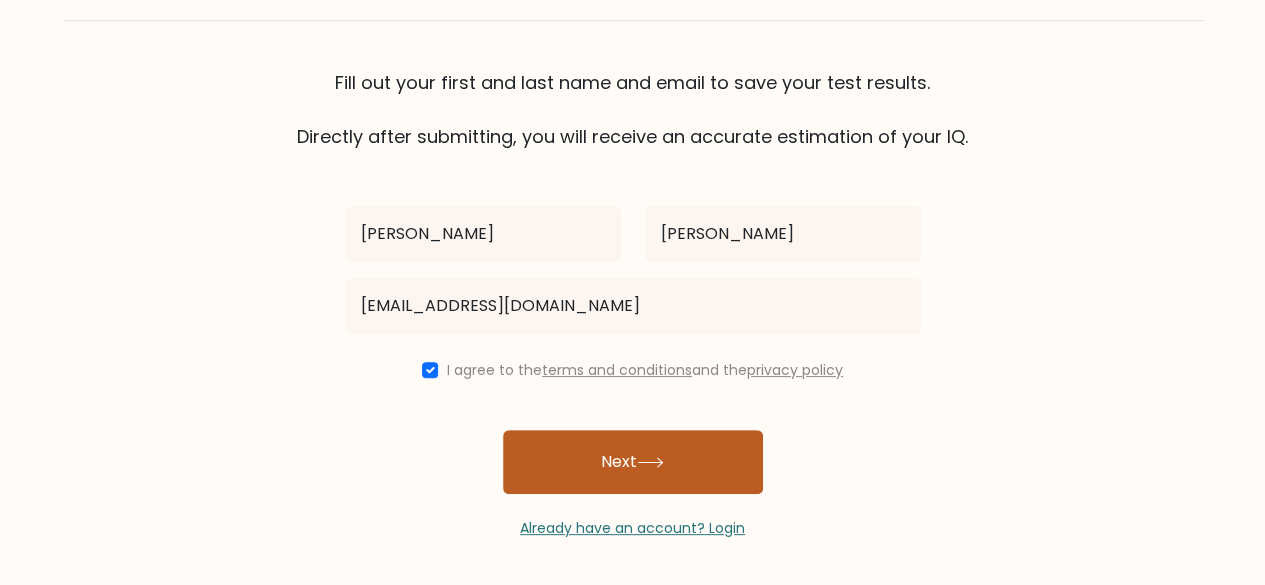 click on "Next" at bounding box center [633, 462] 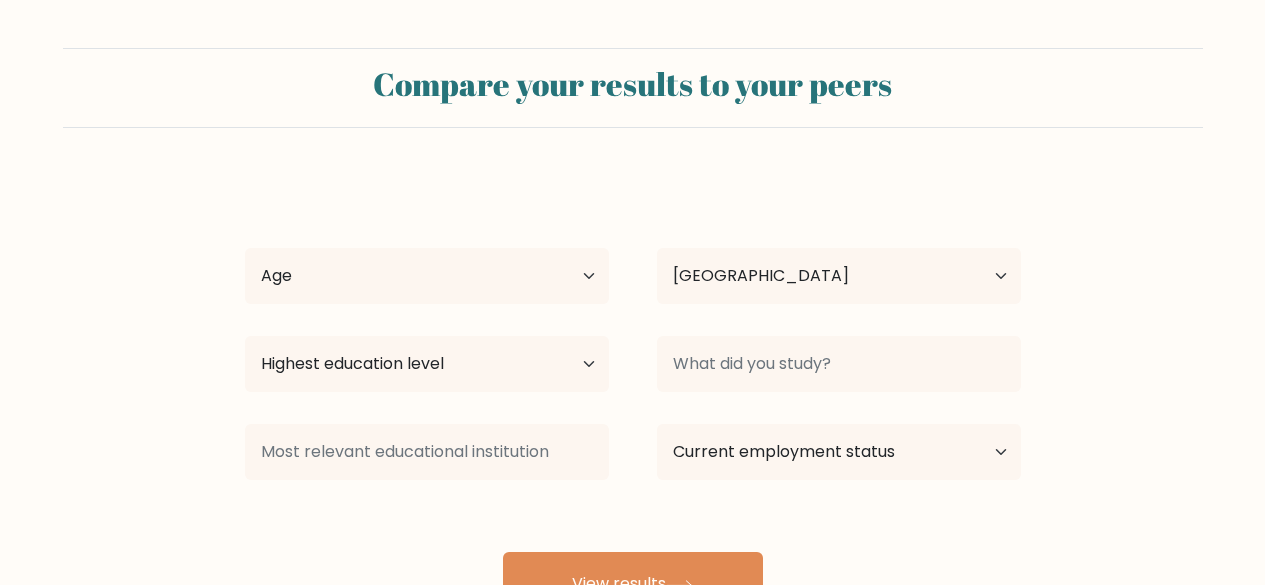 select on "PH" 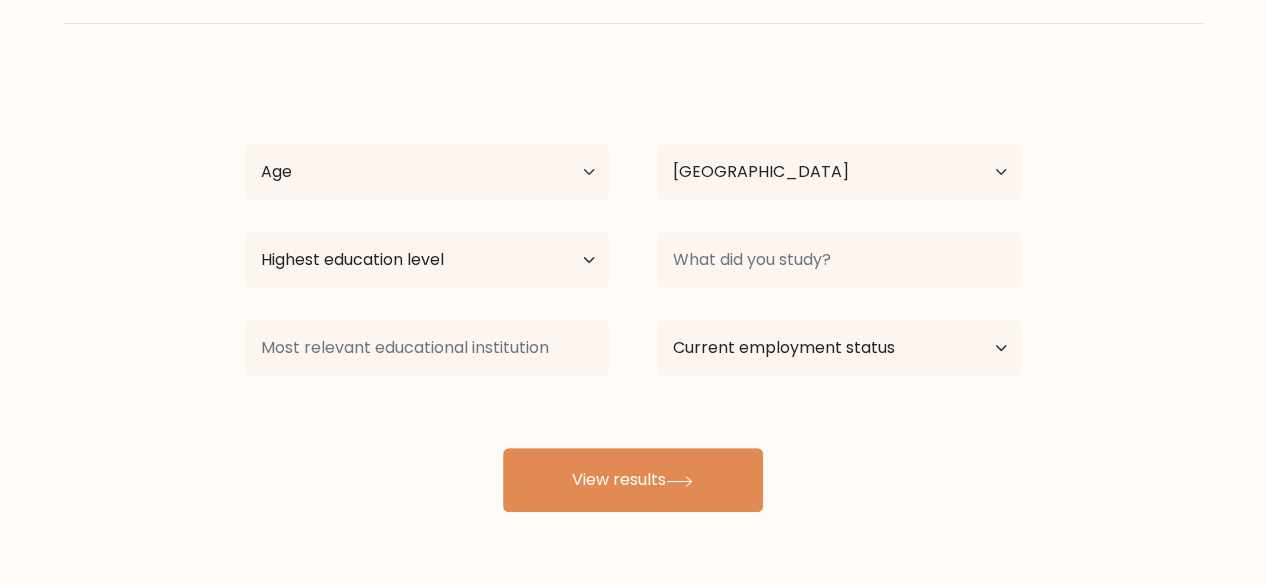 scroll, scrollTop: 0, scrollLeft: 0, axis: both 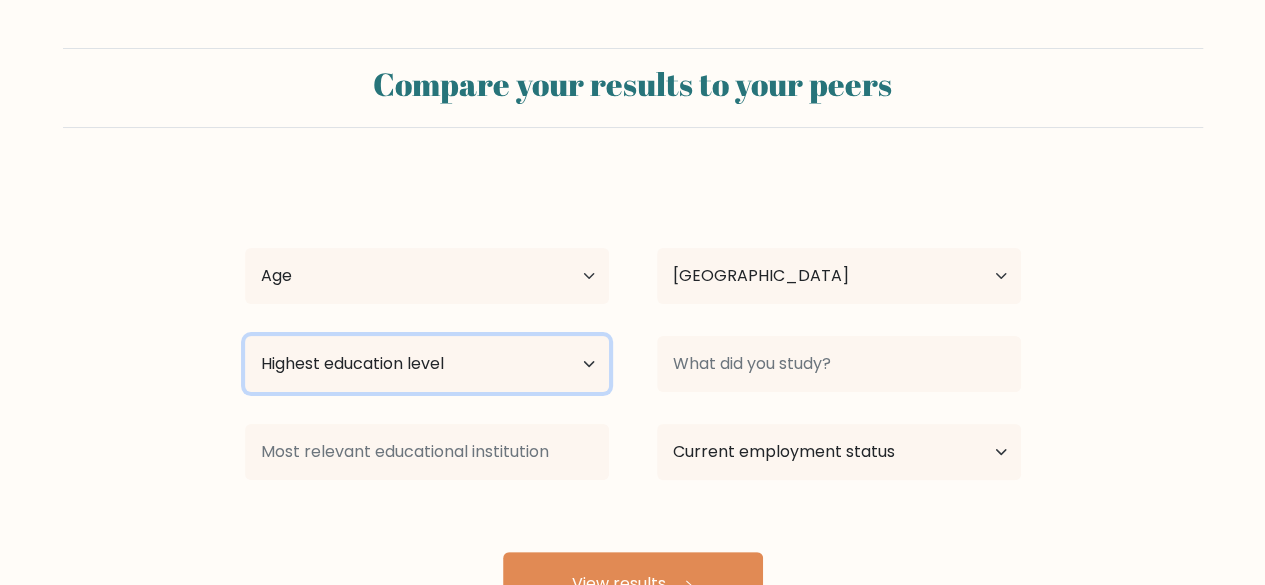 click on "Highest education level
No schooling
Primary
Lower Secondary
Upper Secondary
Occupation Specific
Bachelor's degree
Master's degree
Doctoral degree" at bounding box center (427, 364) 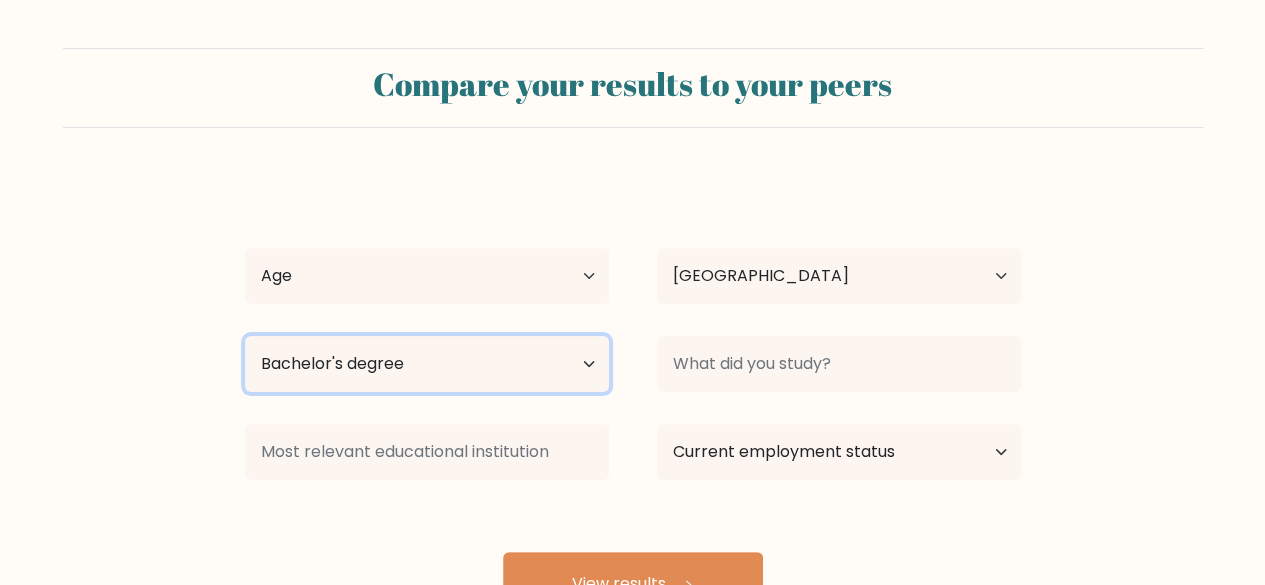 click on "Highest education level
No schooling
Primary
Lower Secondary
Upper Secondary
Occupation Specific
Bachelor's degree
Master's degree
Doctoral degree" at bounding box center (427, 364) 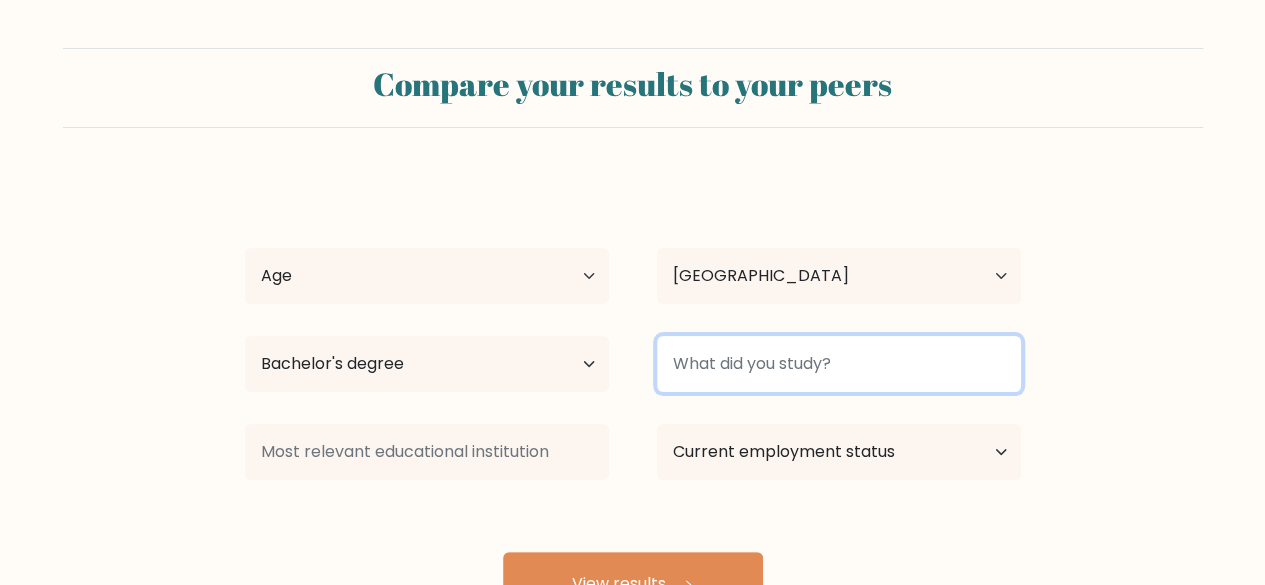 click at bounding box center [839, 364] 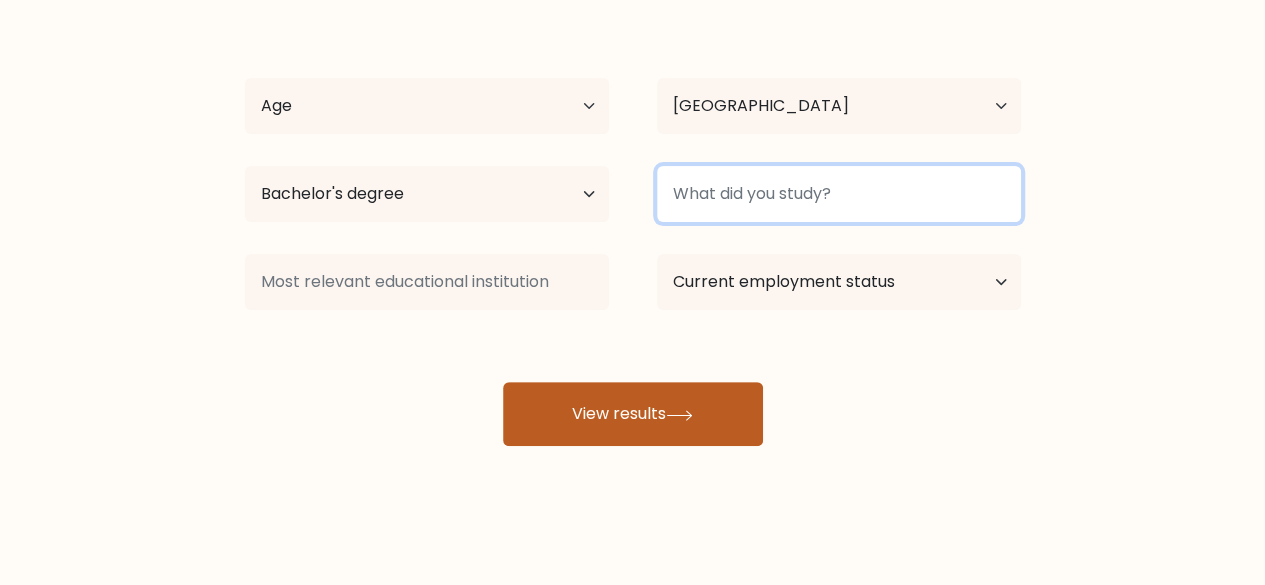 scroll, scrollTop: 172, scrollLeft: 0, axis: vertical 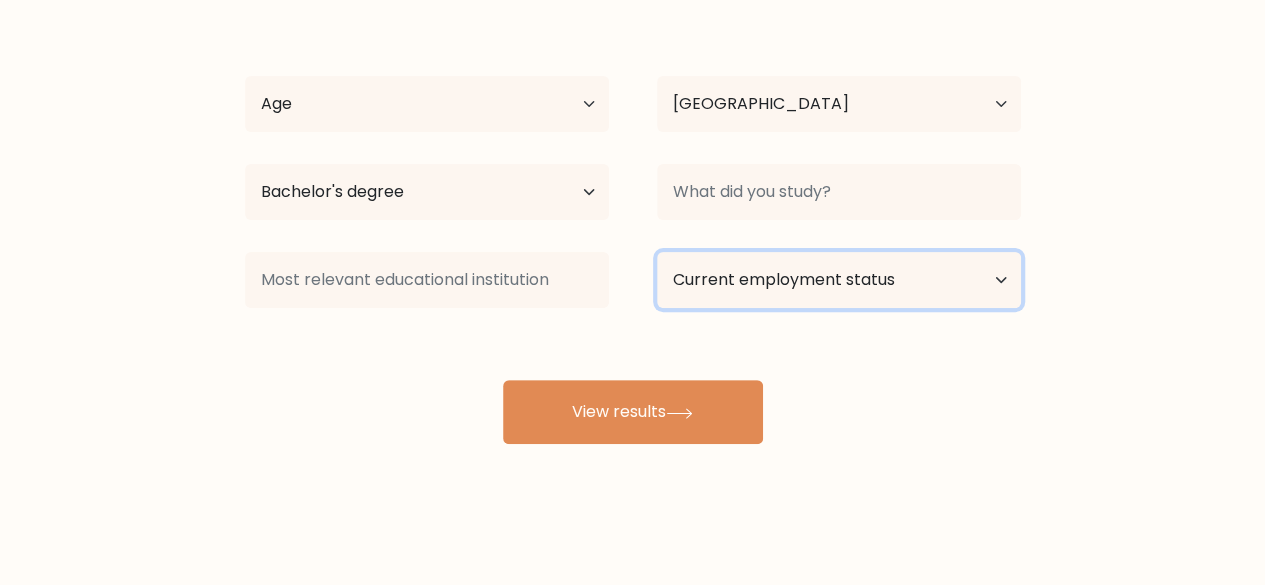 click on "Current employment status
Employed
Student
Retired
Other / prefer not to answer" at bounding box center (839, 280) 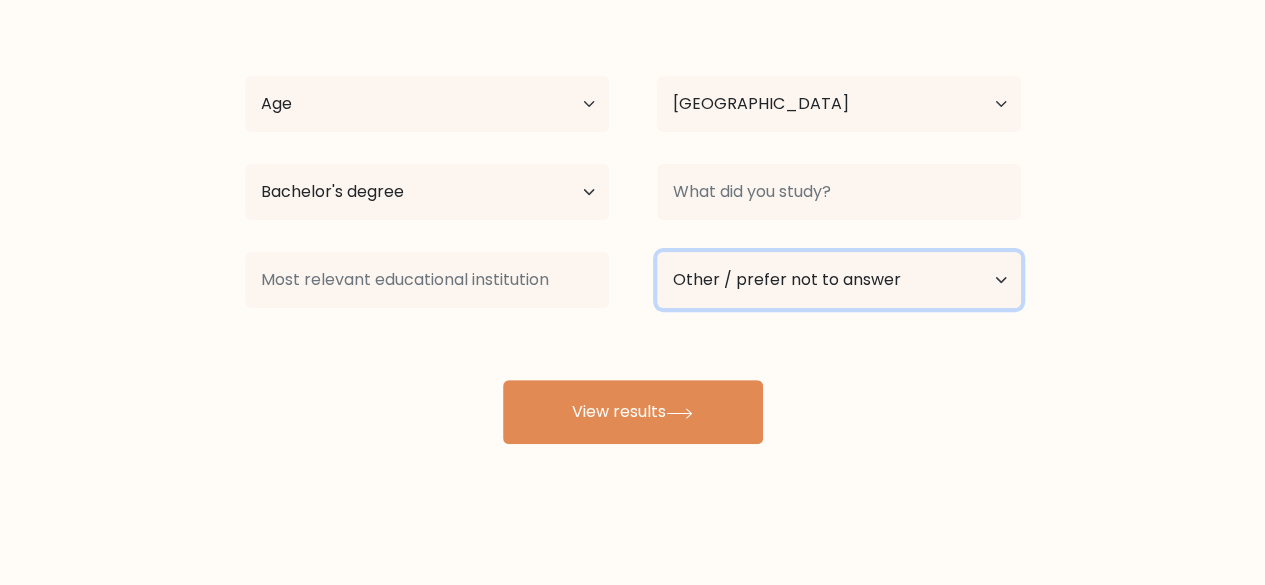 click on "Current employment status
Employed
Student
Retired
Other / prefer not to answer" at bounding box center (839, 280) 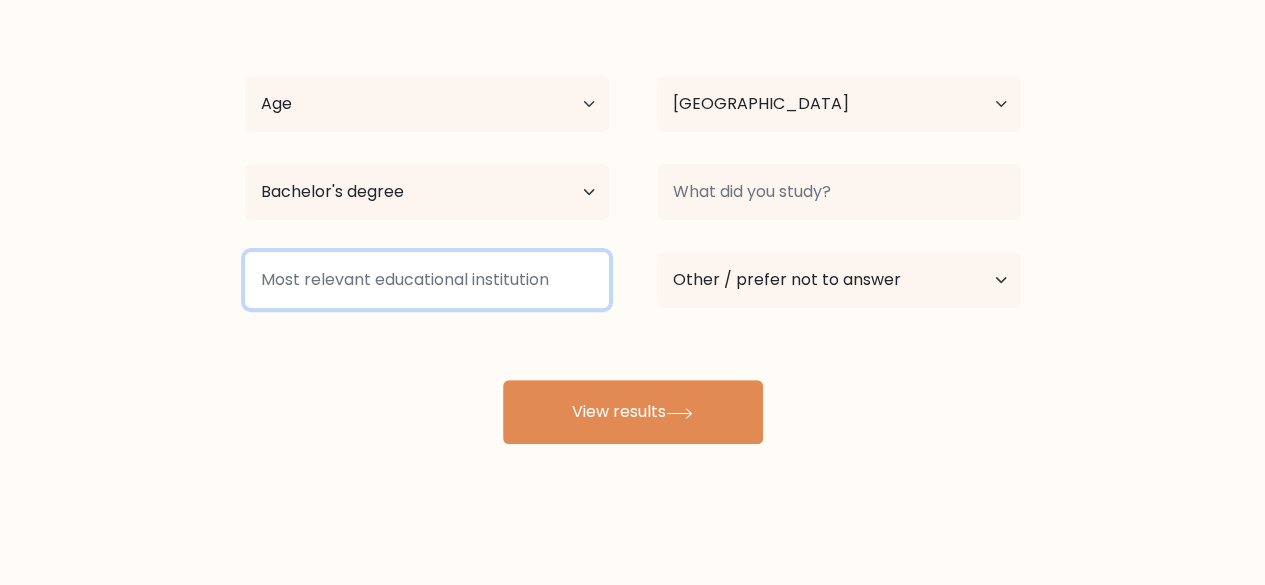 click at bounding box center [427, 280] 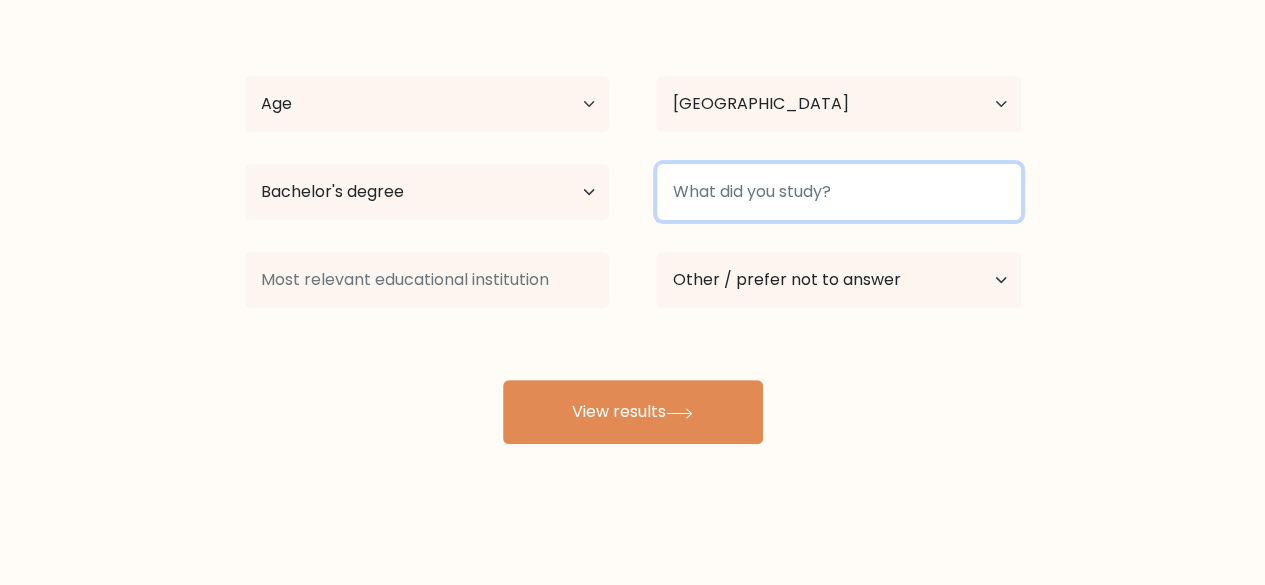 click at bounding box center [839, 192] 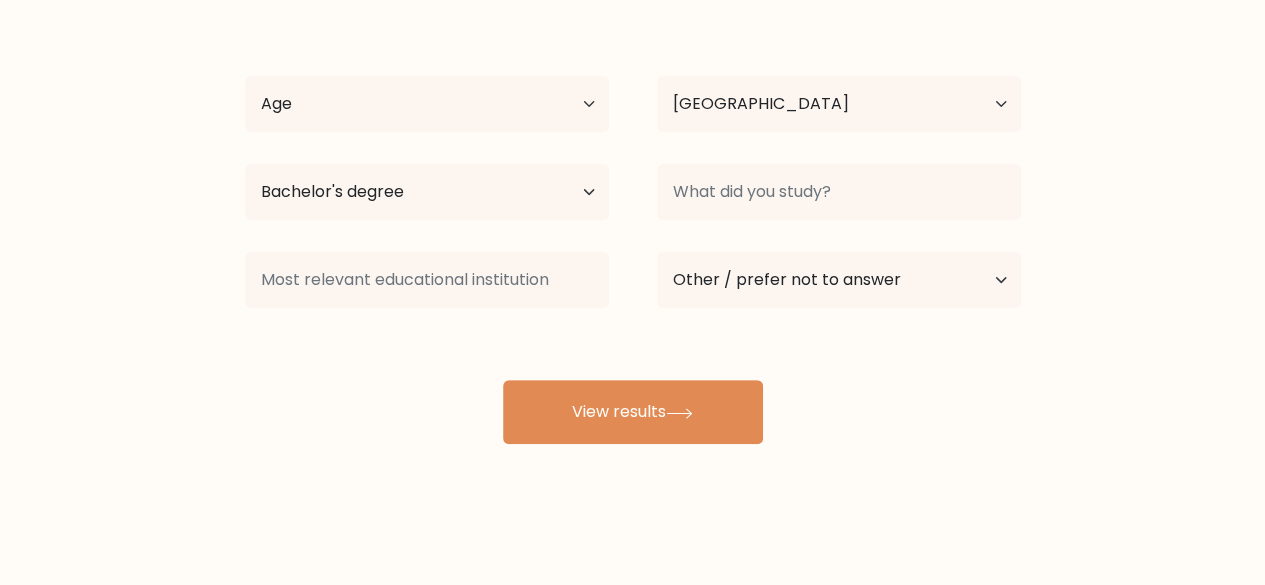click on "Dale Victor
Reyes
Age
Under 18 years old
18-24 years old
25-34 years old
35-44 years old
45-54 years old
55-64 years old
65 years old and above
Country
Afghanistan
Albania
Algeria
American Samoa
Andorra
Angola
Anguilla
Antarctica
Antigua and Barbuda
Argentina
Armenia
Aruba
Australia
Austria
Azerbaijan
Bahamas
Bahrain
Bangladesh
Barbados
Belarus
Belgium
Belize
Benin
Bermuda
Bhutan
Bolivia
Bonaire, Sint Eustatius and Saba
Bosnia and Herzegovina
Botswana
Bouvet Island
Brazil
Brunei" at bounding box center [633, 224] 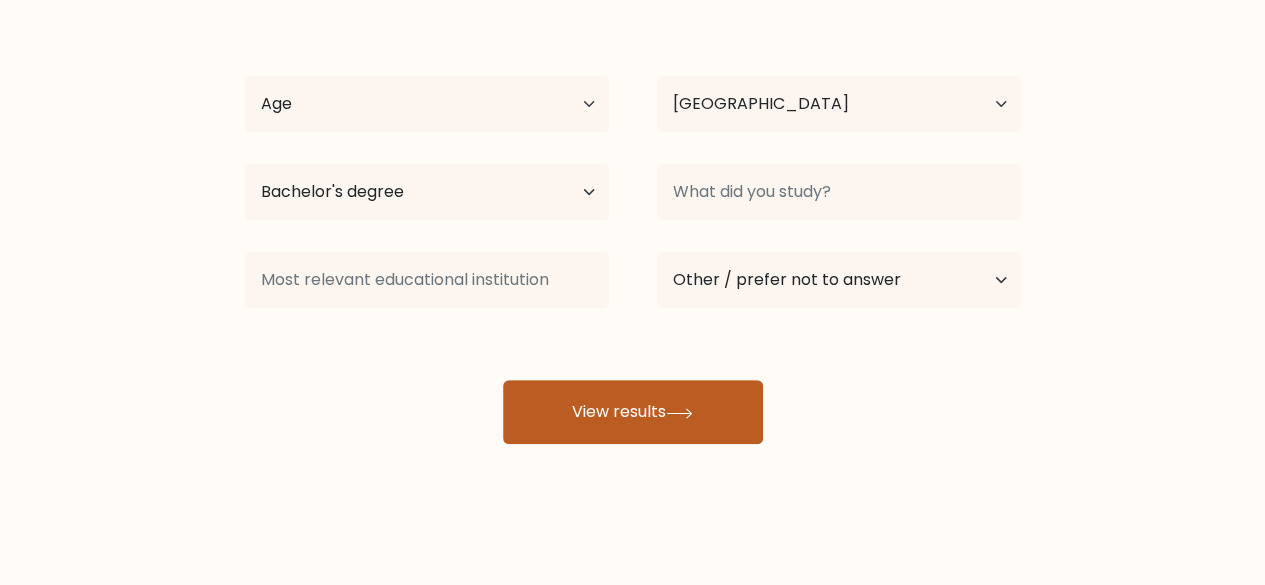 click on "View results" at bounding box center (633, 412) 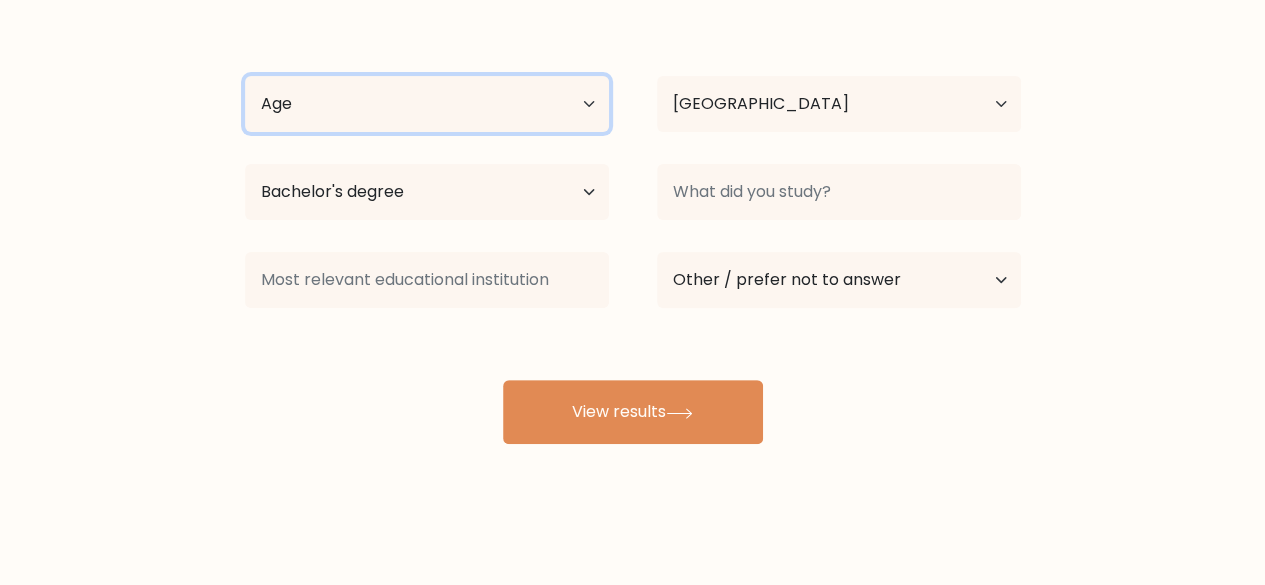click on "Age
Under 18 years old
18-24 years old
25-34 years old
35-44 years old
45-54 years old
55-64 years old
65 years old and above" at bounding box center (427, 104) 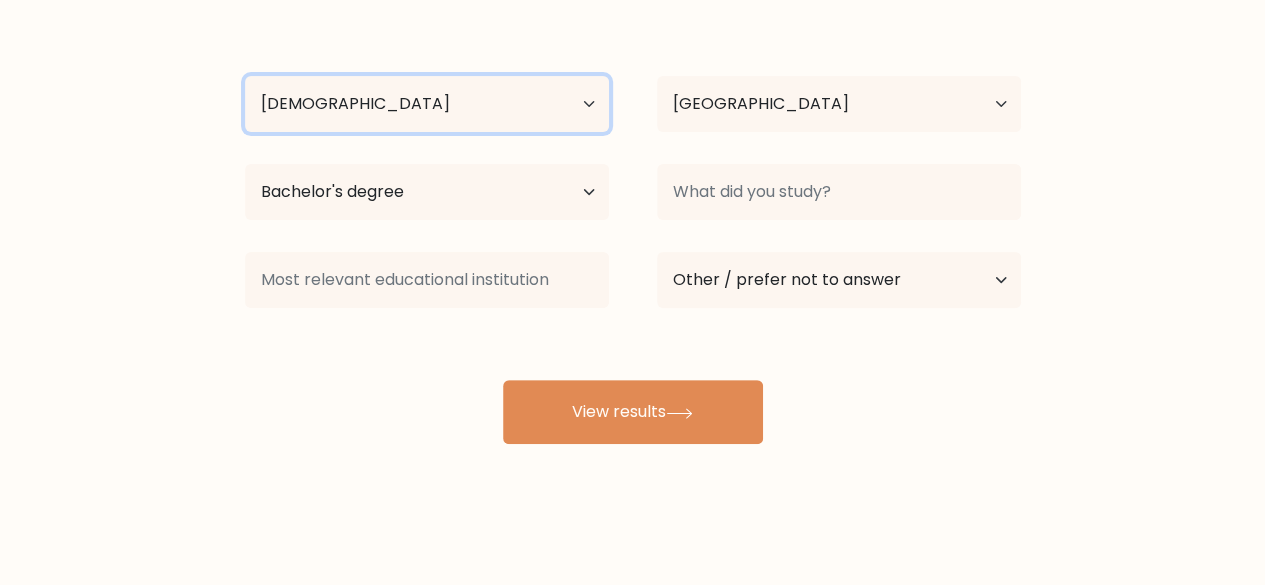 click on "Age
Under 18 years old
18-24 years old
25-34 years old
35-44 years old
45-54 years old
55-64 years old
65 years old and above" at bounding box center (427, 104) 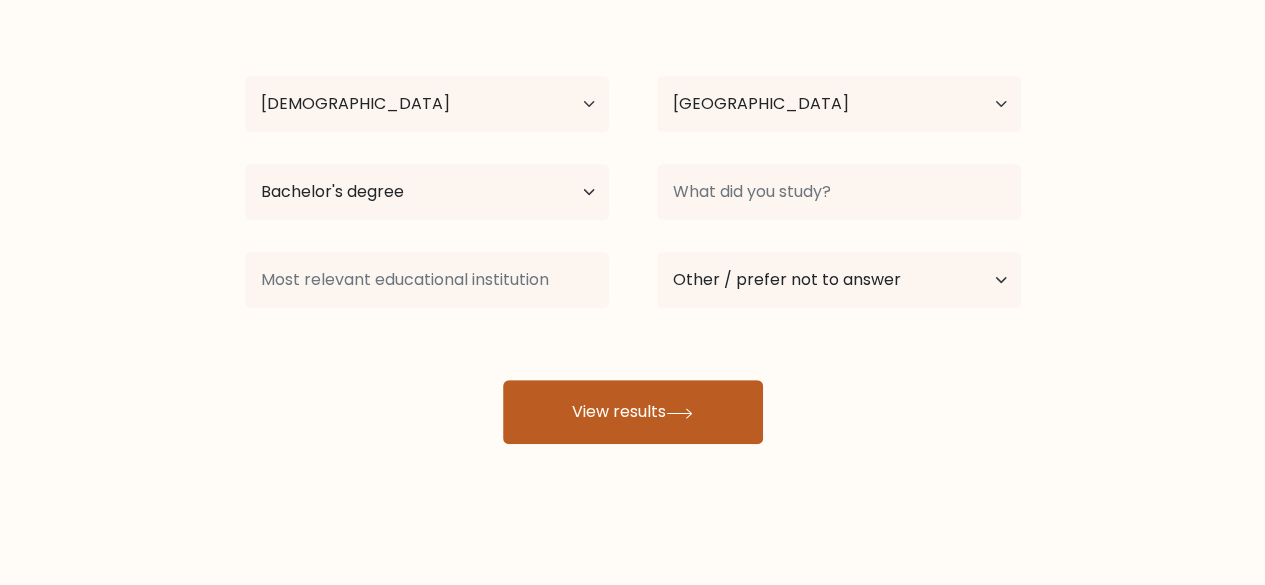 click on "View results" at bounding box center [633, 412] 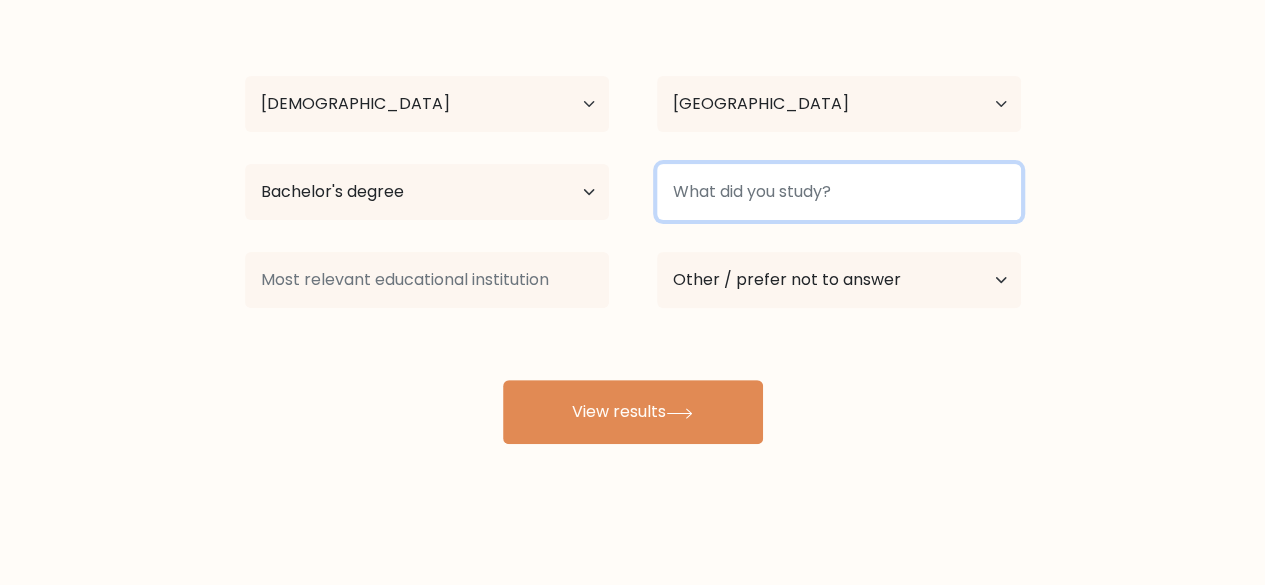 click at bounding box center (839, 192) 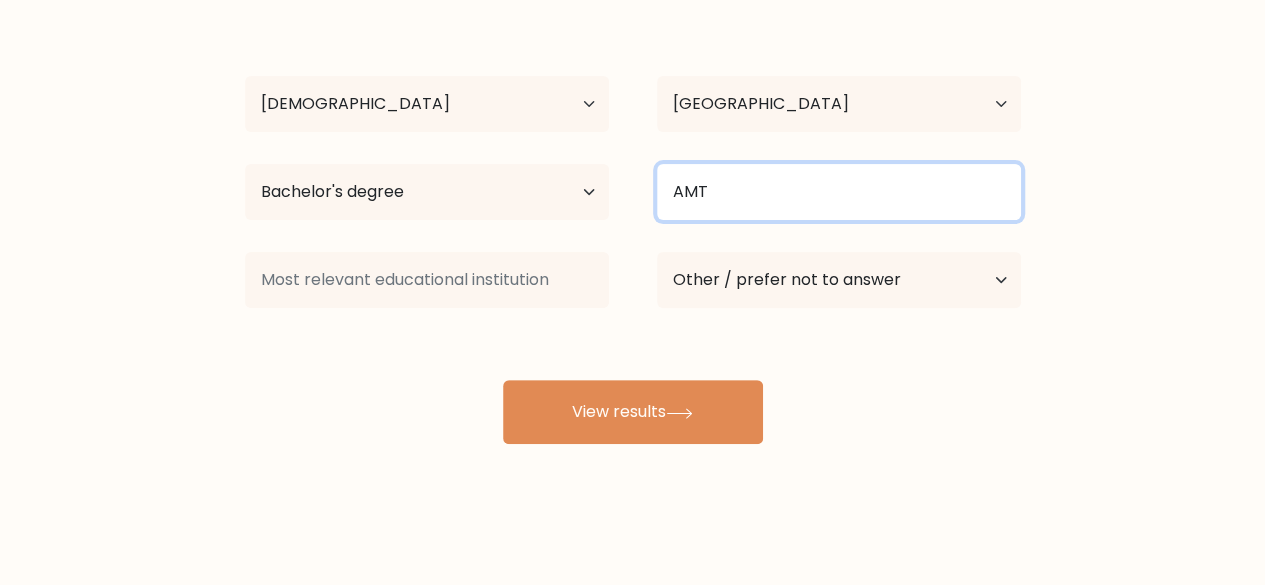 type on "AMT" 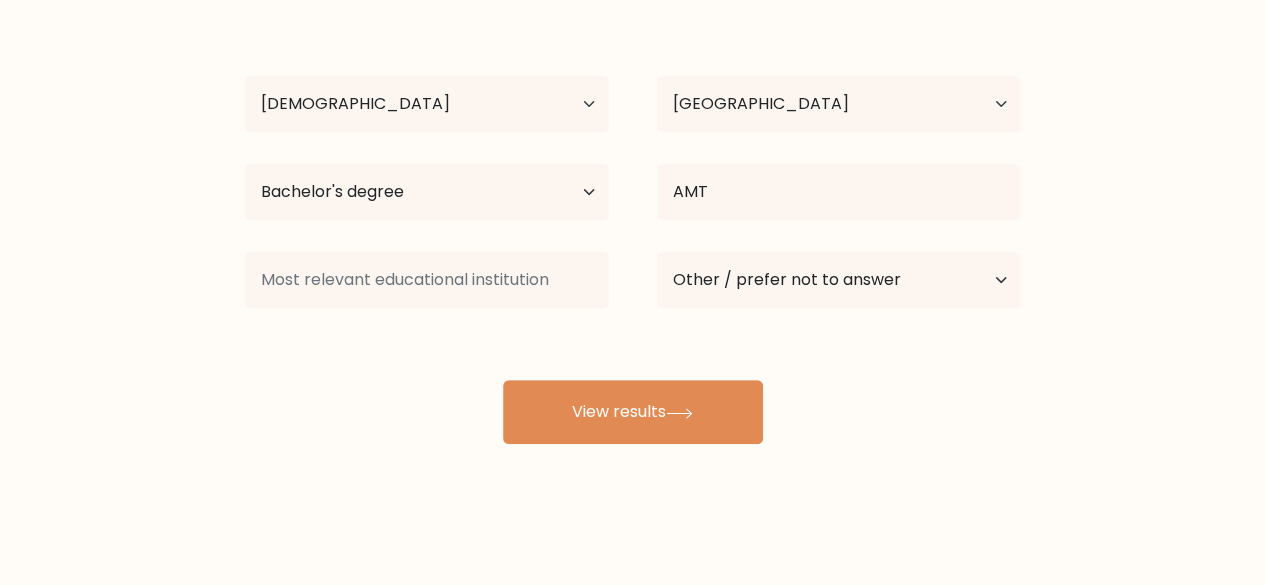 click on "Dale Victor
Reyes
Age
Under 18 years old
18-24 years old
25-34 years old
35-44 years old
45-54 years old
55-64 years old
65 years old and above
Country
Afghanistan
Albania
Algeria
American Samoa
Andorra
Angola
Anguilla
Antarctica
Antigua and Barbuda
Argentina
Armenia
Aruba
Australia
Austria
Azerbaijan
Bahamas
Bahrain
Bangladesh
Barbados
Belarus
Belgium
Belize
Benin
Bermuda
Bhutan
Bolivia
Bonaire, Sint Eustatius and Saba
Bosnia and Herzegovina
Botswana
Bouvet Island
Brazil
Brunei" at bounding box center (633, 224) 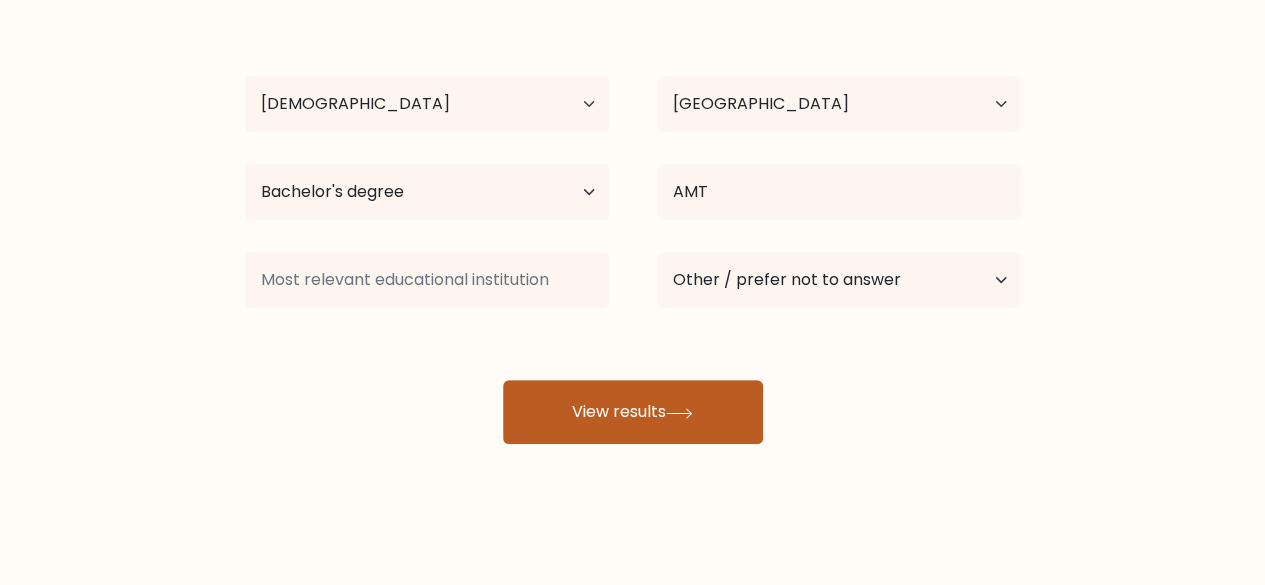 click 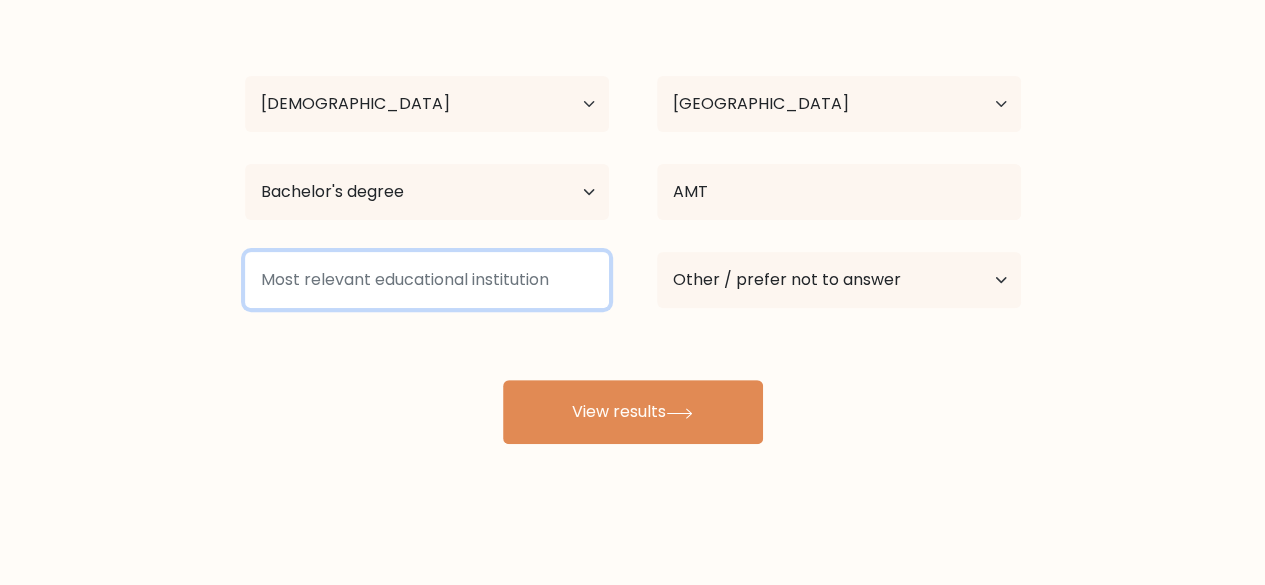 click at bounding box center (427, 280) 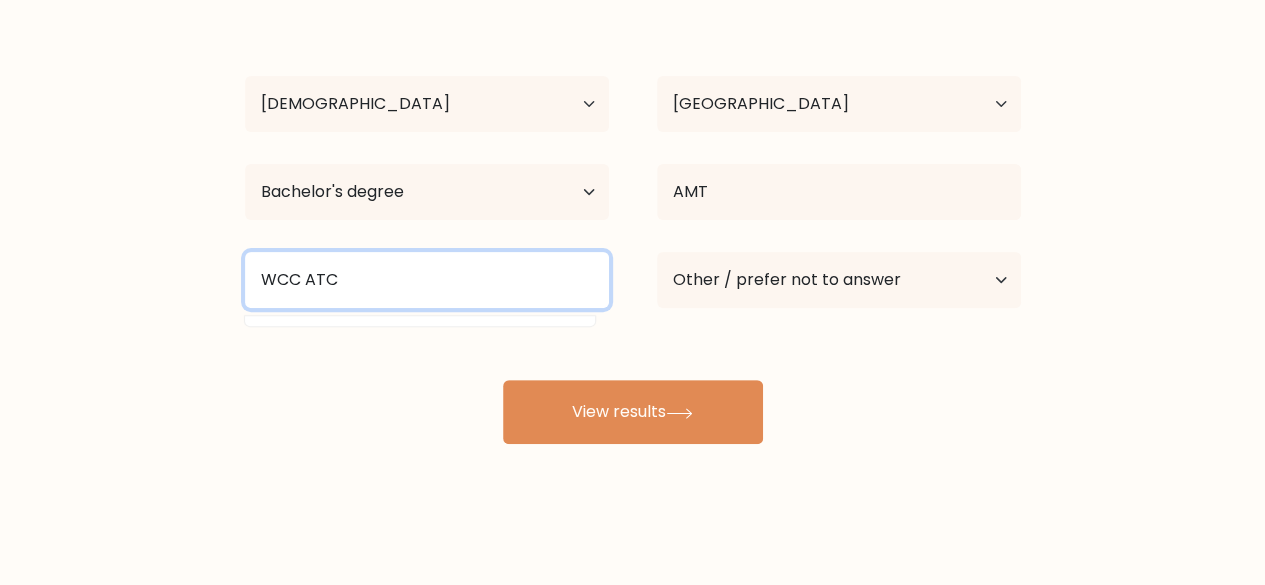 type on "WCC ATC" 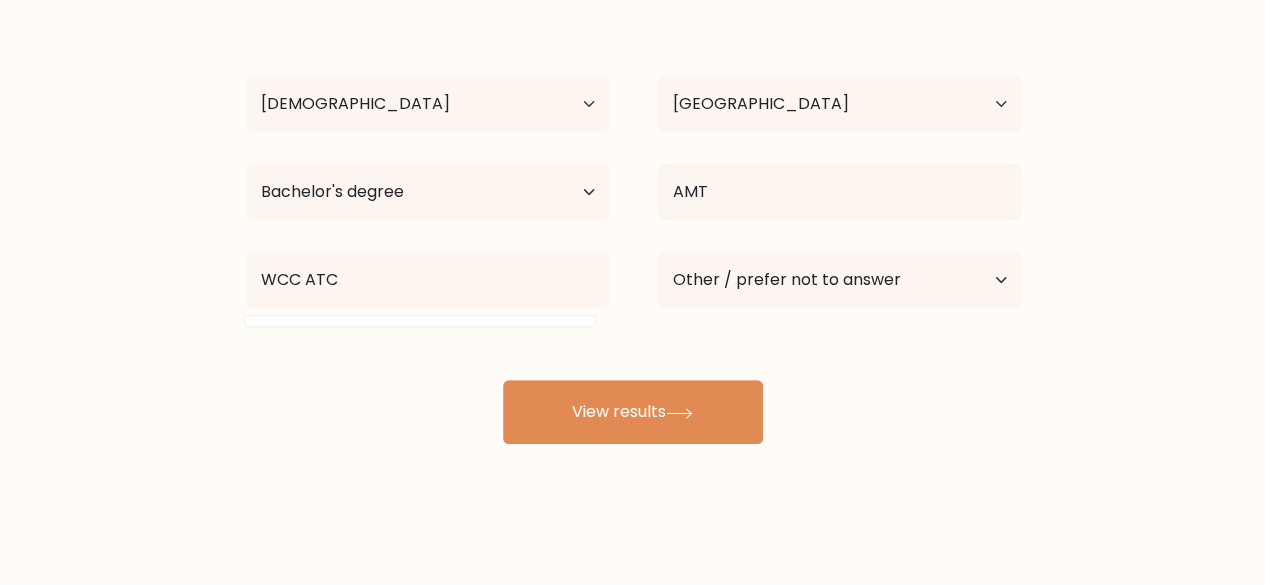 click on "Dale Victor
Reyes
Age
Under 18 years old
18-24 years old
25-34 years old
35-44 years old
45-54 years old
55-64 years old
65 years old and above
Country
Afghanistan
Albania
Algeria
American Samoa
Andorra
Angola
Anguilla
Antarctica
Antigua and Barbuda
Argentina
Armenia
Aruba
Australia
Austria
Azerbaijan
Bahamas
Bahrain
Bangladesh
Barbados
Belarus
Belgium
Belize
Benin
Bermuda
Bhutan
Bolivia
Bonaire, Sint Eustatius and Saba
Bosnia and Herzegovina
Botswana
Bouvet Island
Brazil
Brunei" at bounding box center (633, 224) 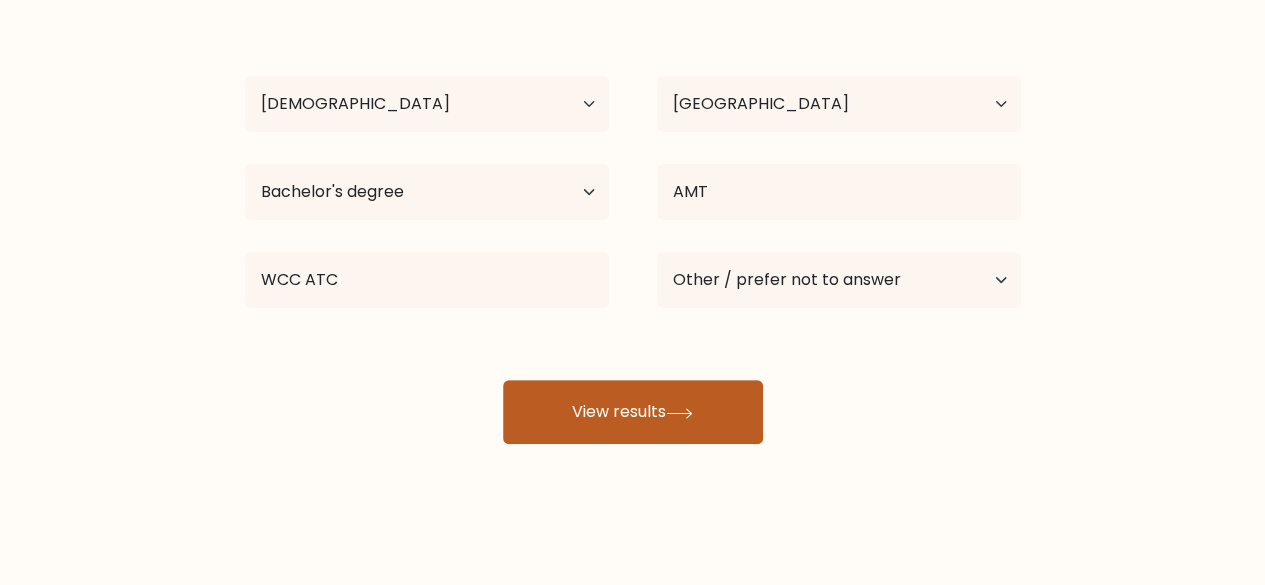 click 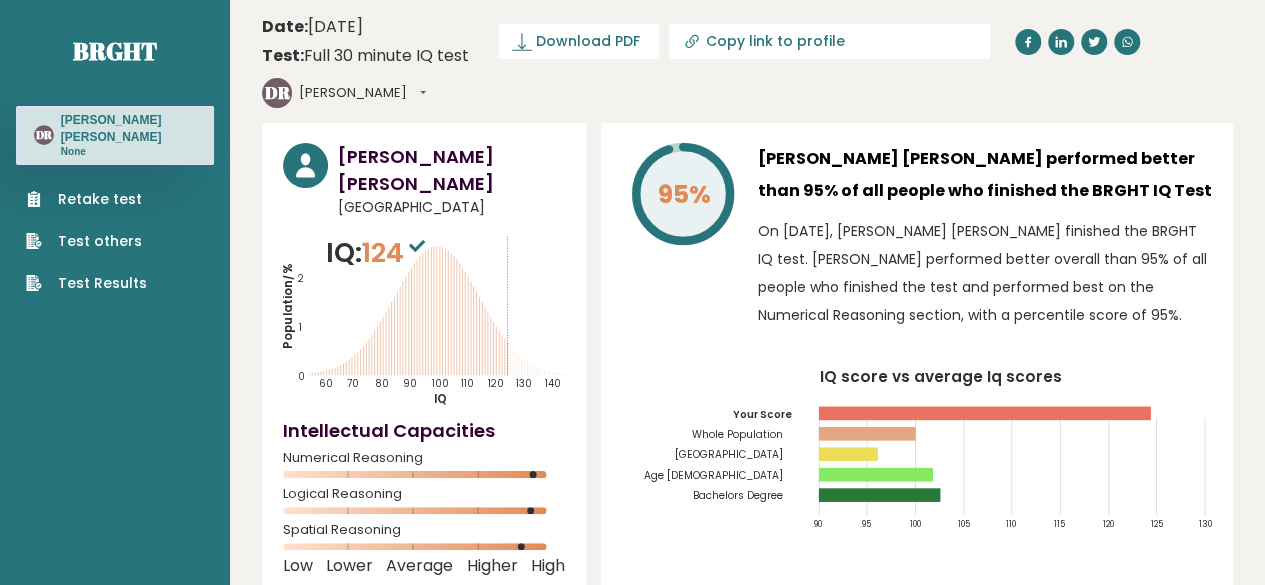 scroll, scrollTop: 0, scrollLeft: 0, axis: both 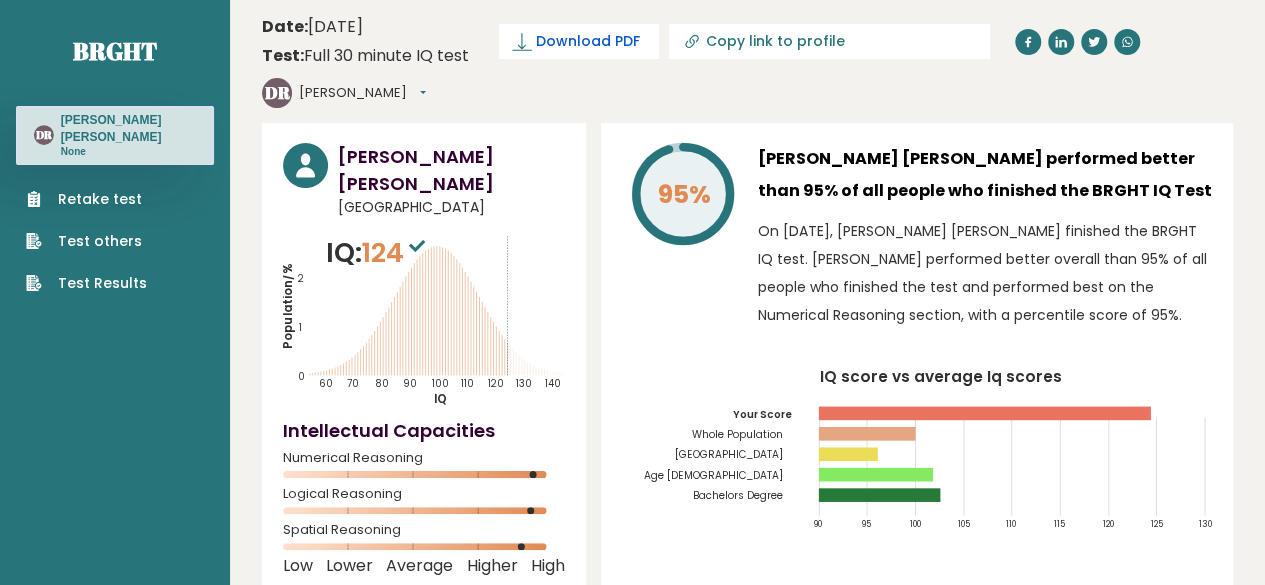 click on "Download PDF" at bounding box center [588, 41] 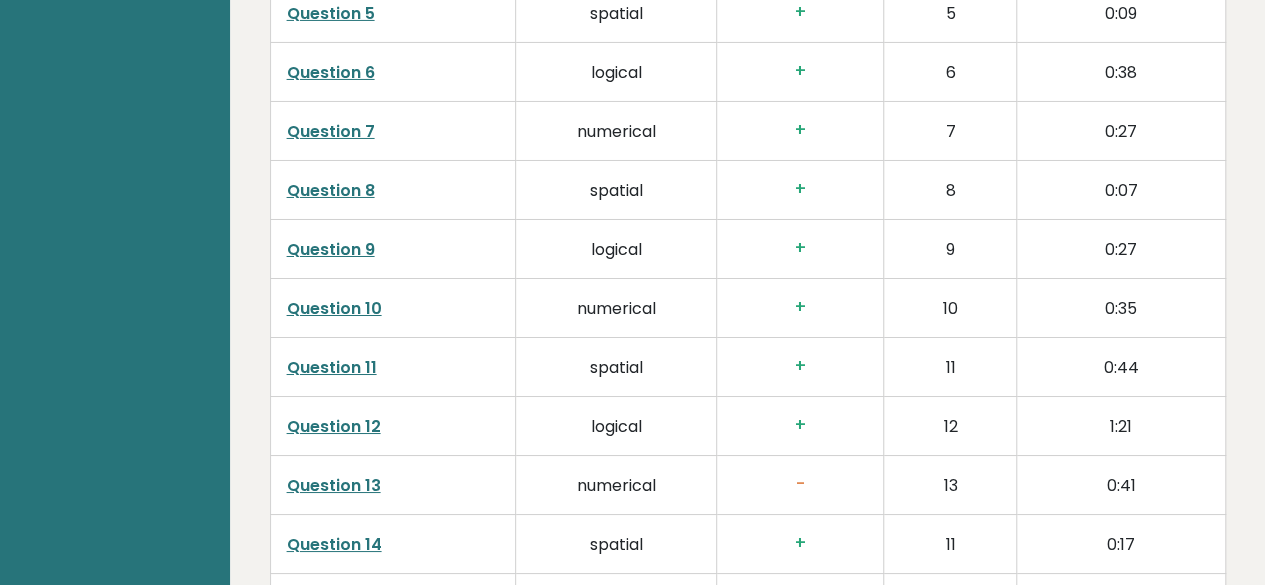 scroll, scrollTop: 3000, scrollLeft: 0, axis: vertical 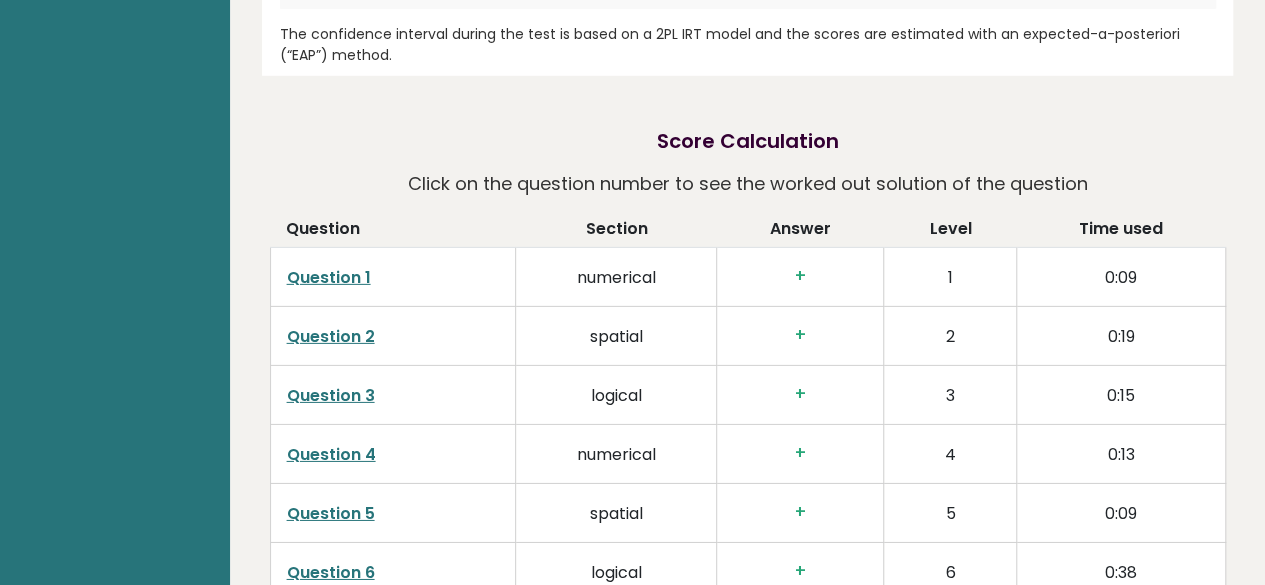 drag, startPoint x: 807, startPoint y: 231, endPoint x: 790, endPoint y: 231, distance: 17 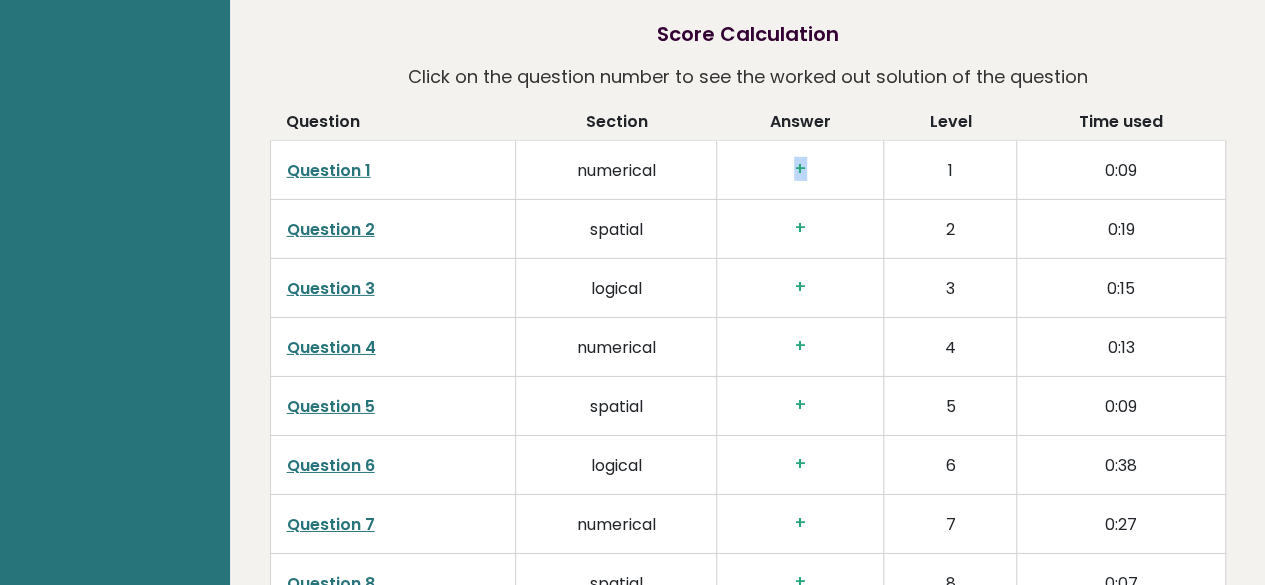 scroll, scrollTop: 3000, scrollLeft: 0, axis: vertical 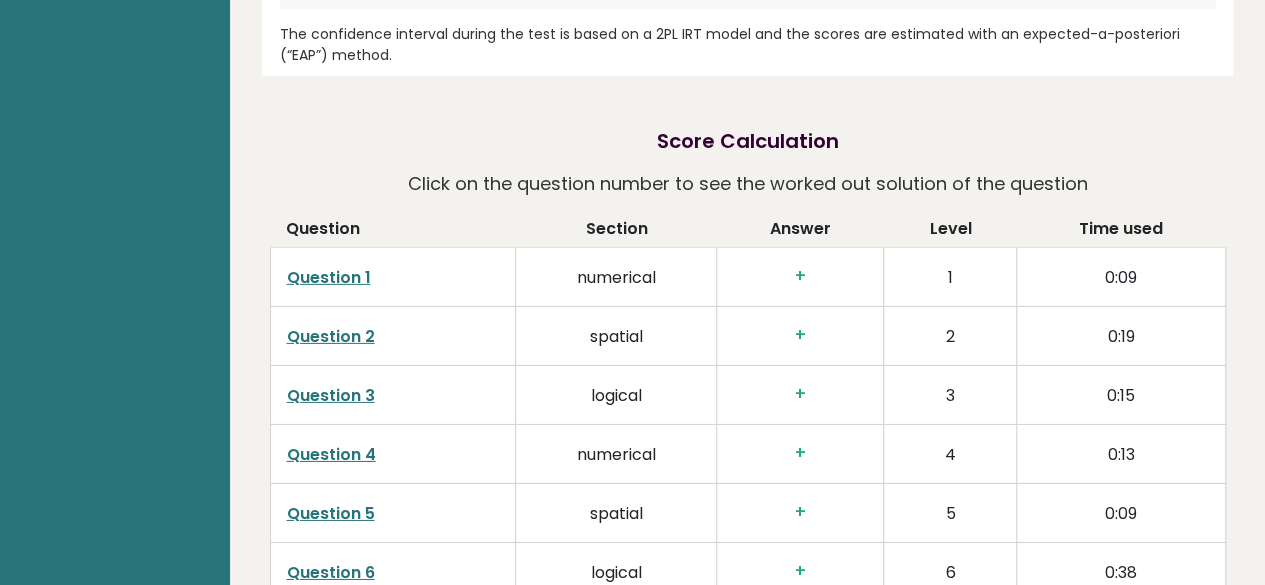 click on "Level" at bounding box center [950, 232] 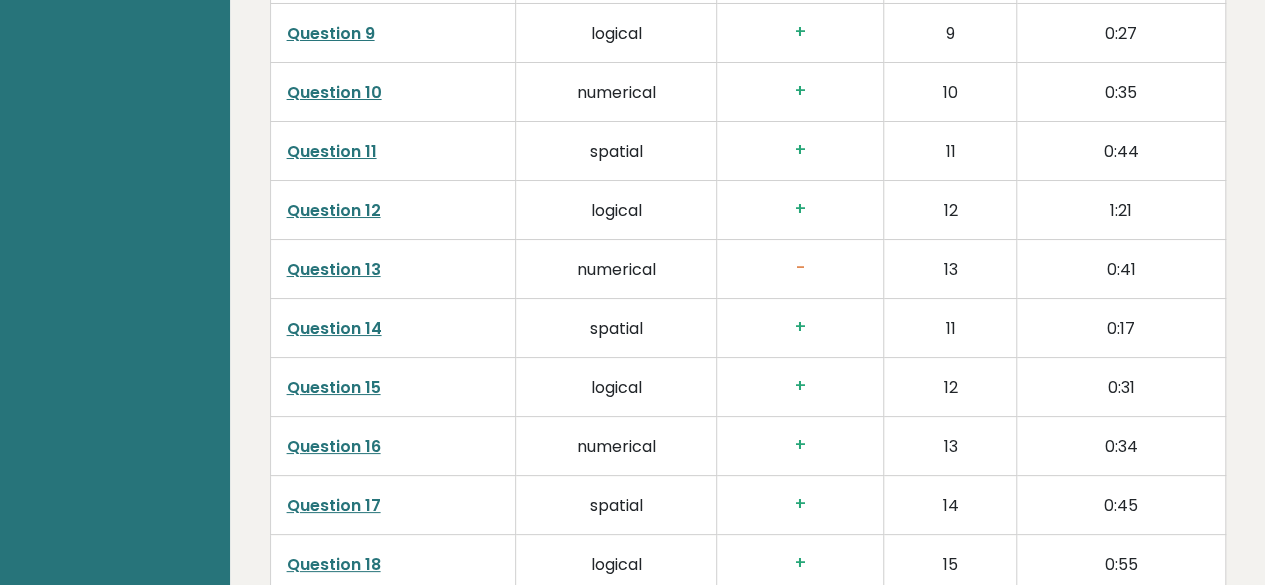 scroll, scrollTop: 3500, scrollLeft: 0, axis: vertical 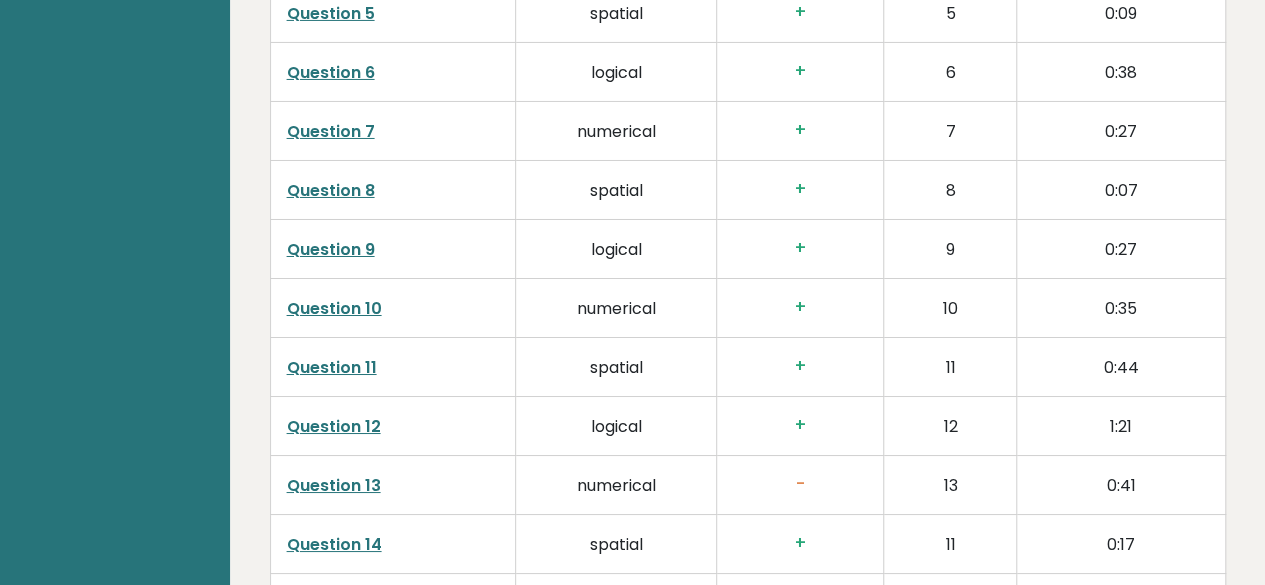 drag, startPoint x: 785, startPoint y: 378, endPoint x: 829, endPoint y: 370, distance: 44.72136 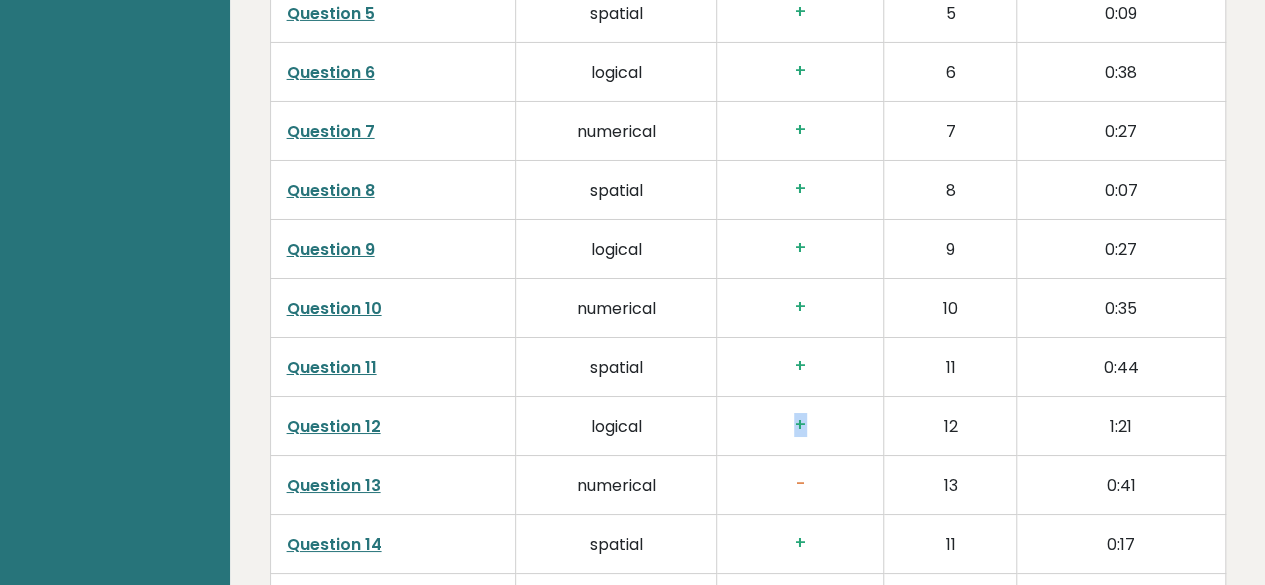 click on "+" at bounding box center [800, 425] 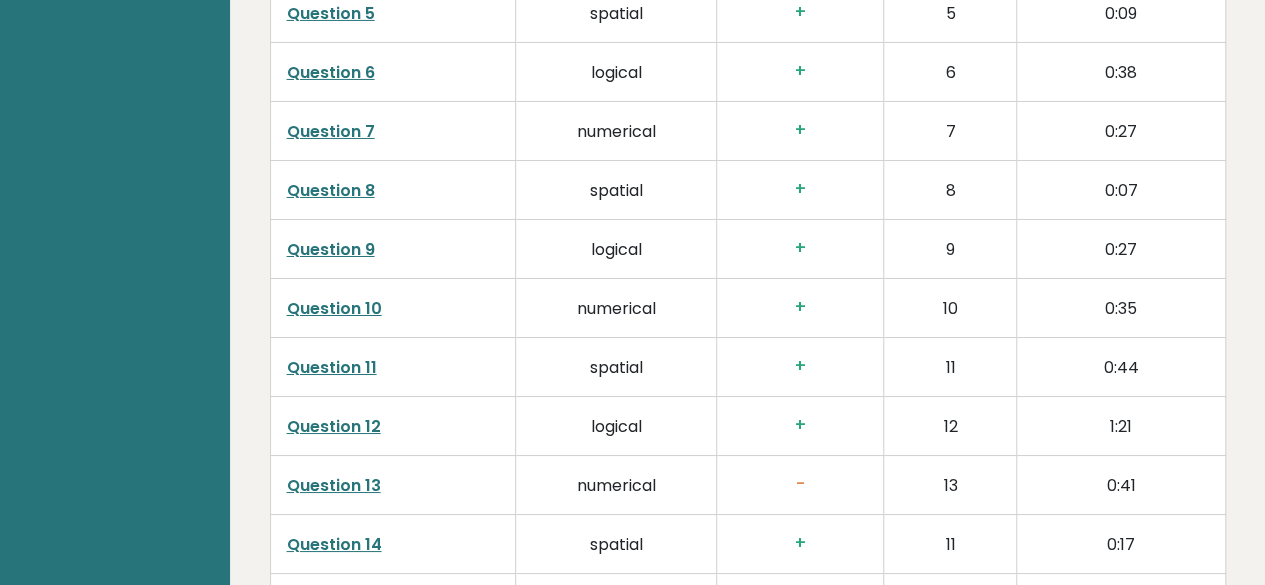 drag, startPoint x: 825, startPoint y: 433, endPoint x: 877, endPoint y: 432, distance: 52.009613 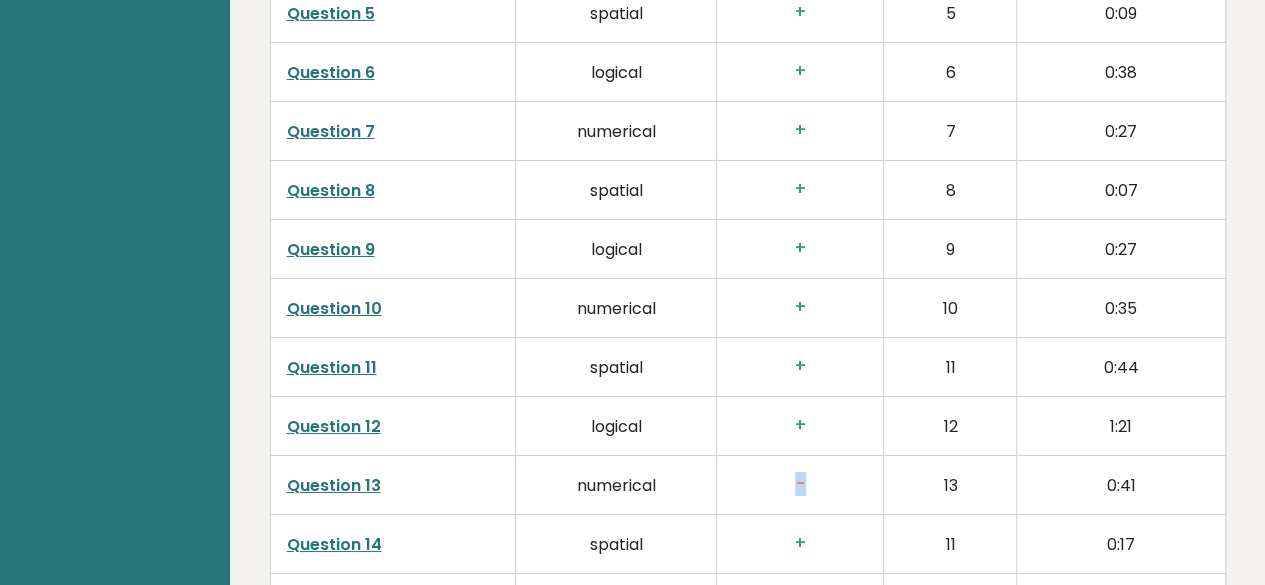 drag, startPoint x: 835, startPoint y: 445, endPoint x: 694, endPoint y: 429, distance: 141.90489 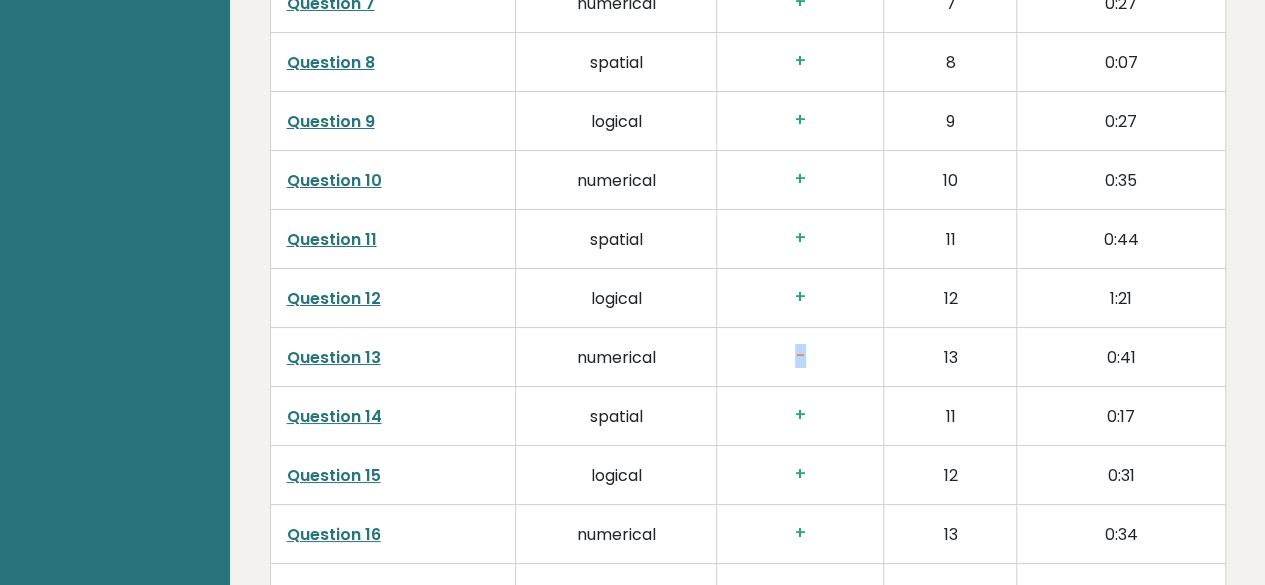 scroll, scrollTop: 3700, scrollLeft: 0, axis: vertical 